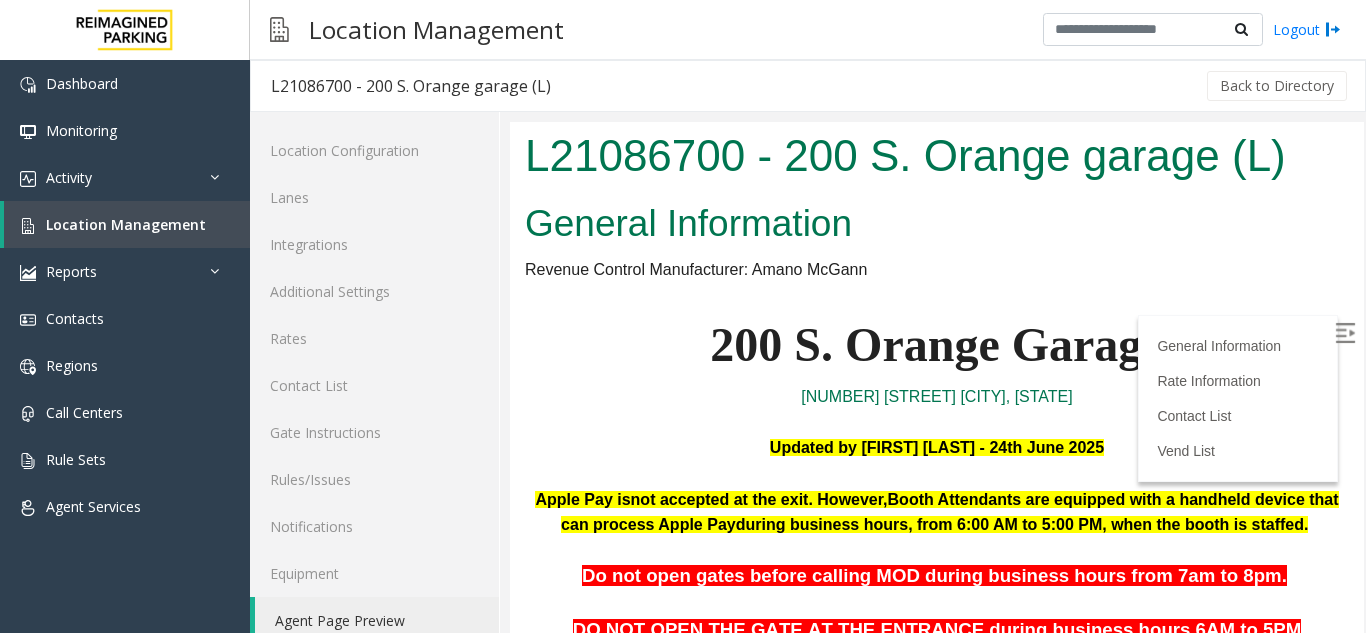 scroll, scrollTop: 200, scrollLeft: 0, axis: vertical 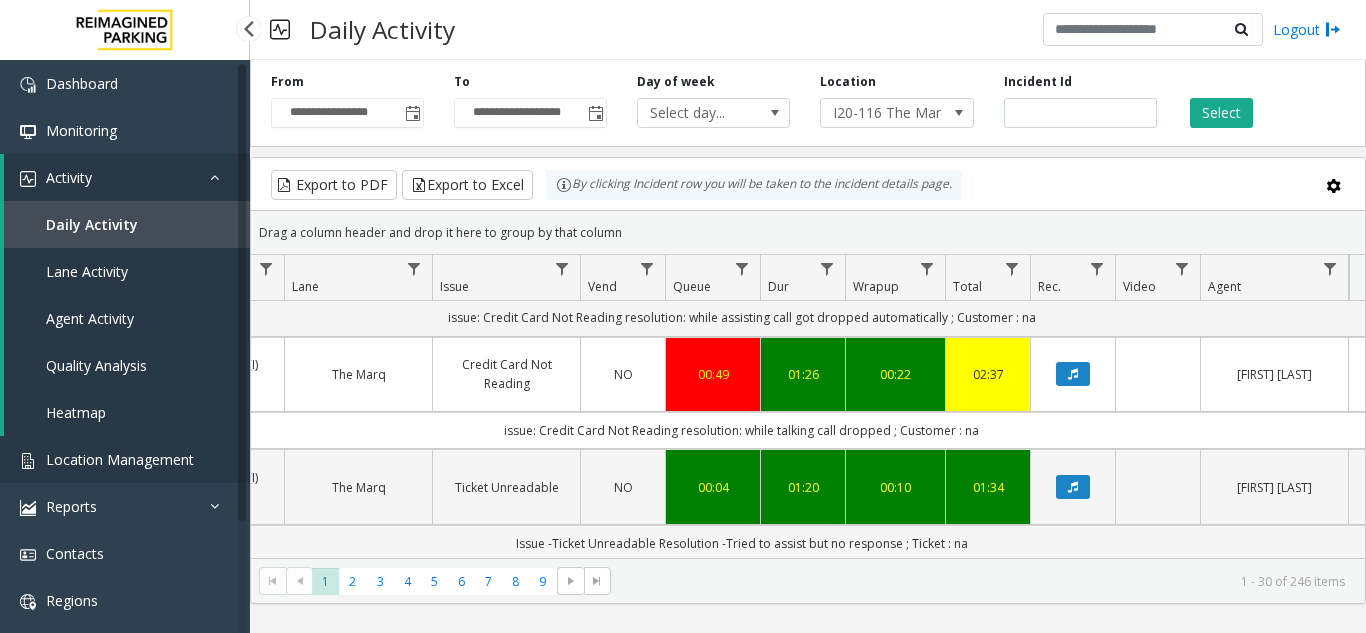 click on "Location Management" at bounding box center (125, 459) 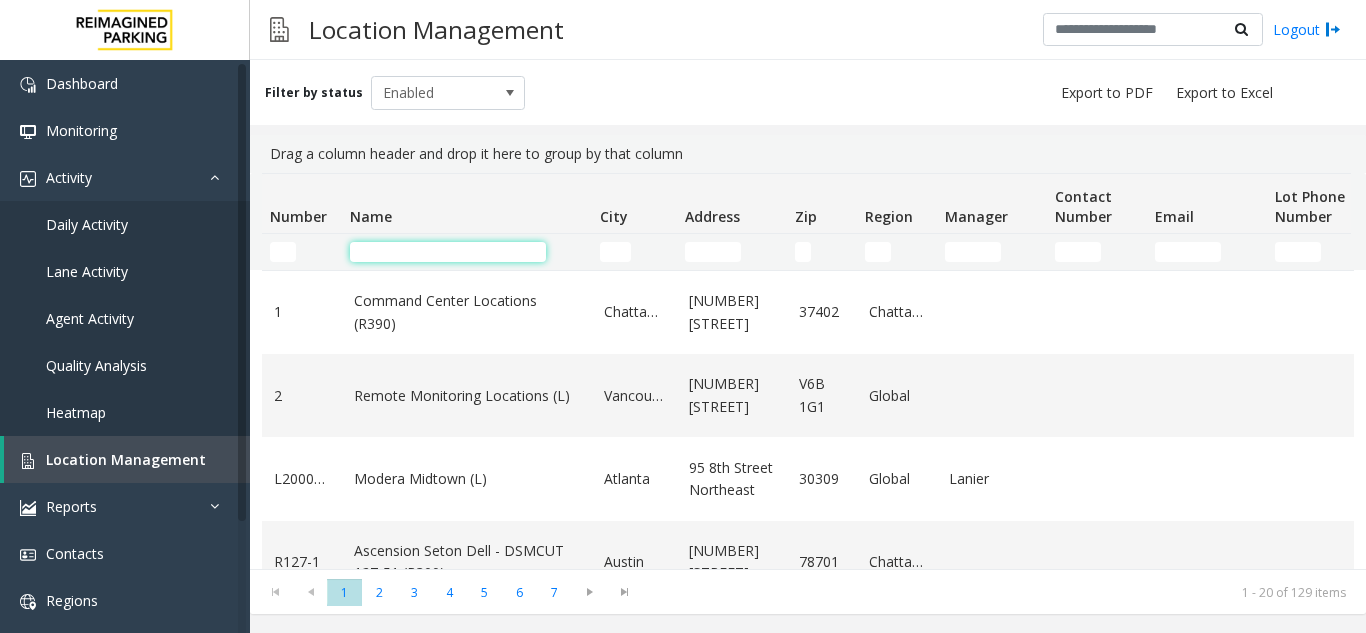 click 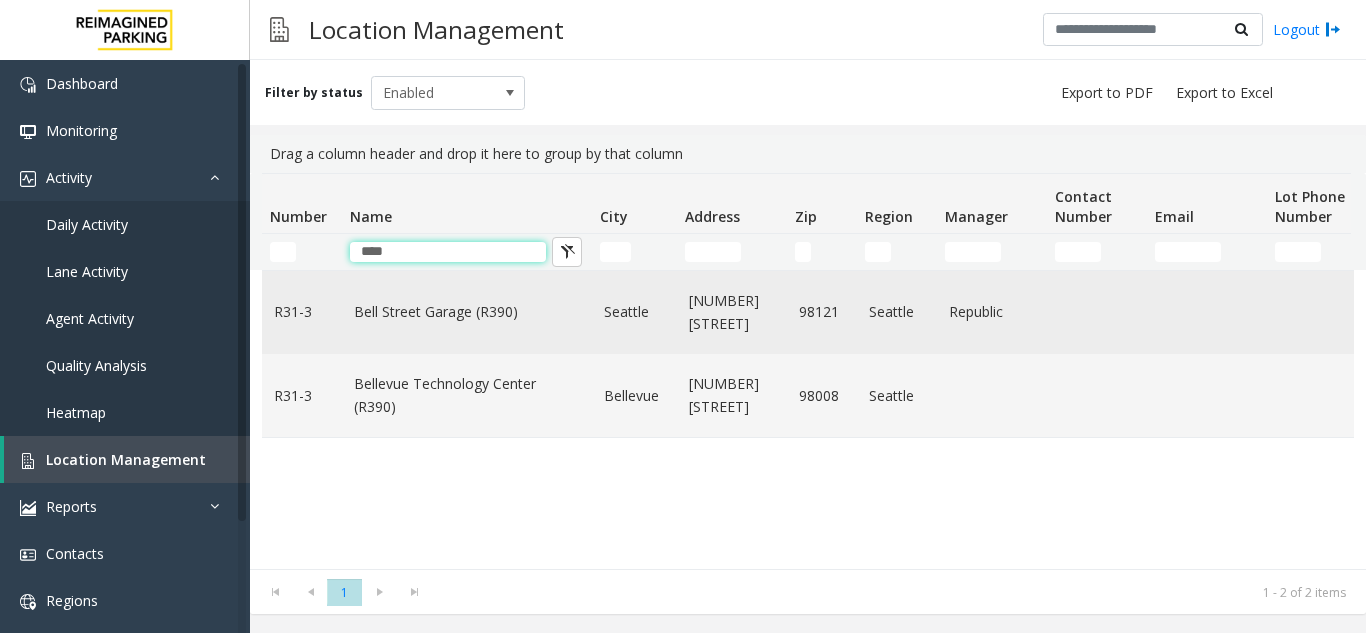 type on "****" 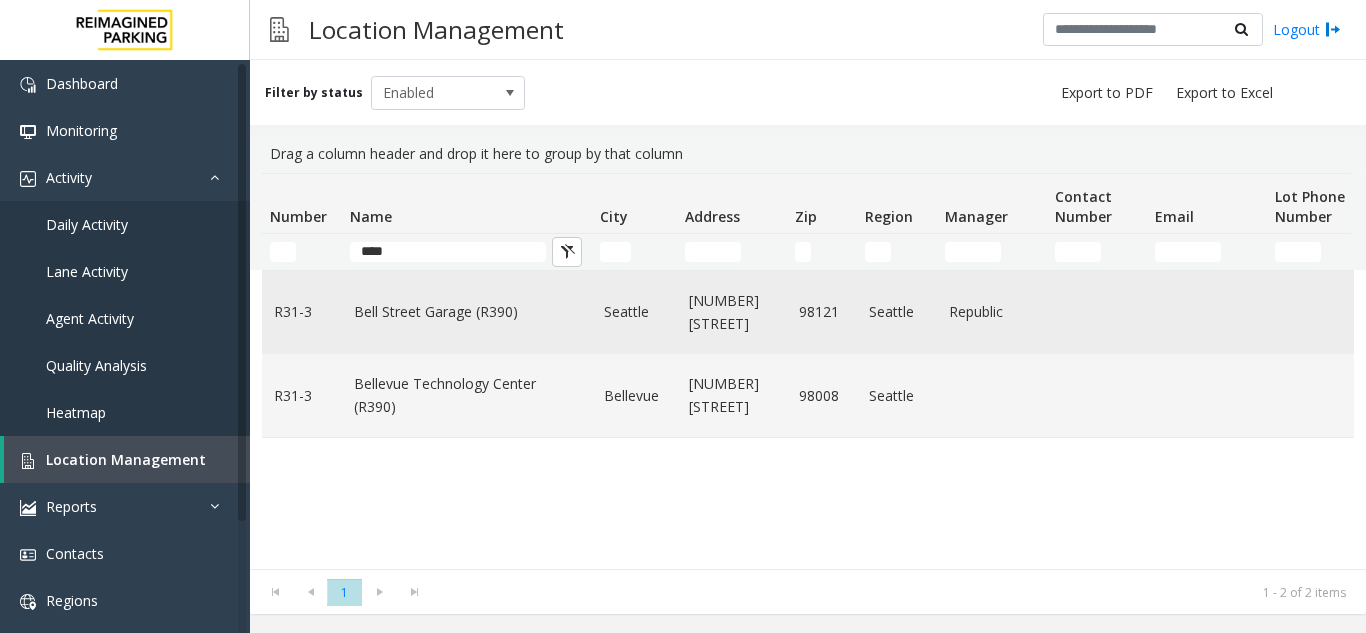 click on "Bell Street Garage (R390)" 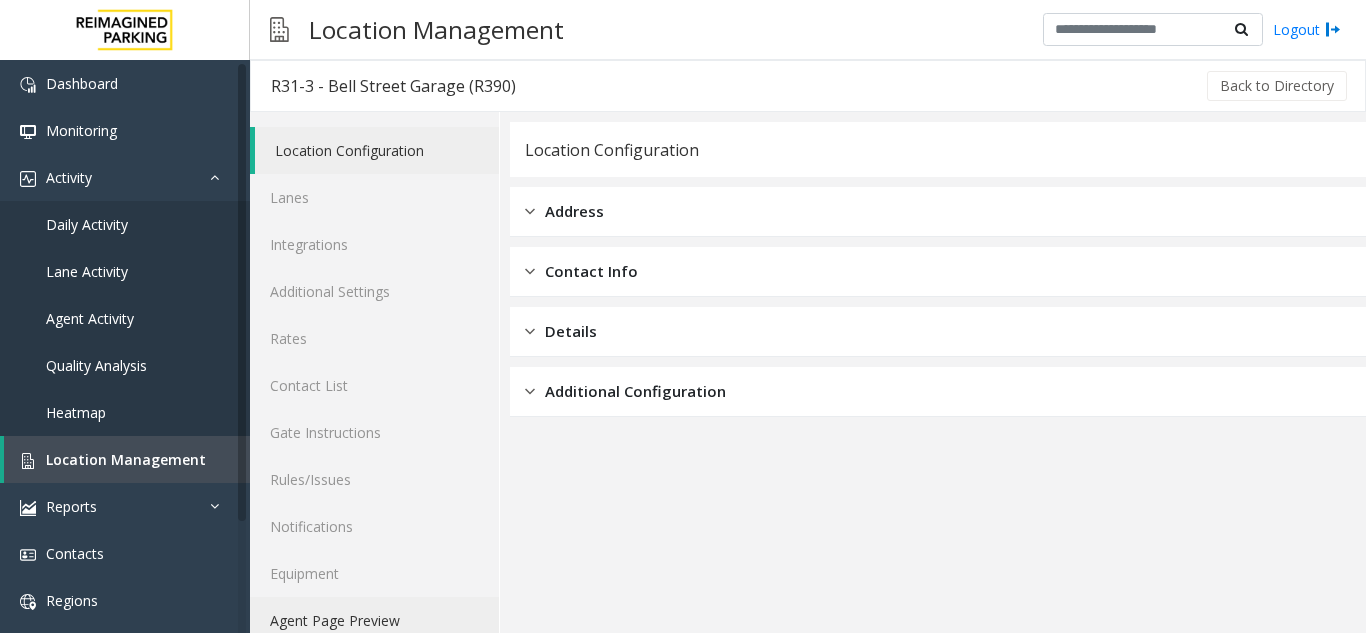 click on "Agent Page Preview" 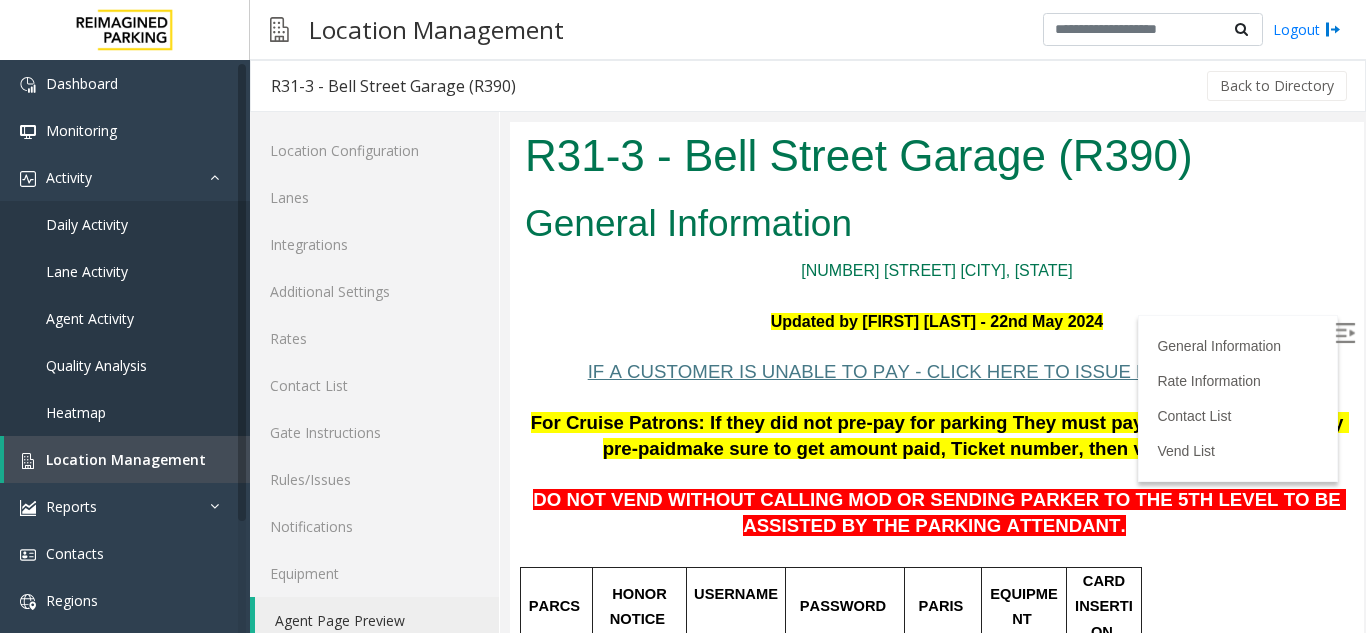 scroll, scrollTop: 0, scrollLeft: 0, axis: both 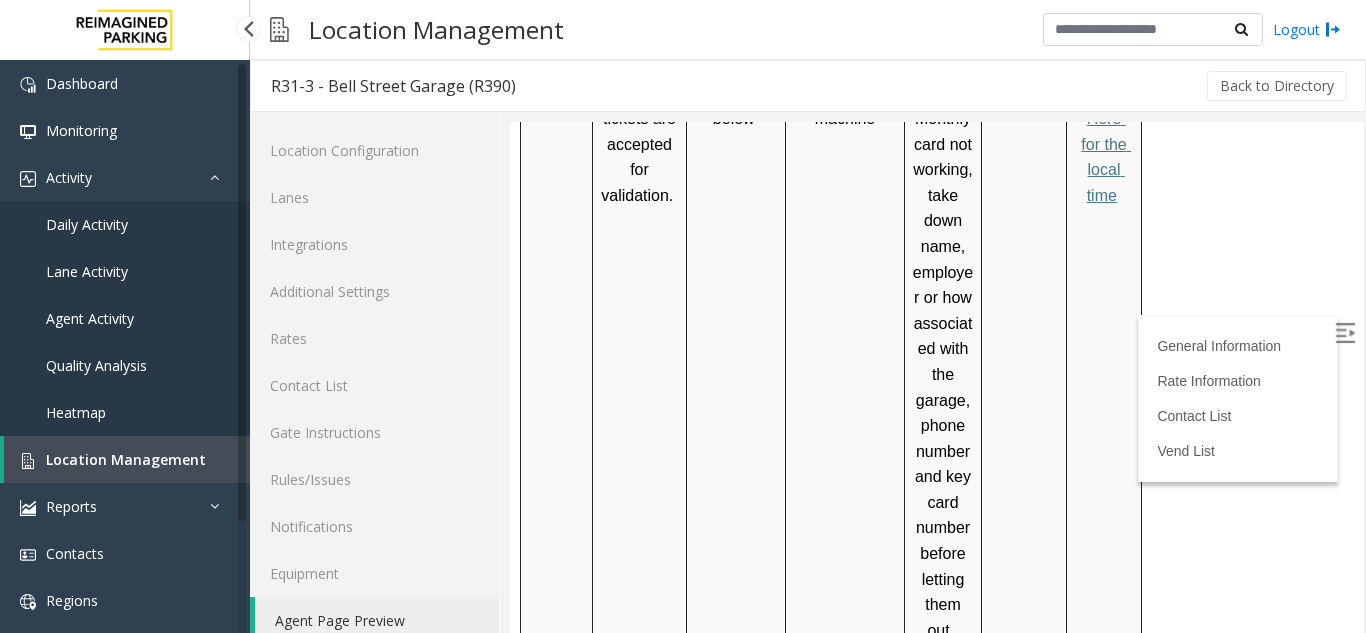 click on "Location Management" at bounding box center (126, 459) 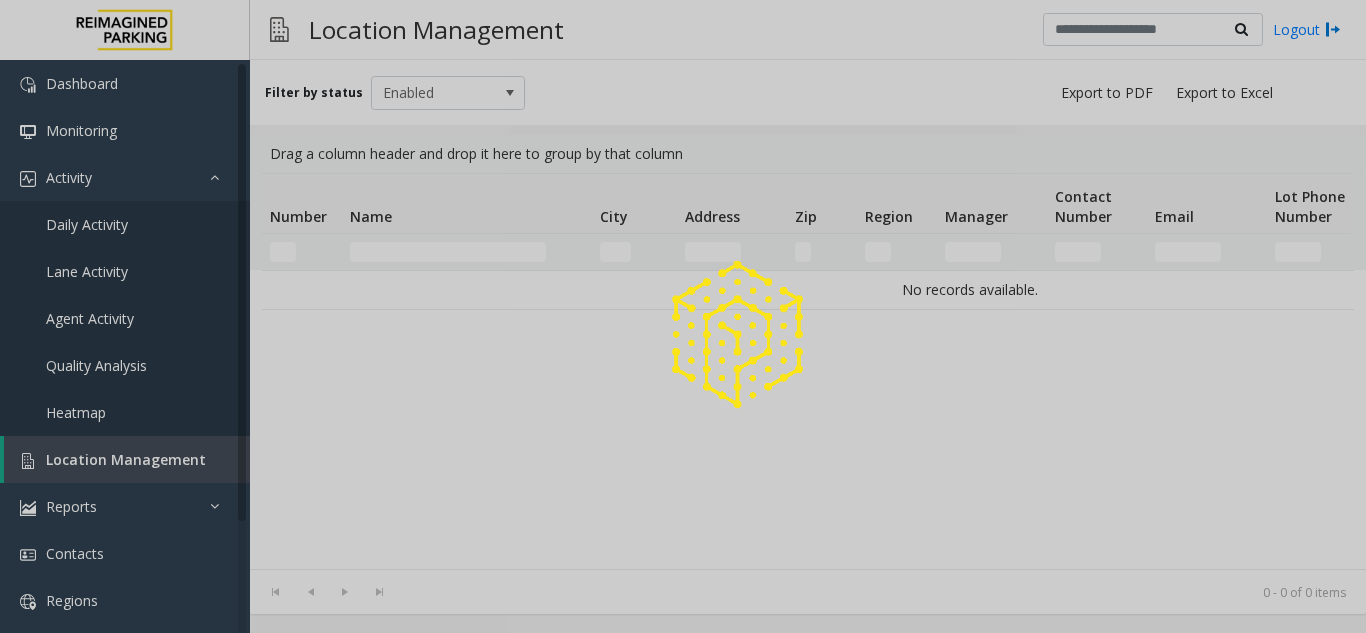 click 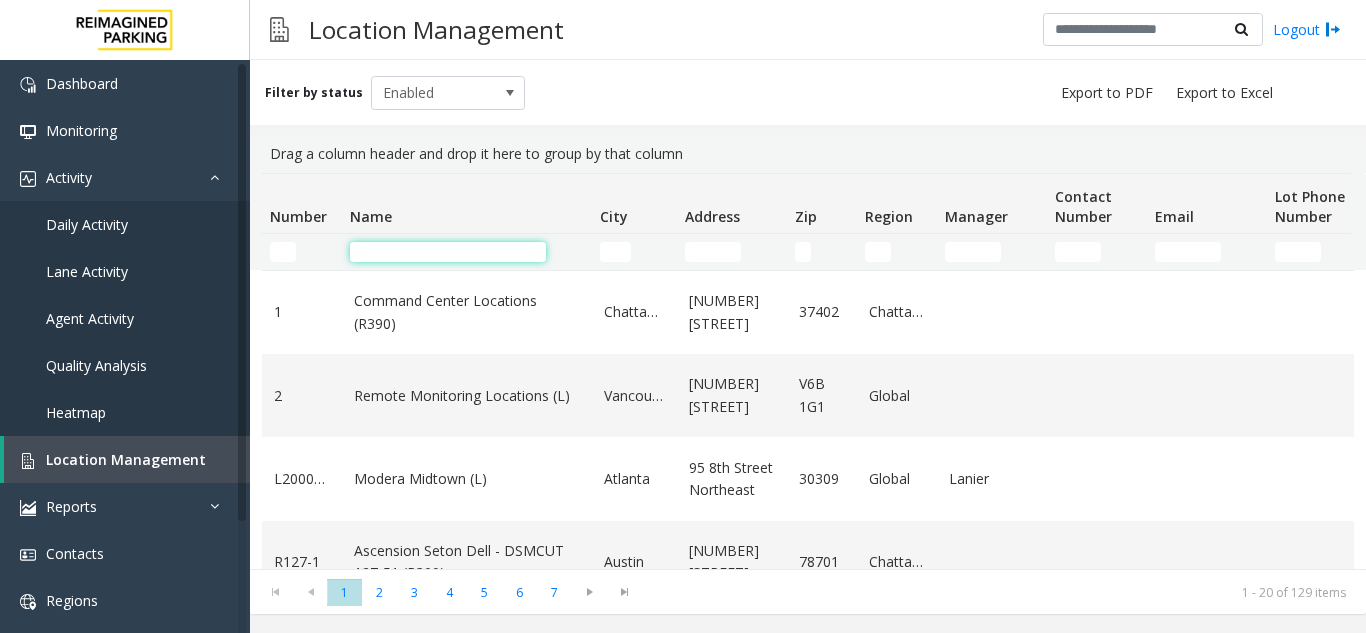 click 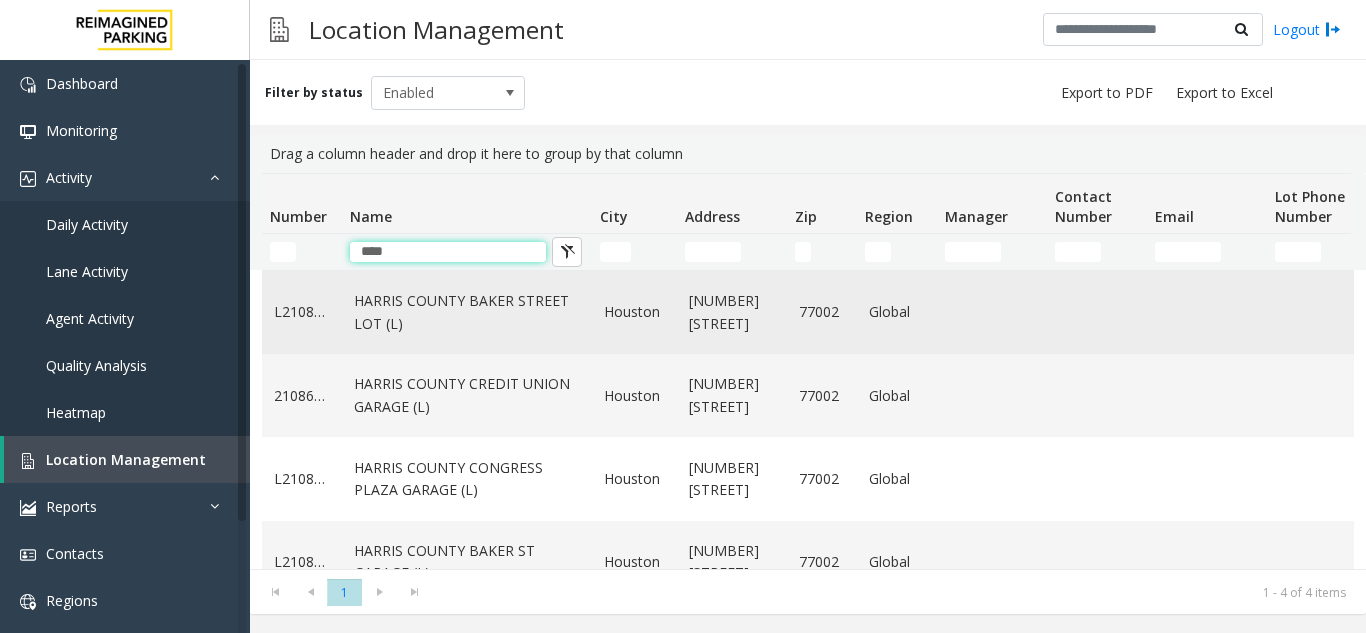 type on "****" 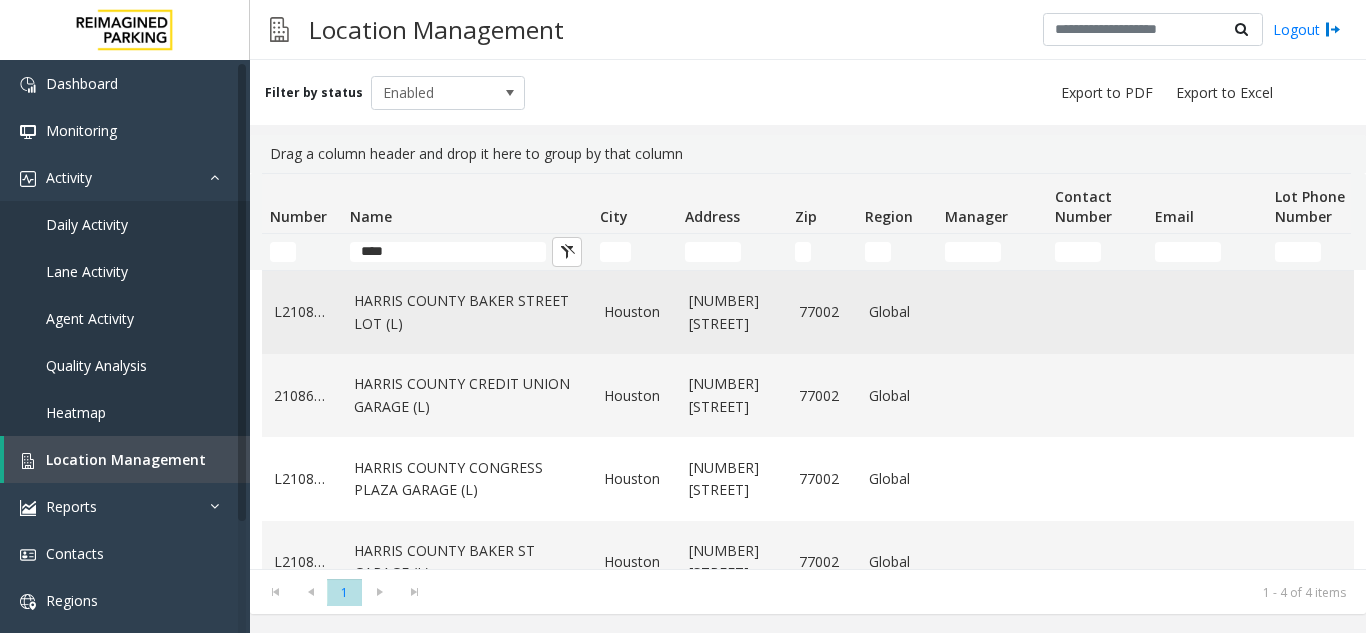 click on "HARRIS COUNTY BAKER STREET LOT (L)" 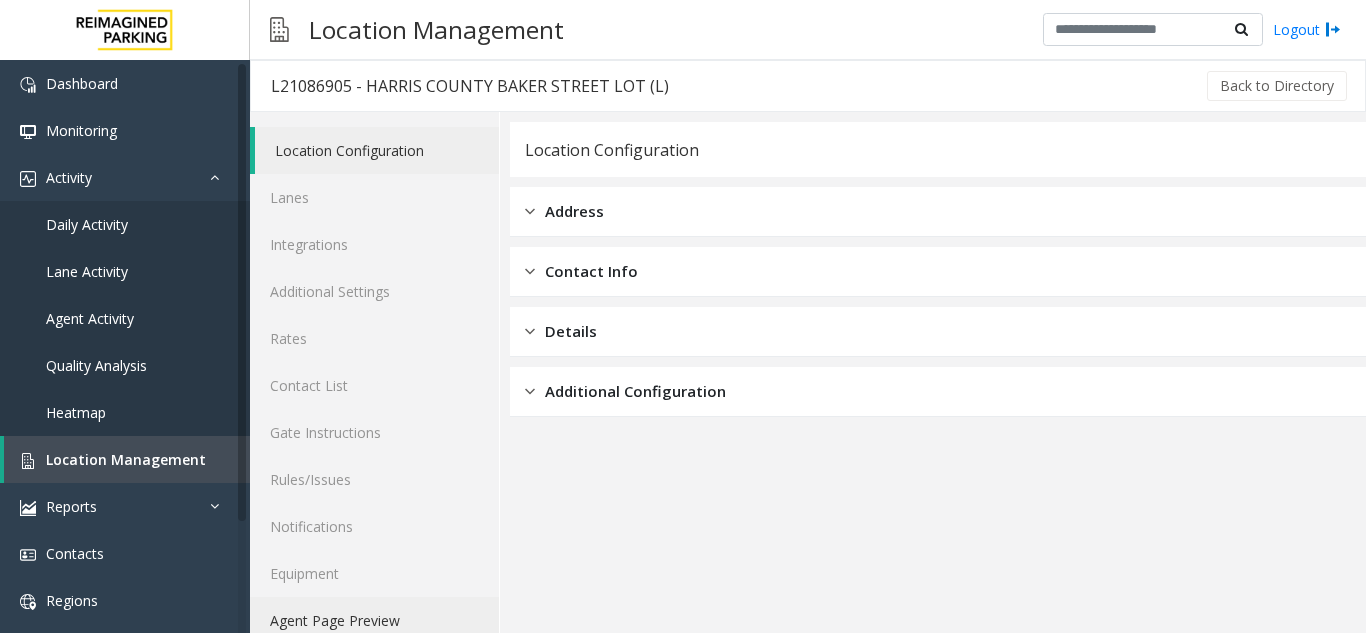 click on "Agent Page Preview" 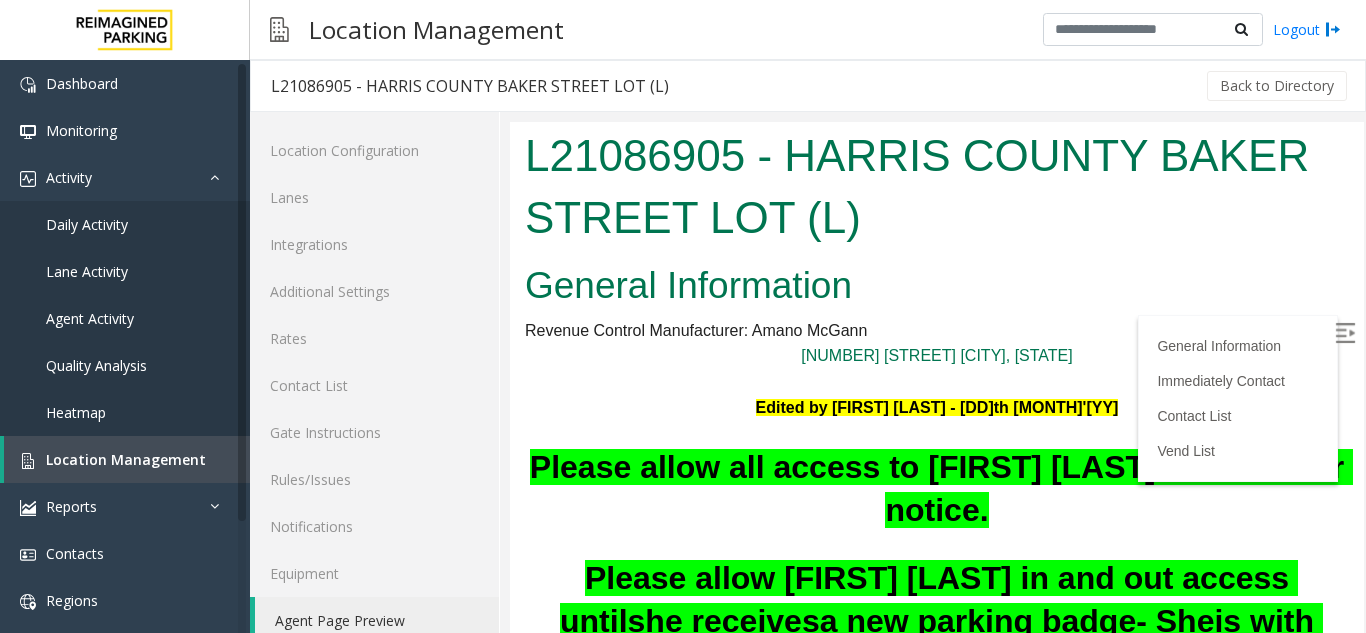 scroll, scrollTop: 0, scrollLeft: 0, axis: both 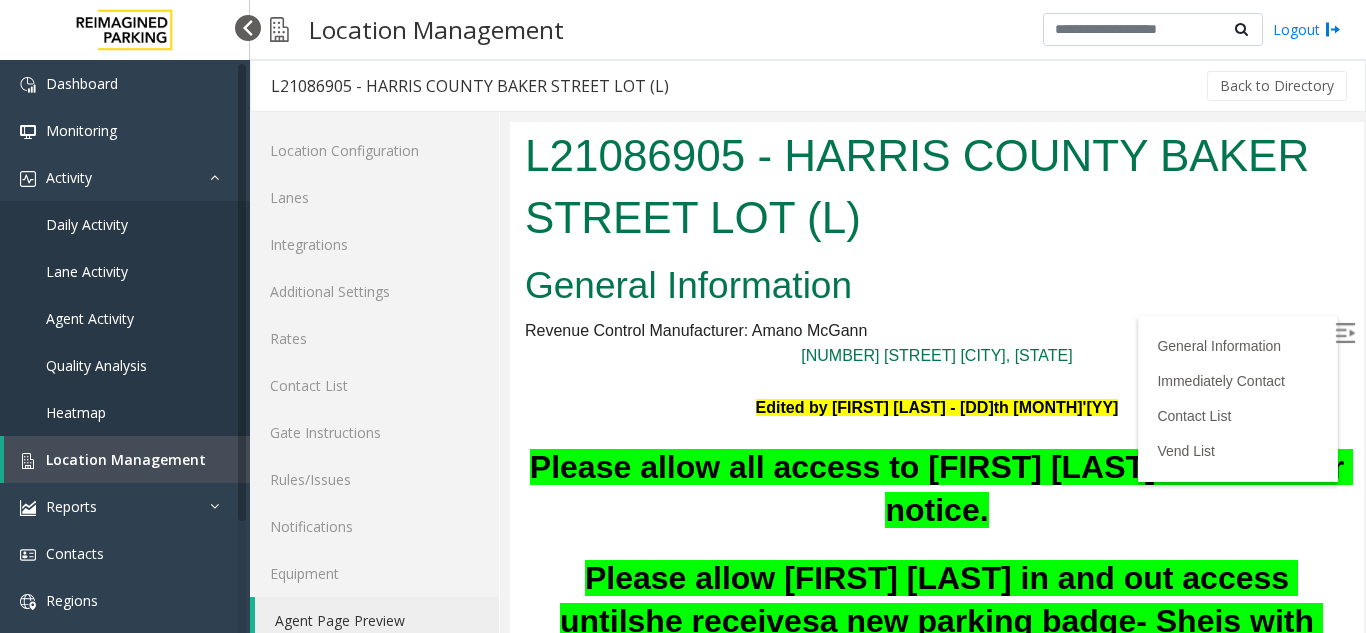 click at bounding box center [248, 28] 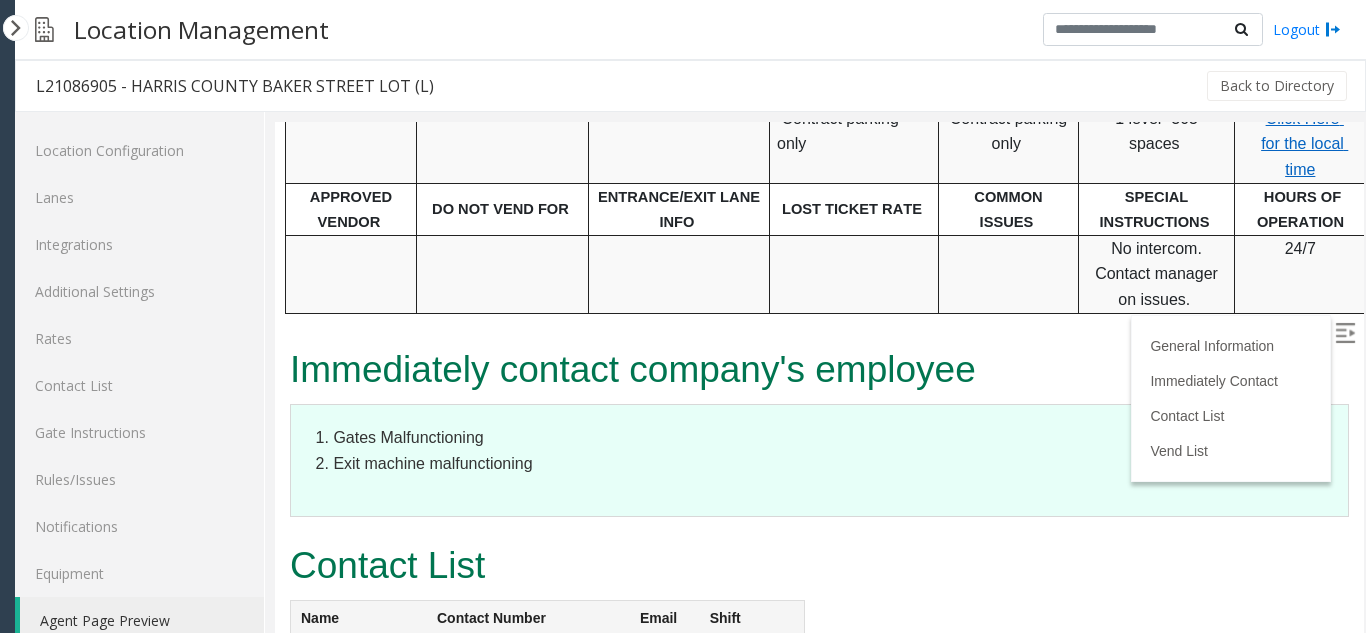 scroll, scrollTop: 1900, scrollLeft: 0, axis: vertical 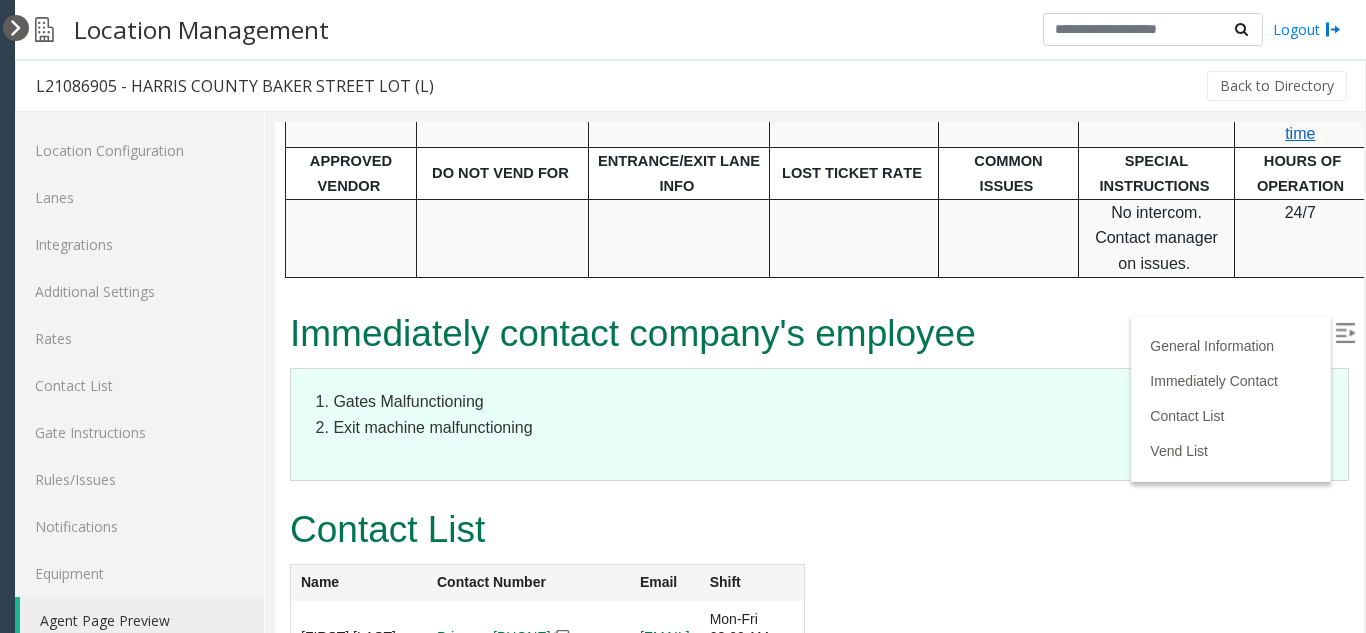 click at bounding box center [16, 28] 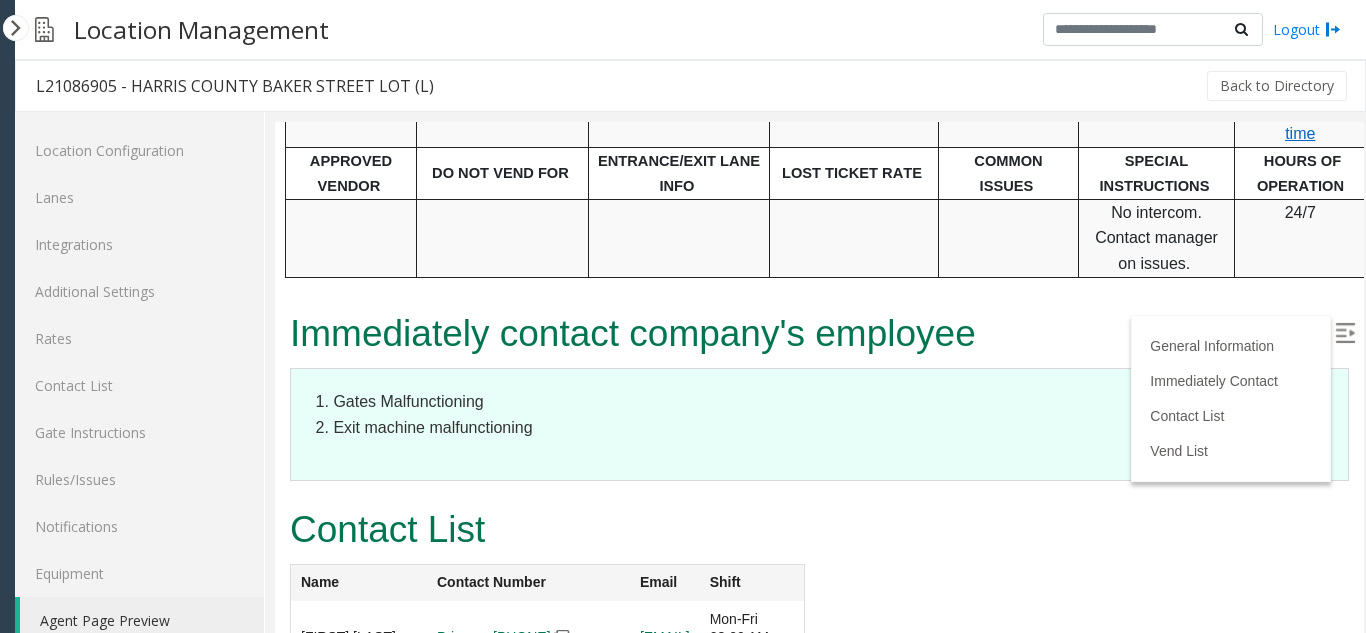 scroll, scrollTop: 2040, scrollLeft: 0, axis: vertical 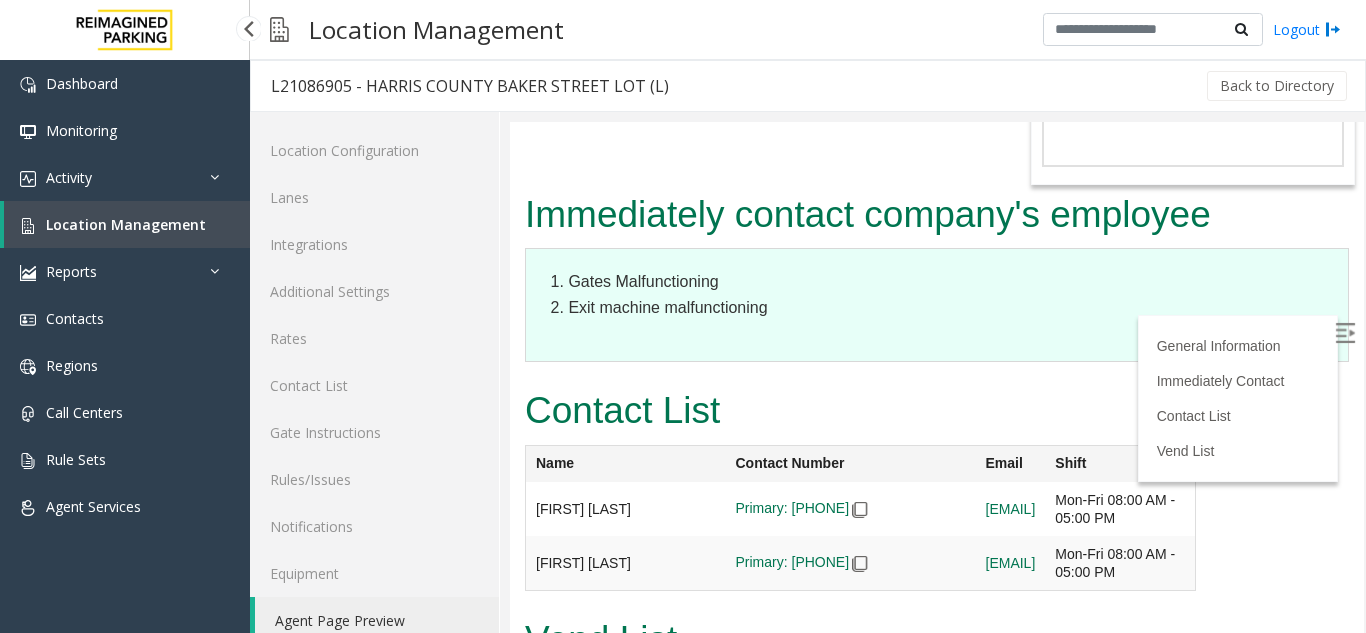 click on "Location Management" at bounding box center (126, 224) 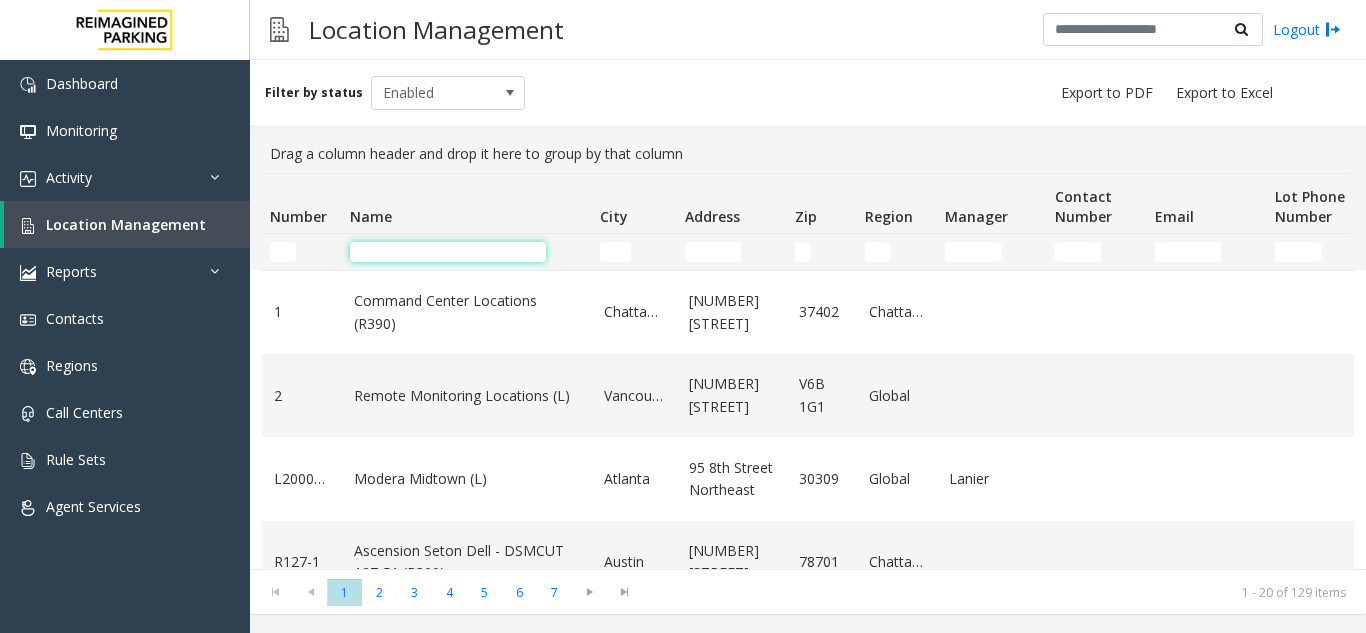 click 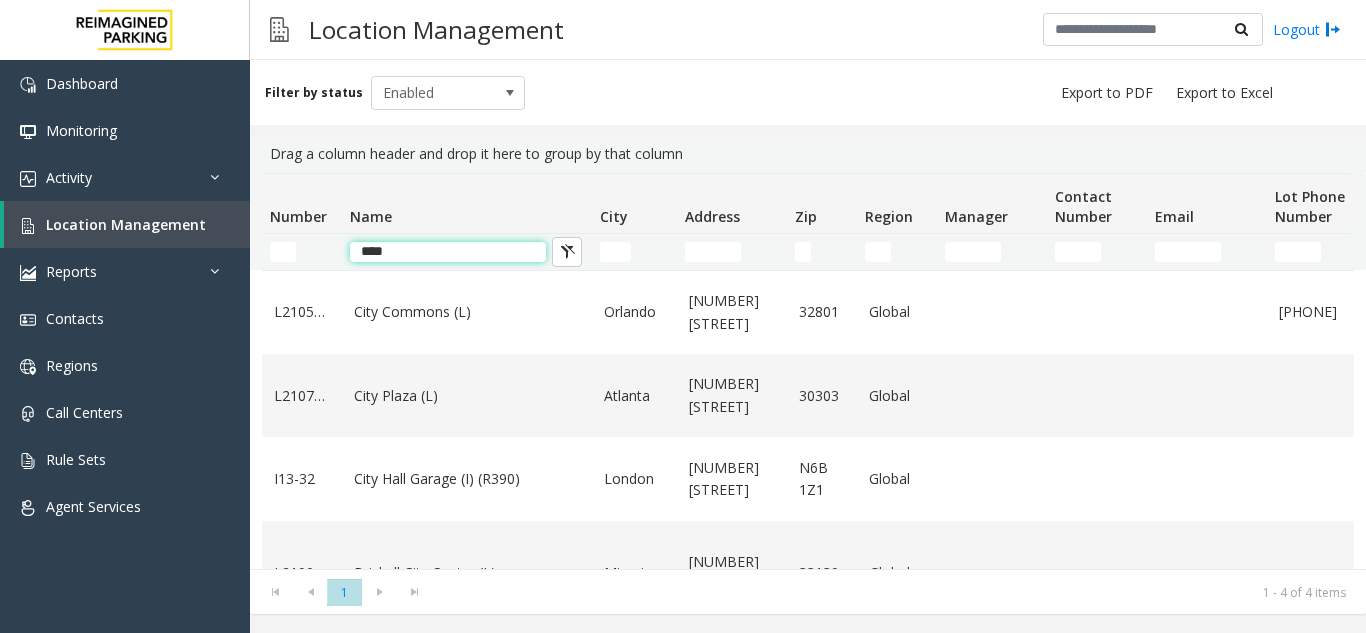 type on "****" 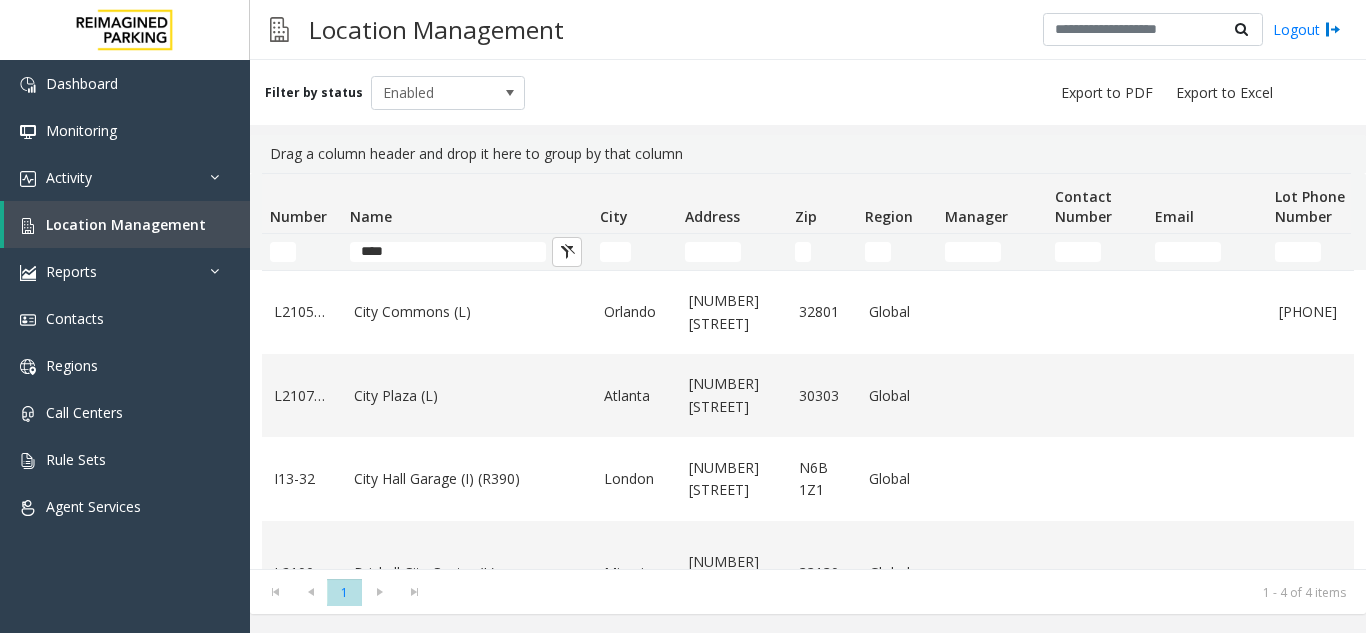 click on "Drag a column header and drop it here to group by that column" 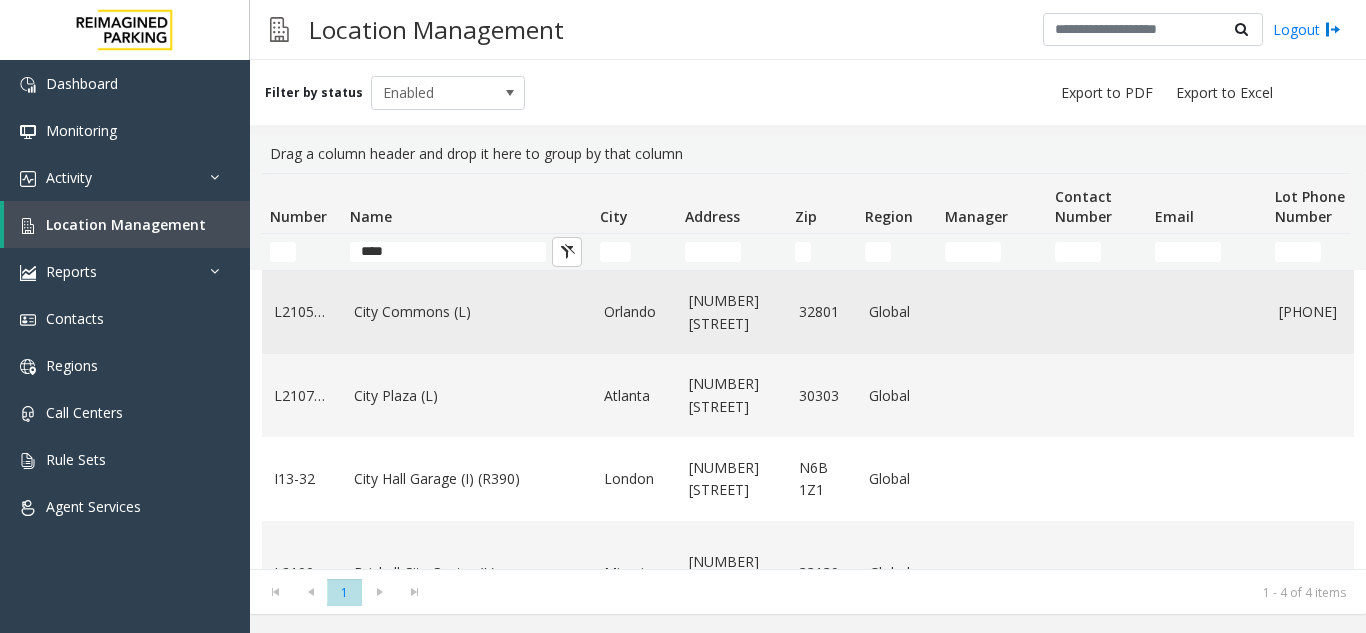 click on "City Commons (L)" 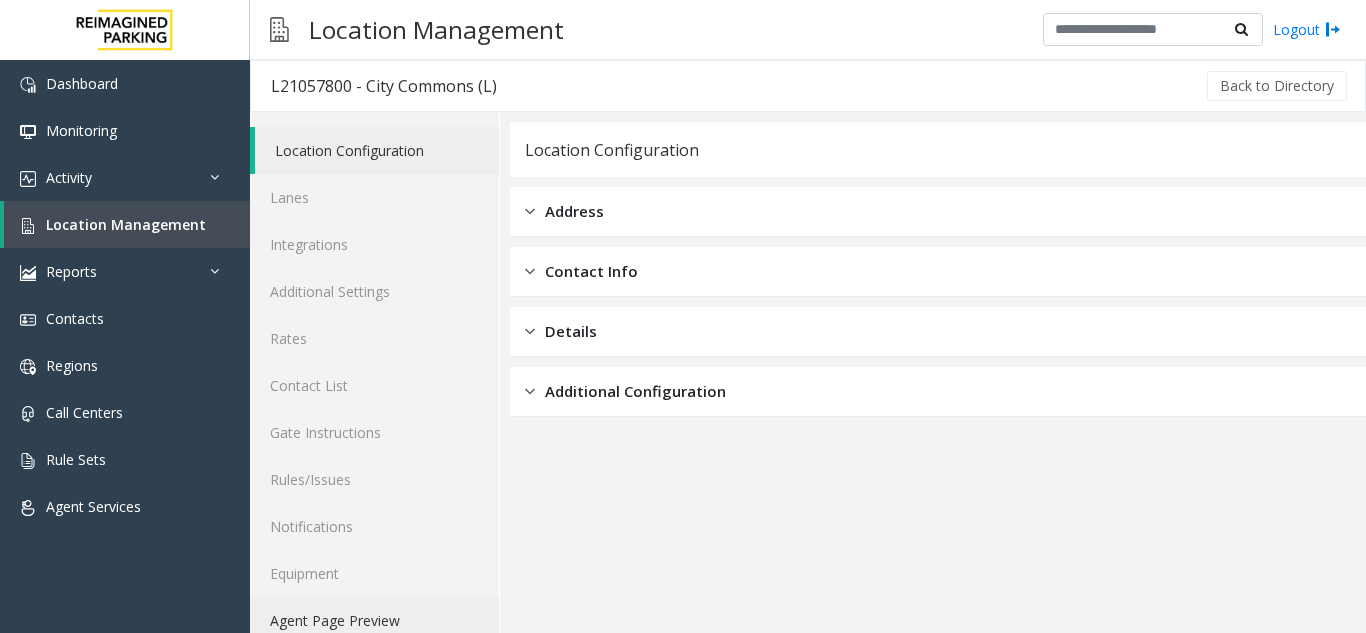 click on "Agent Page Preview" 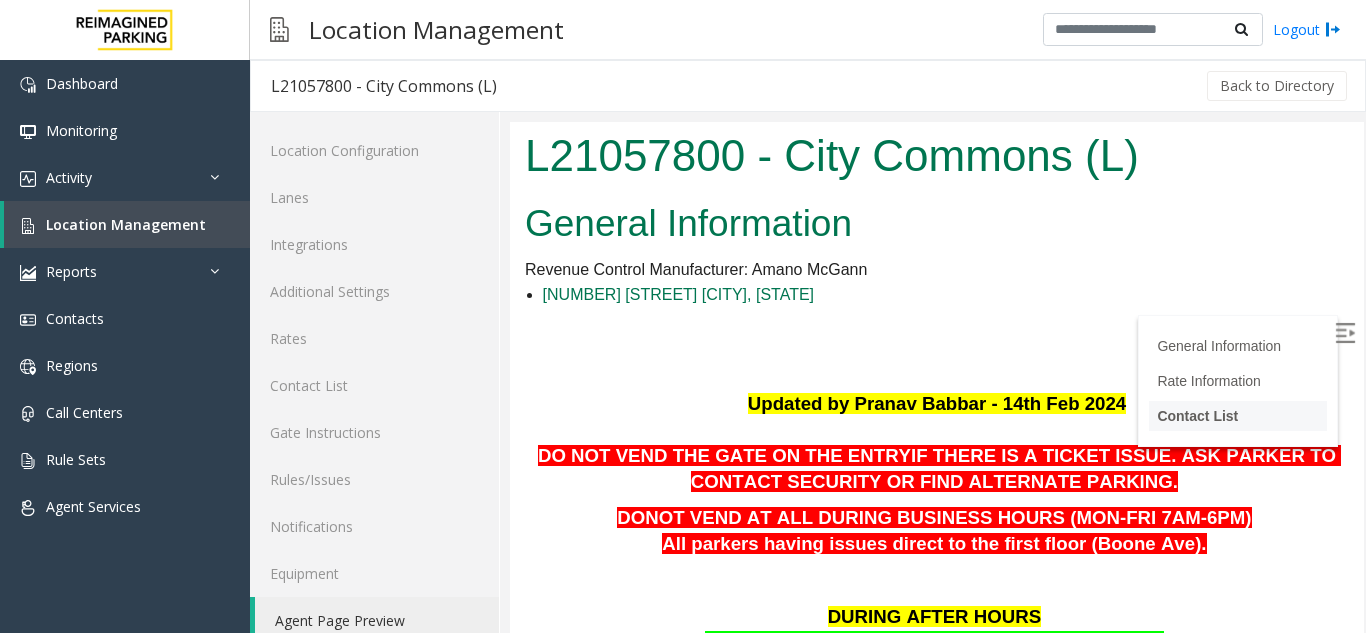 scroll, scrollTop: 0, scrollLeft: 0, axis: both 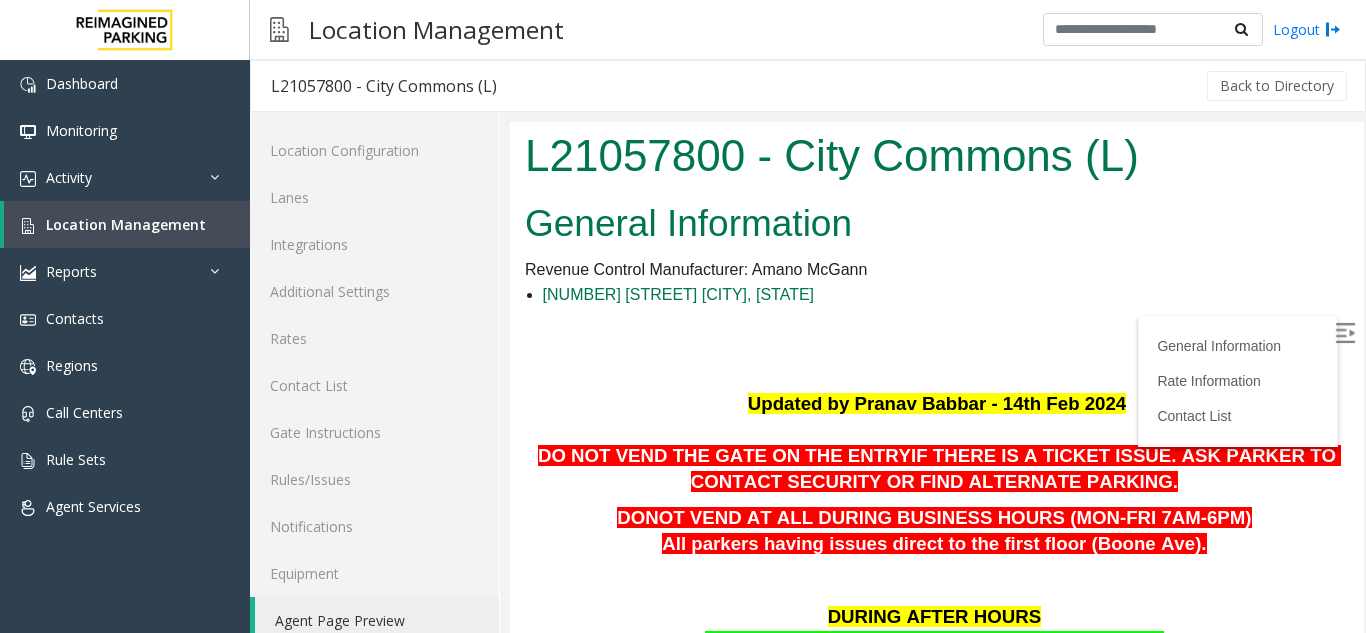 click at bounding box center [1345, 333] 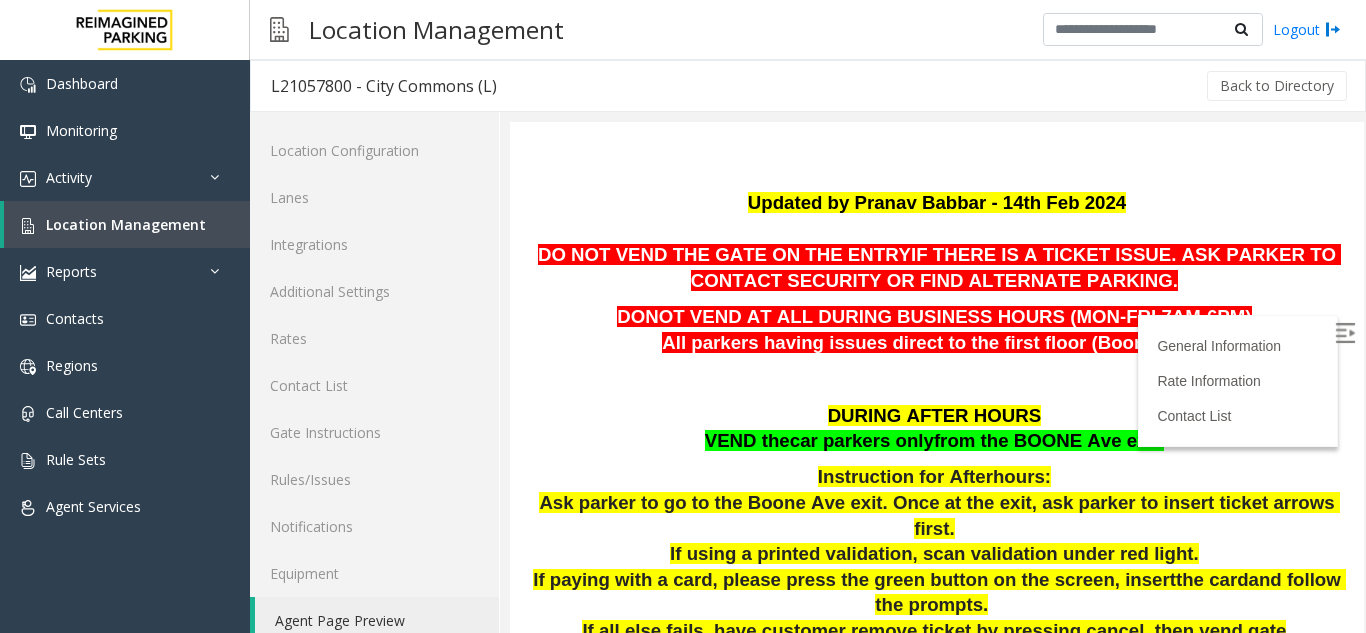 scroll, scrollTop: 200, scrollLeft: 0, axis: vertical 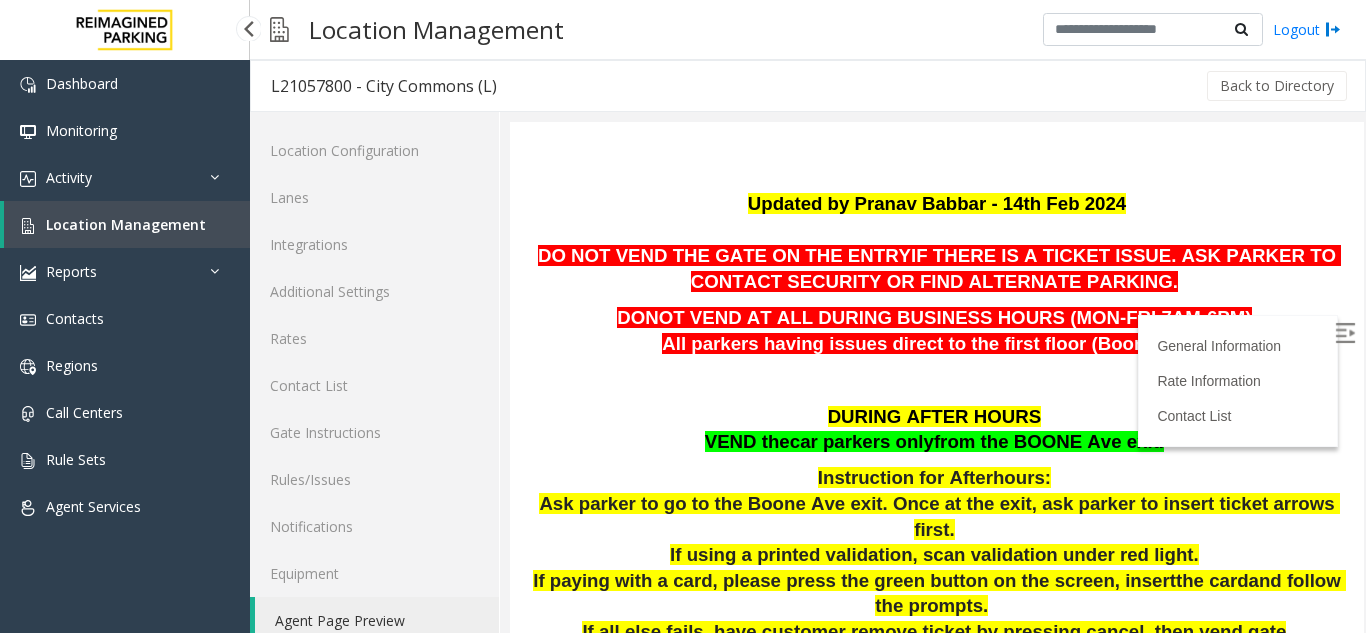 click on "Location Management" at bounding box center [126, 224] 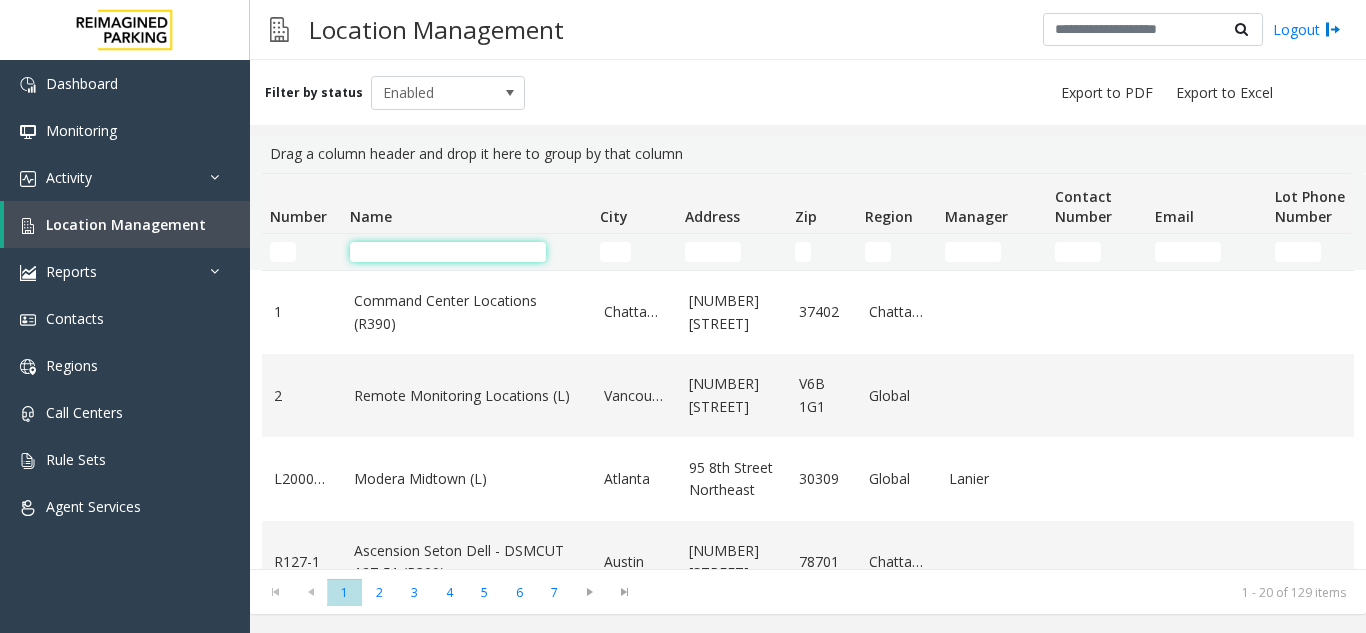 click 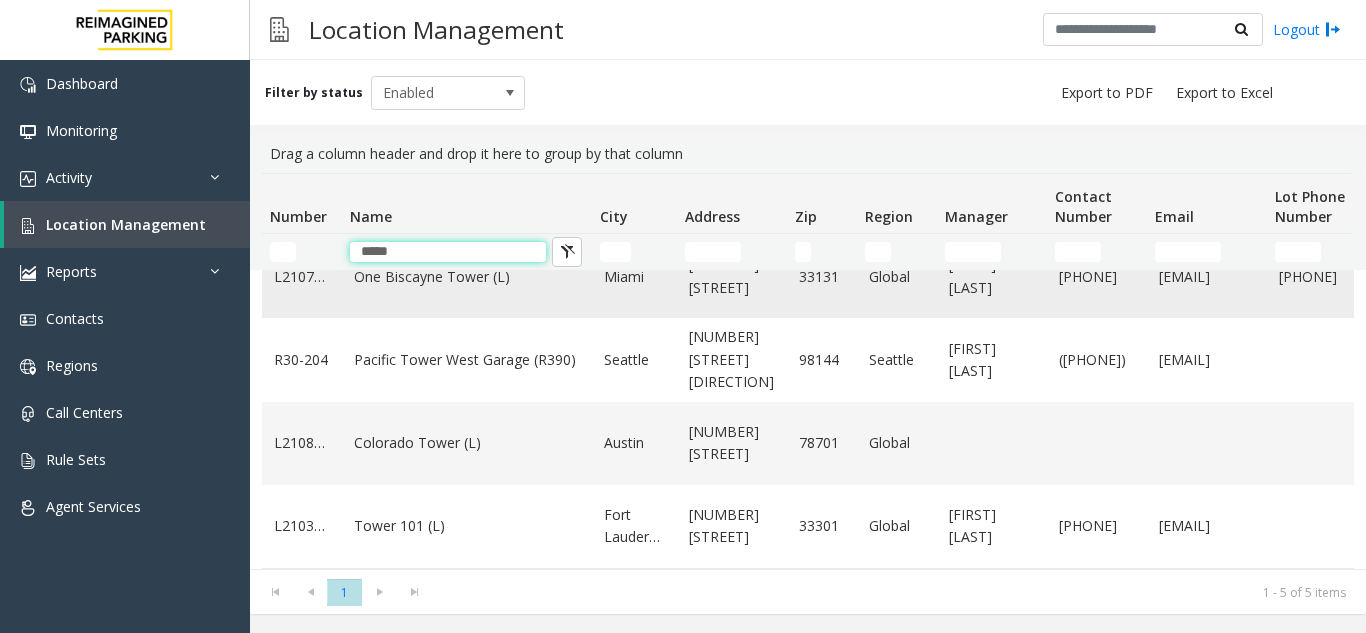 scroll, scrollTop: 134, scrollLeft: 0, axis: vertical 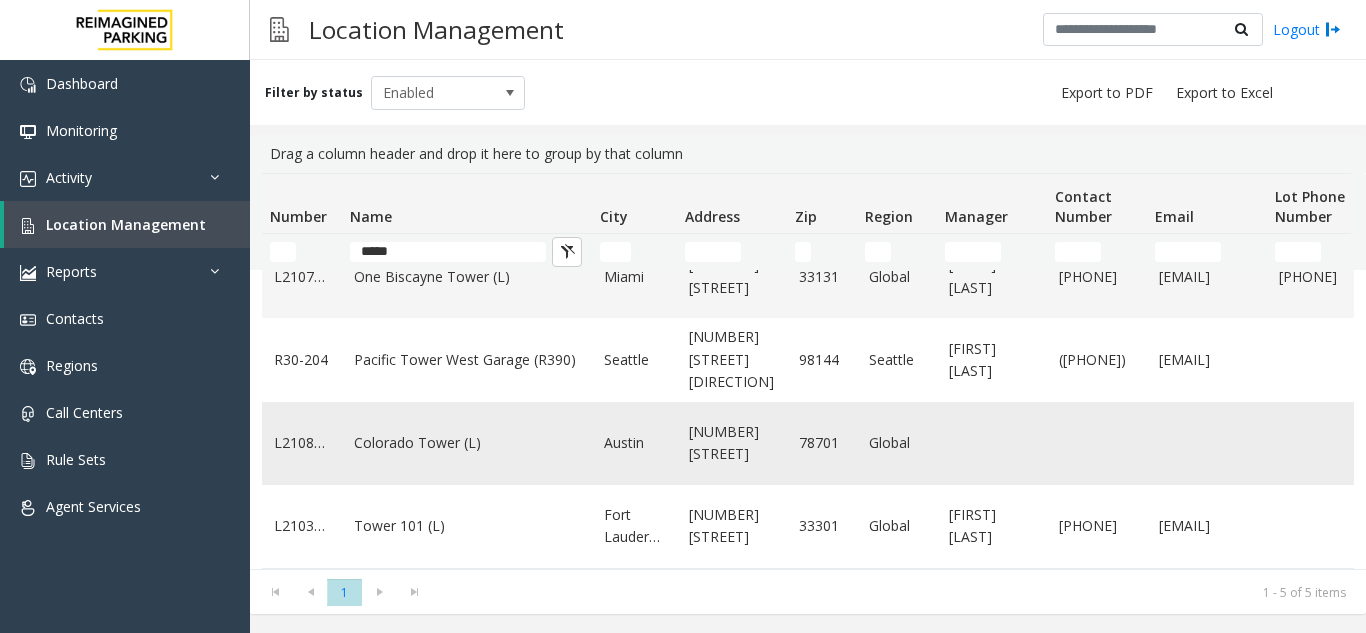 click on "Colorado Tower (L)" 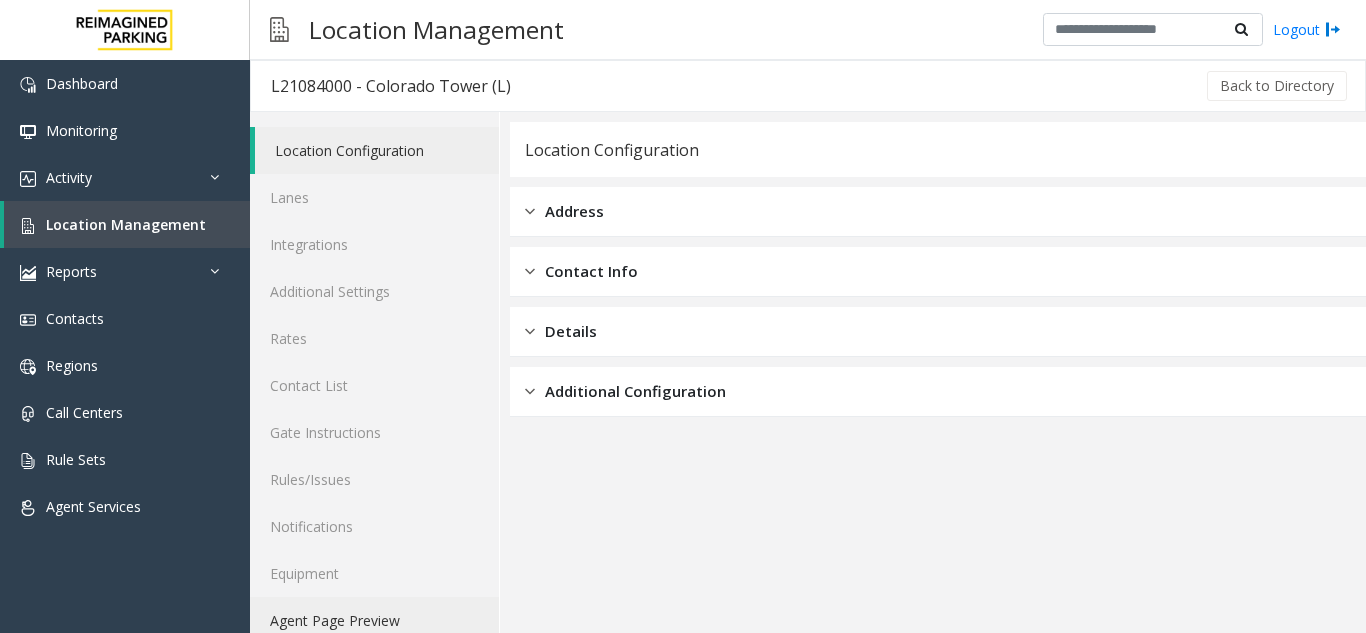 click on "Agent Page Preview" 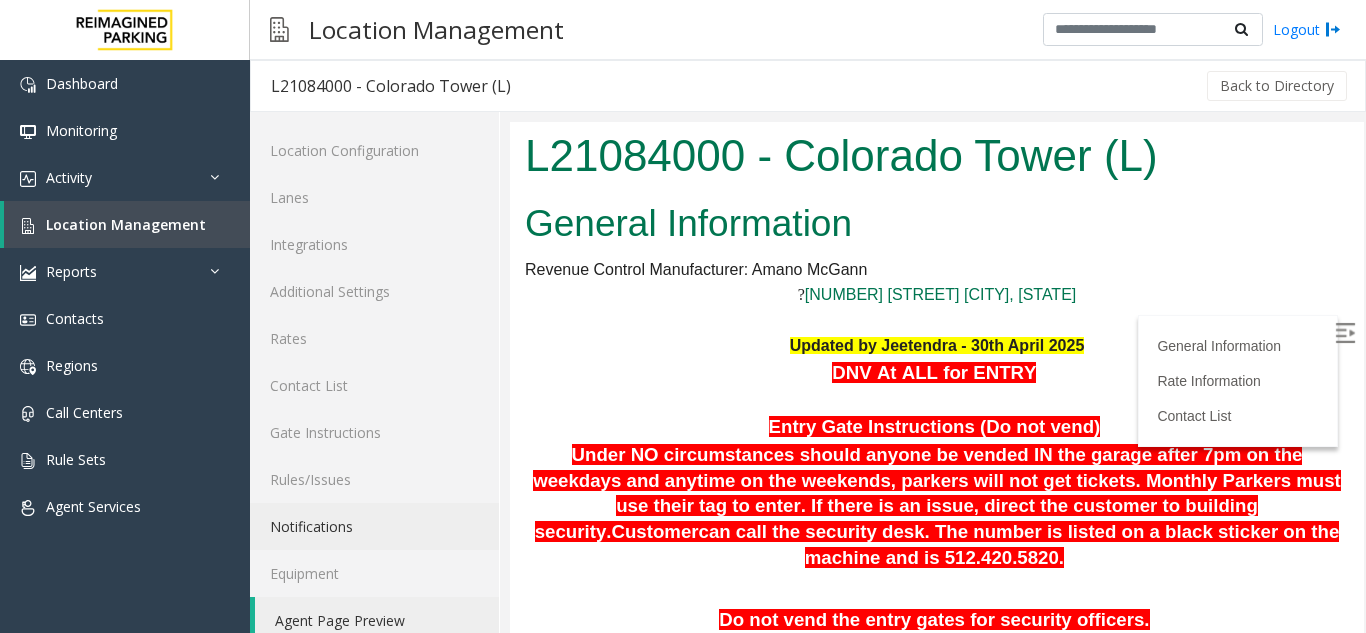 scroll, scrollTop: 0, scrollLeft: 0, axis: both 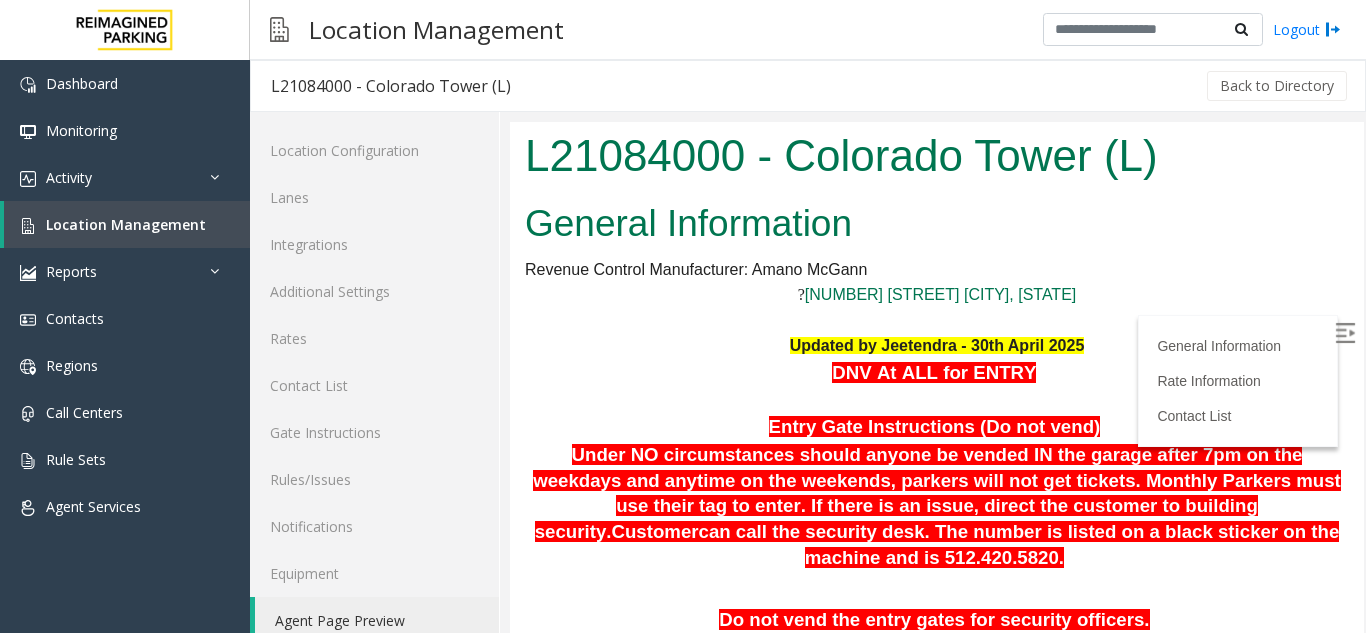click at bounding box center (1345, 333) 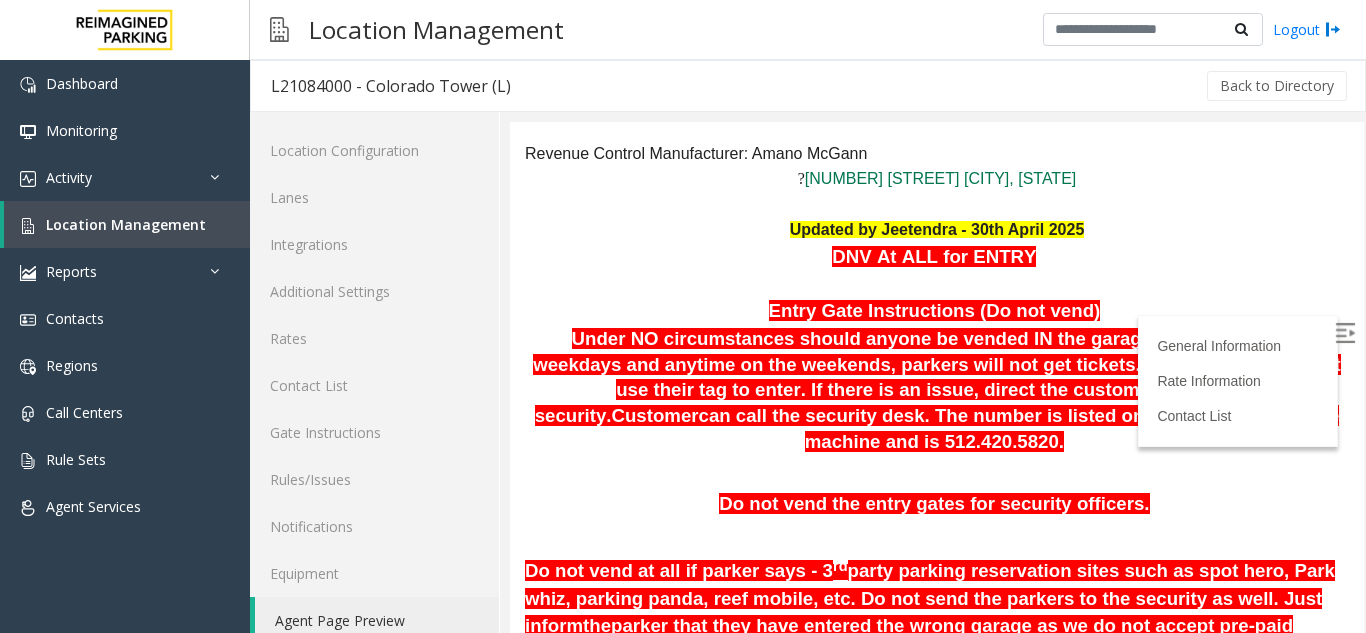 scroll, scrollTop: 100, scrollLeft: 0, axis: vertical 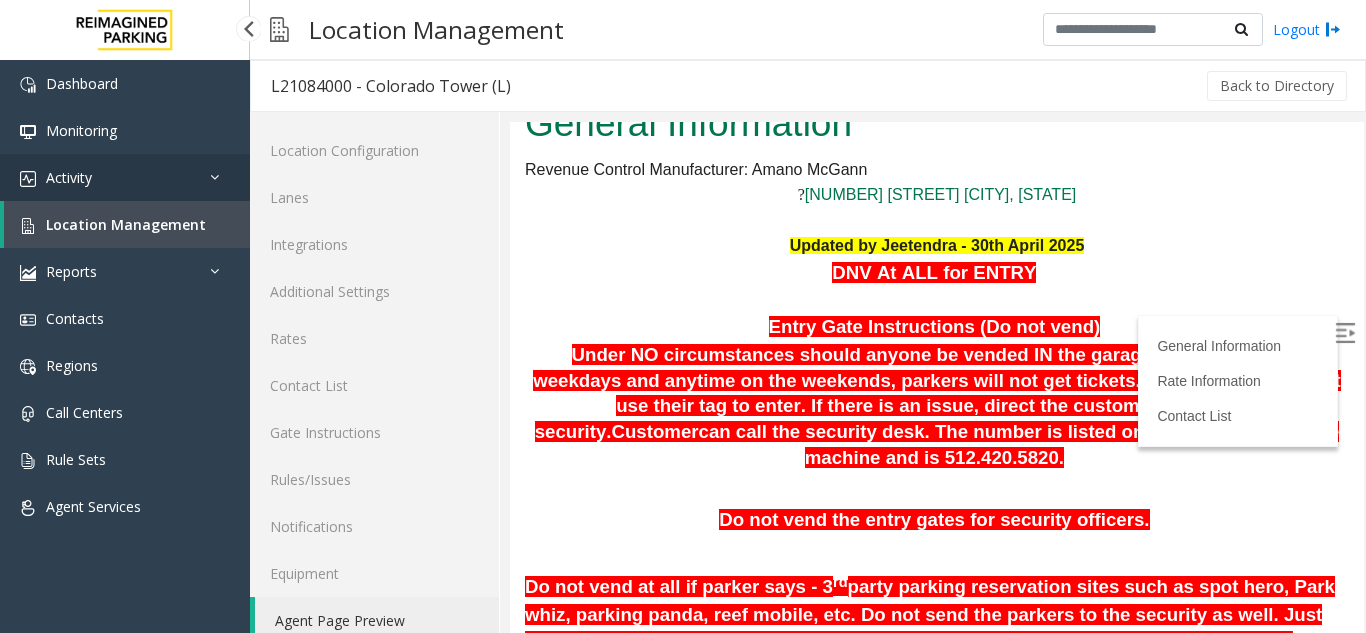 click on "Activity" at bounding box center [125, 177] 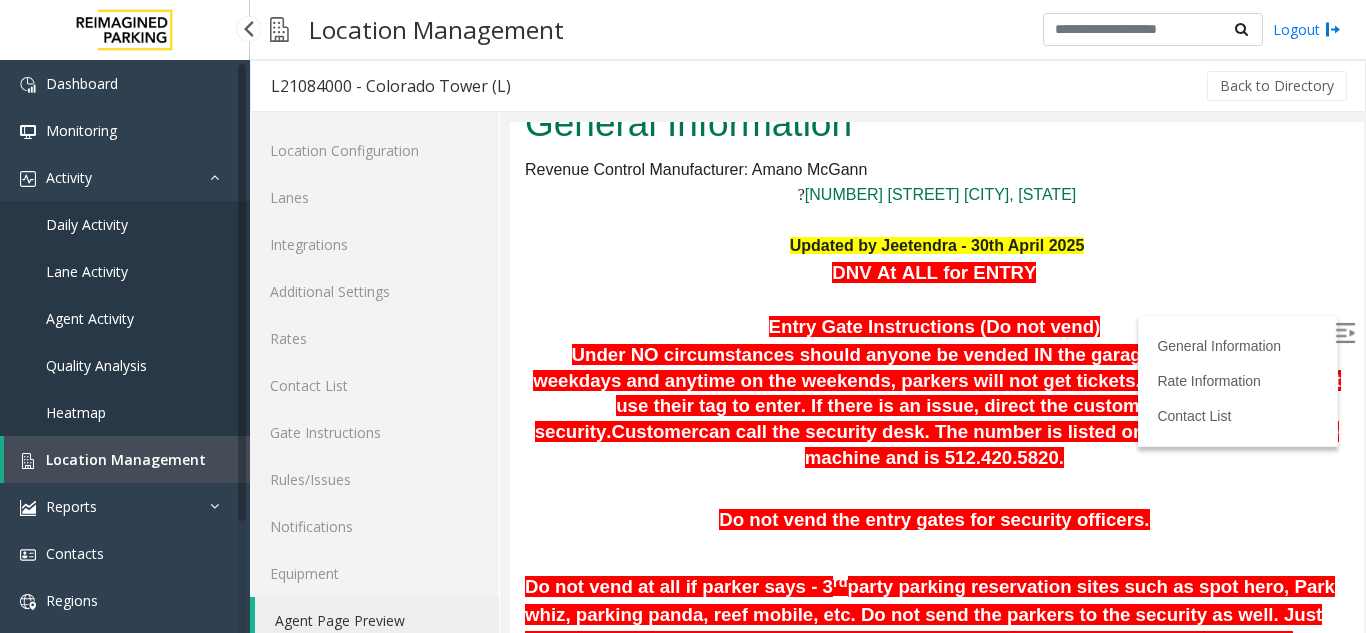 click on "Location Management" at bounding box center (126, 459) 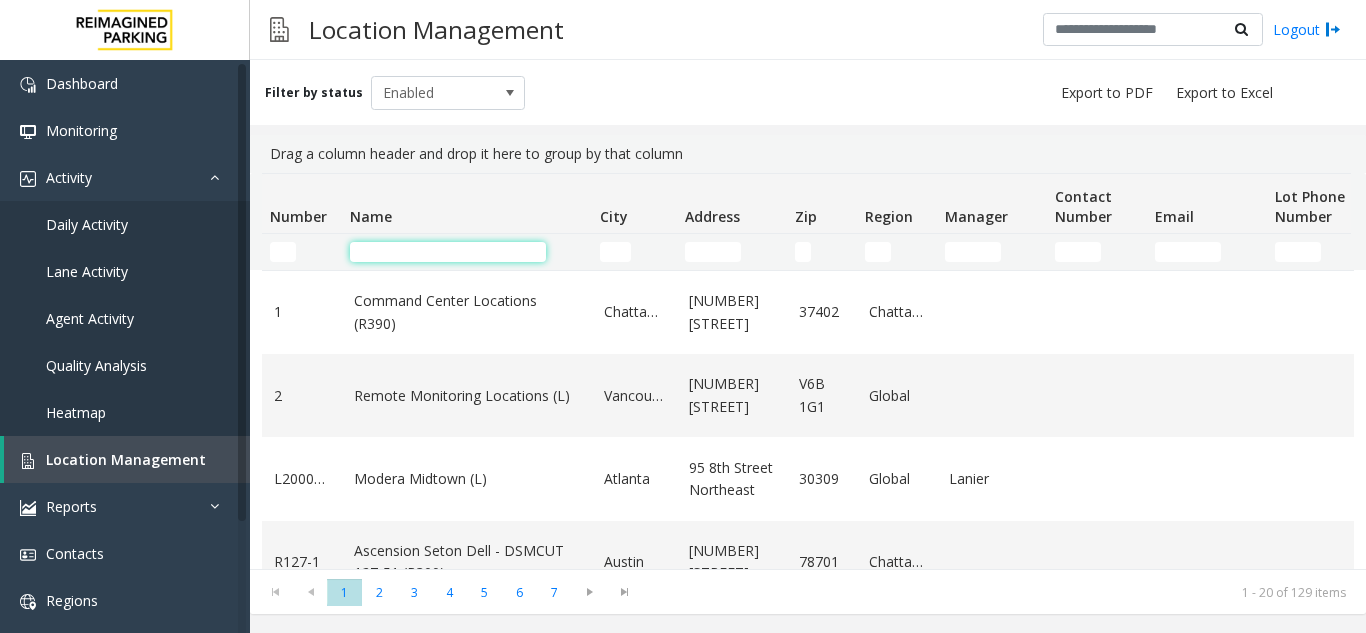 click 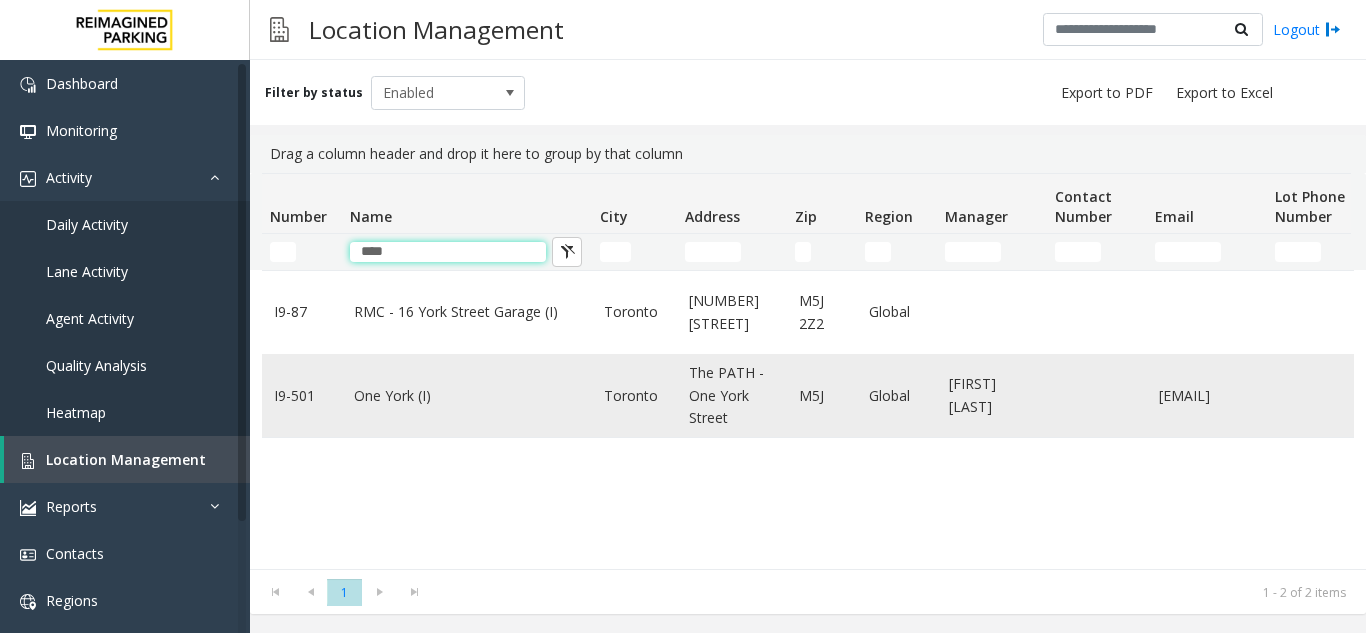 type on "****" 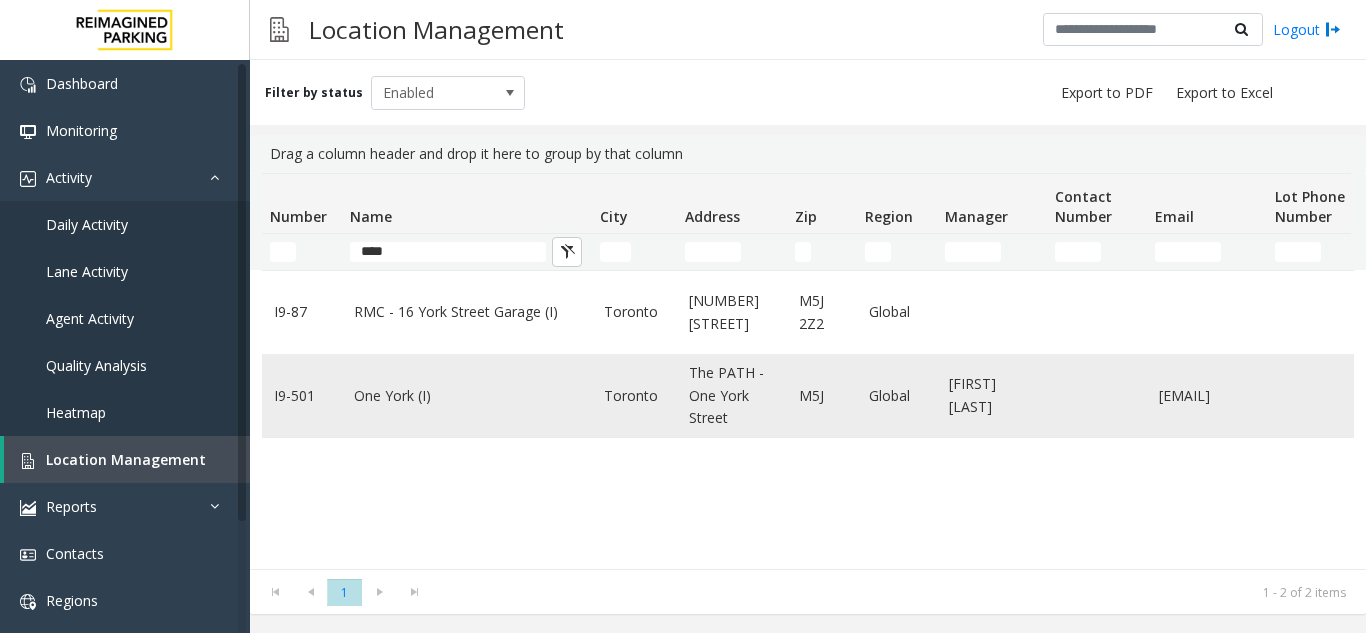 click on "One York (I)" 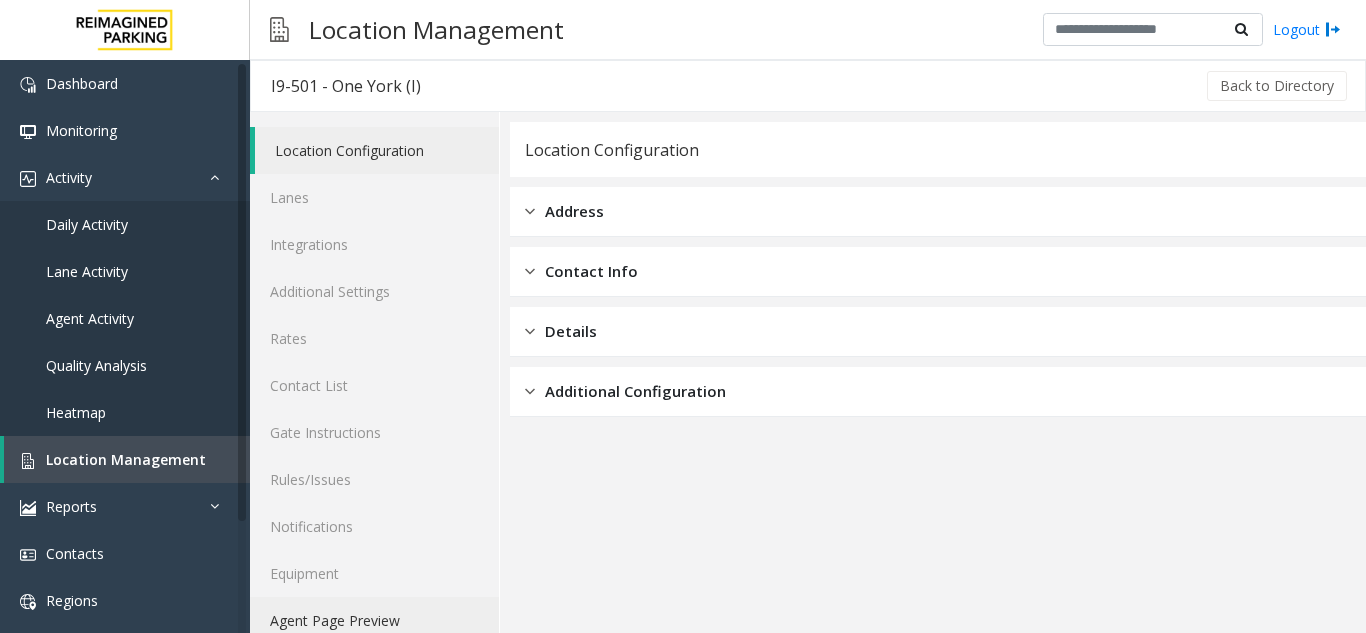 click on "Agent Page Preview" 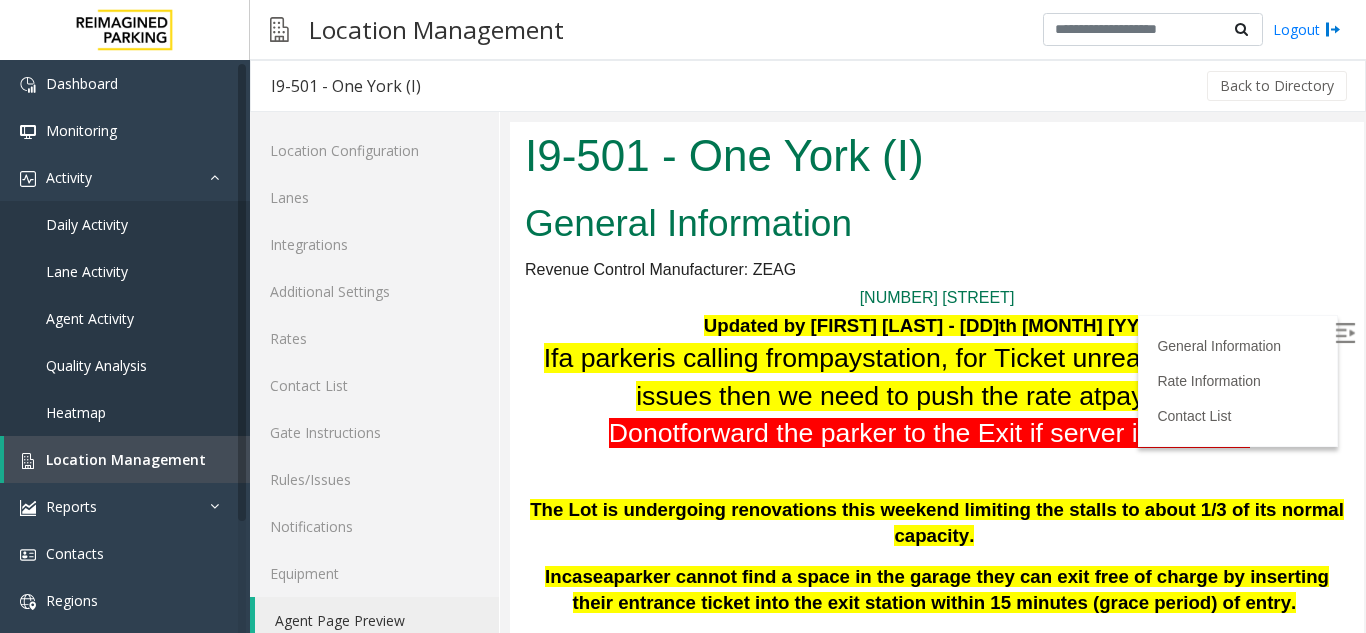 scroll, scrollTop: 0, scrollLeft: 0, axis: both 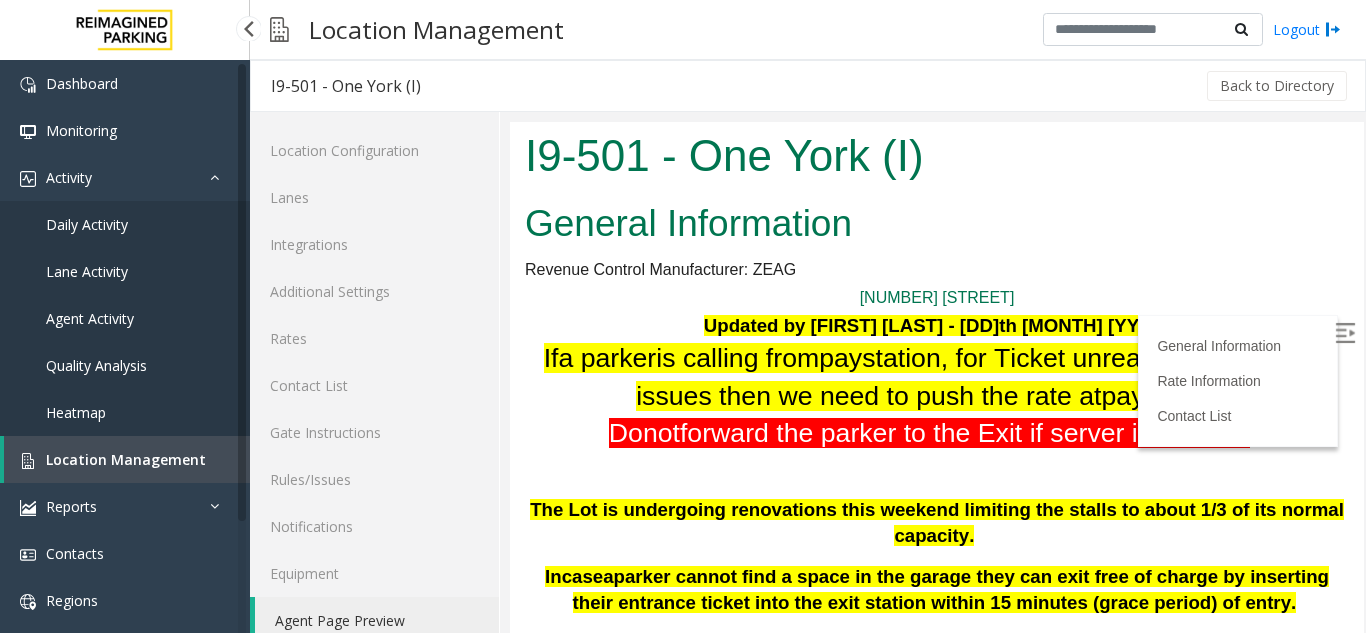 click at bounding box center (248, 28) 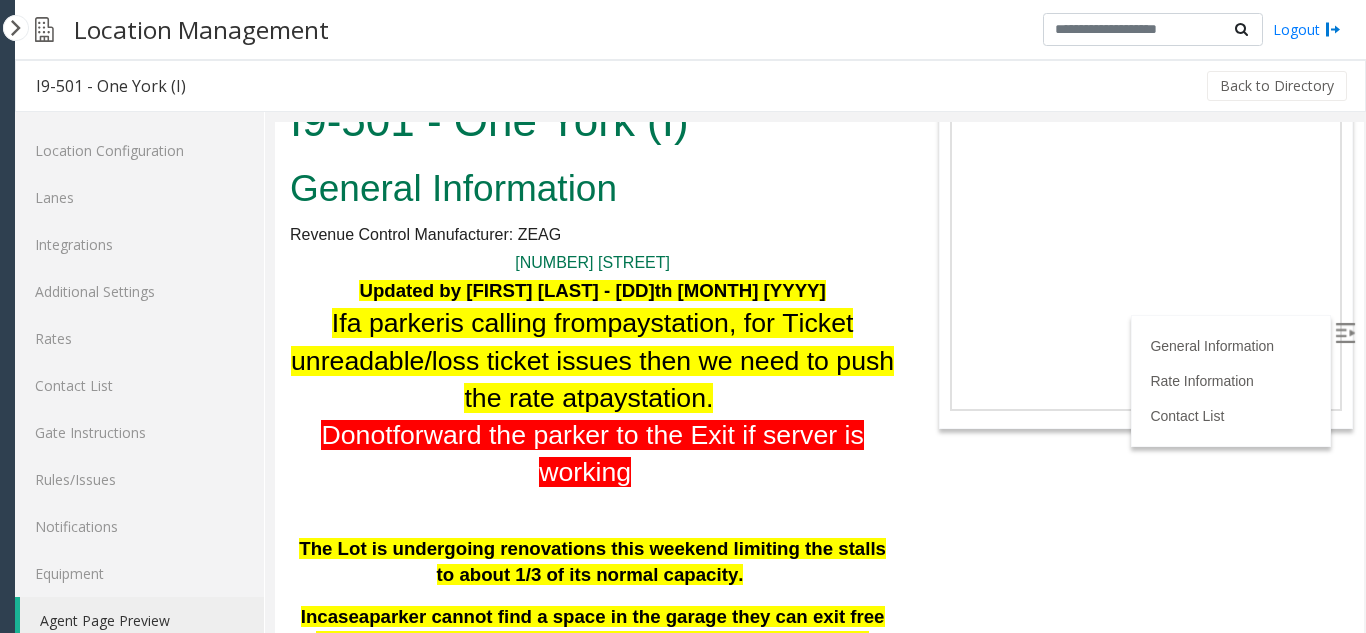 scroll, scrollTop: 0, scrollLeft: 0, axis: both 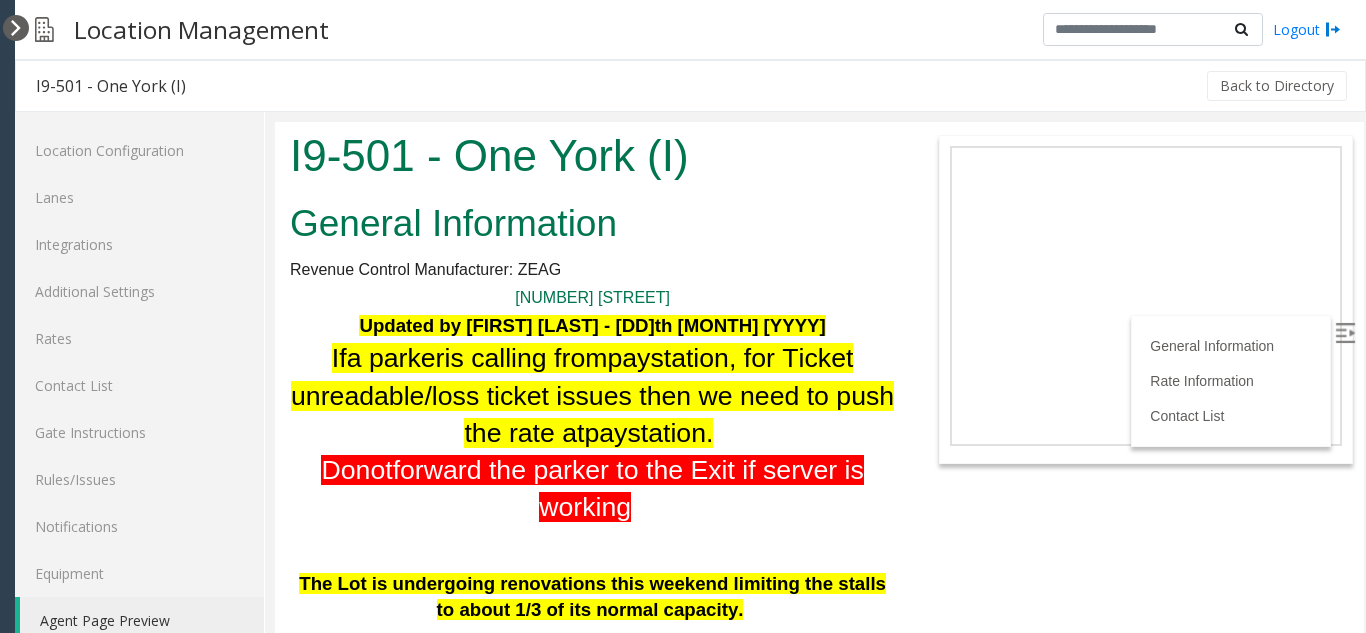 click at bounding box center (16, 28) 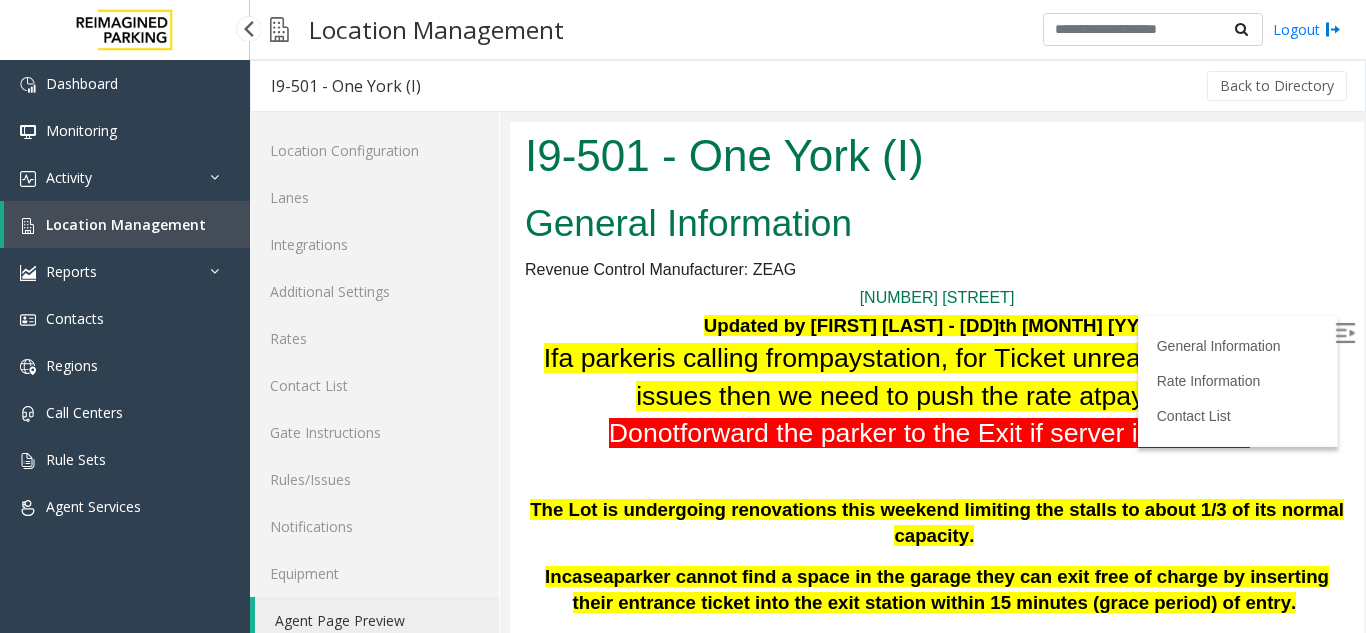 click on "Location Management" at bounding box center [127, 224] 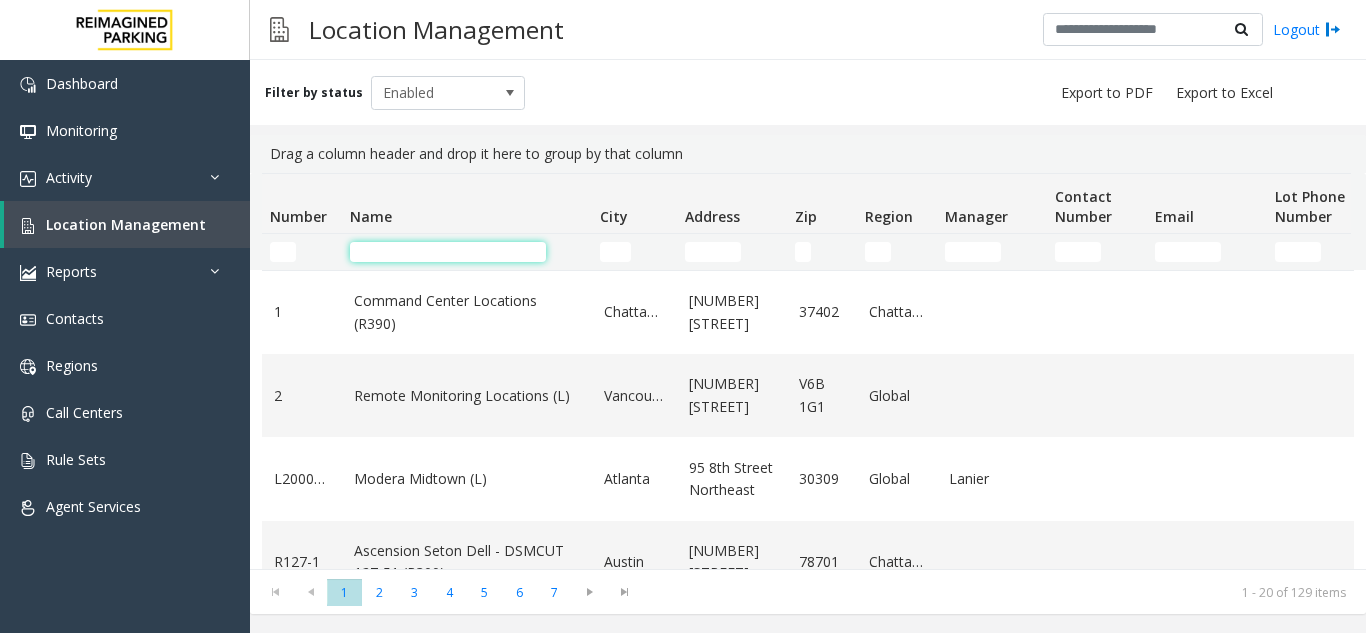 click 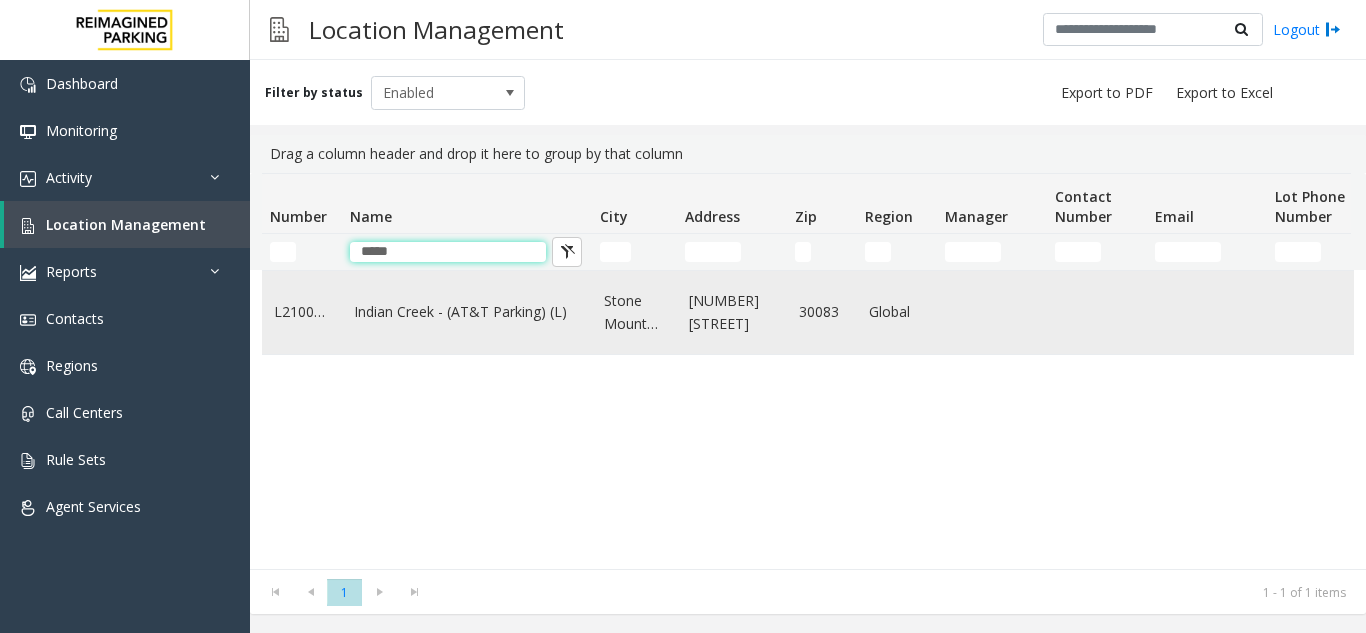 type on "*****" 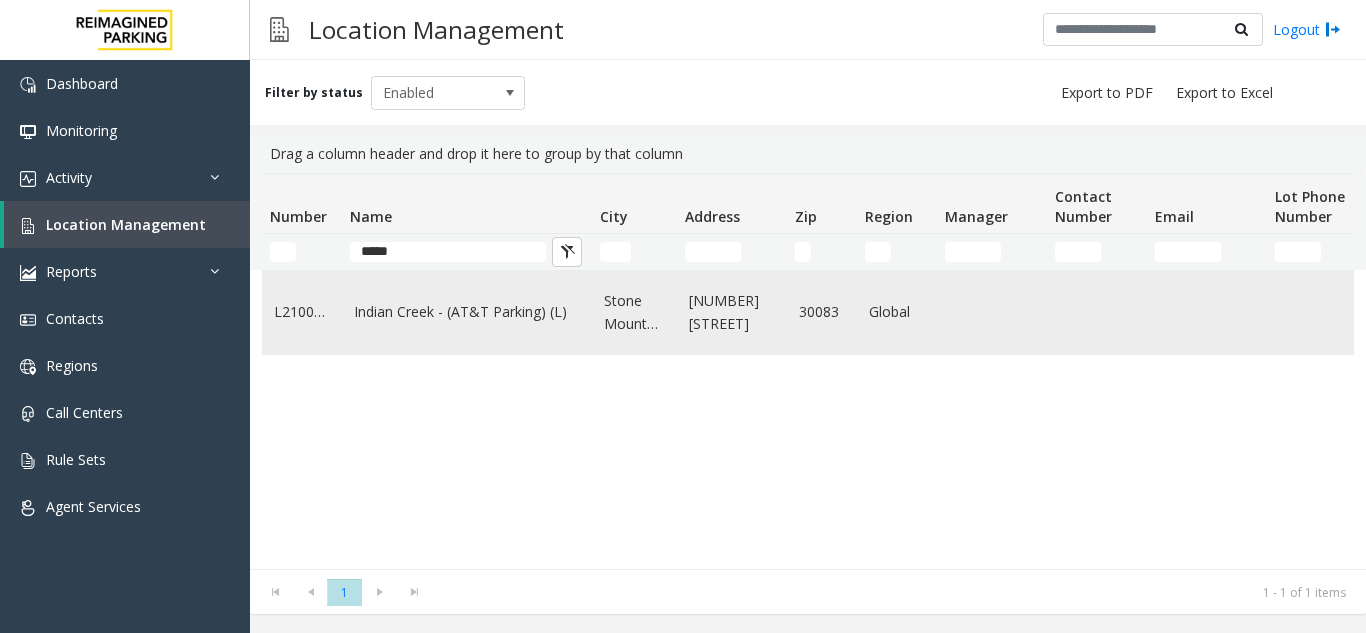 click on "Indian Creek - (AT&T Parking) (L)" 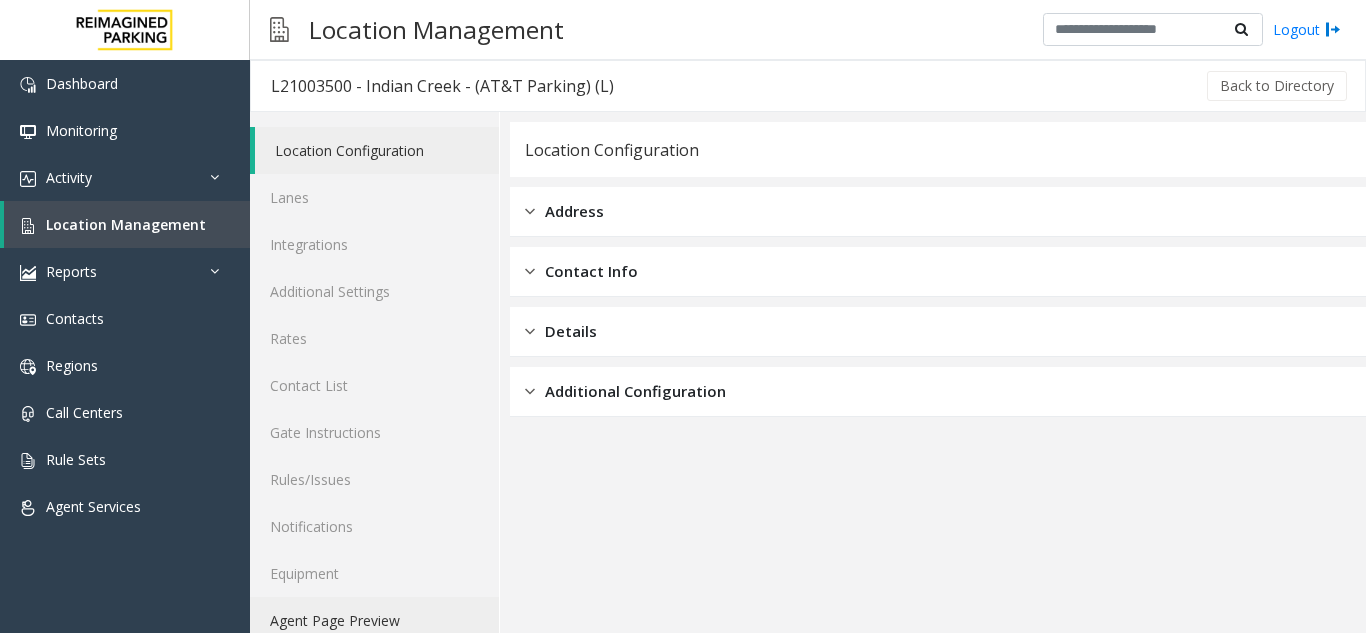 click on "Agent Page Preview" 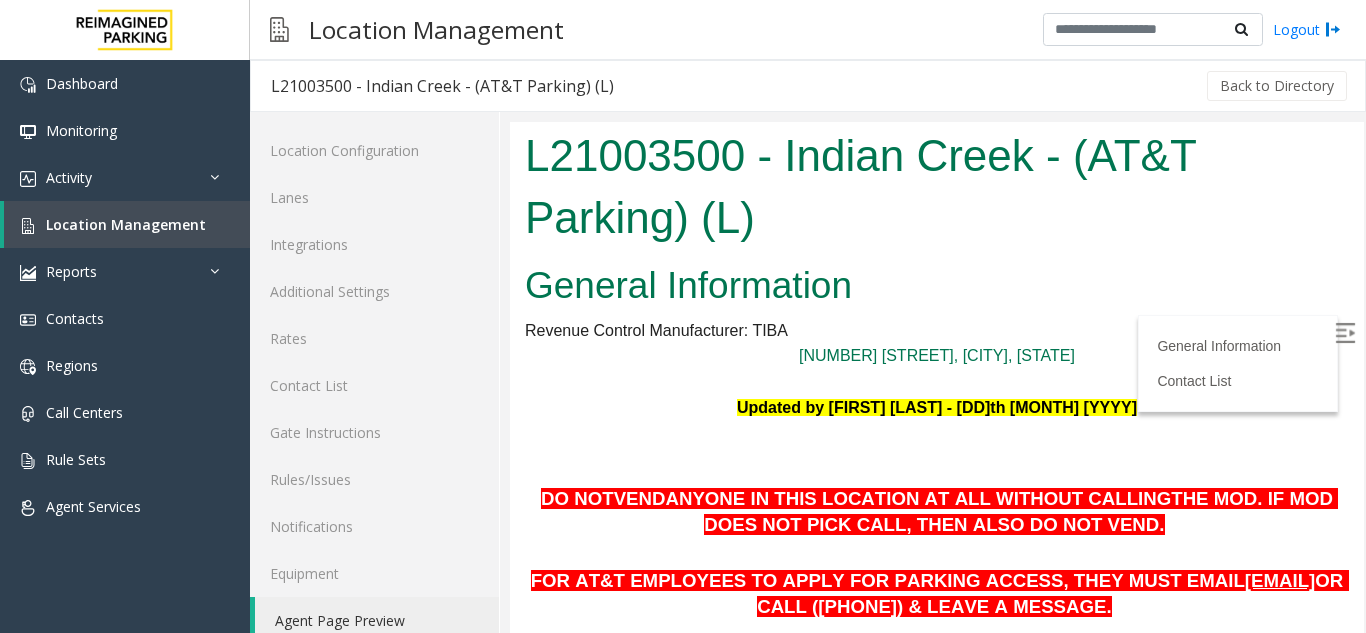 scroll, scrollTop: 0, scrollLeft: 0, axis: both 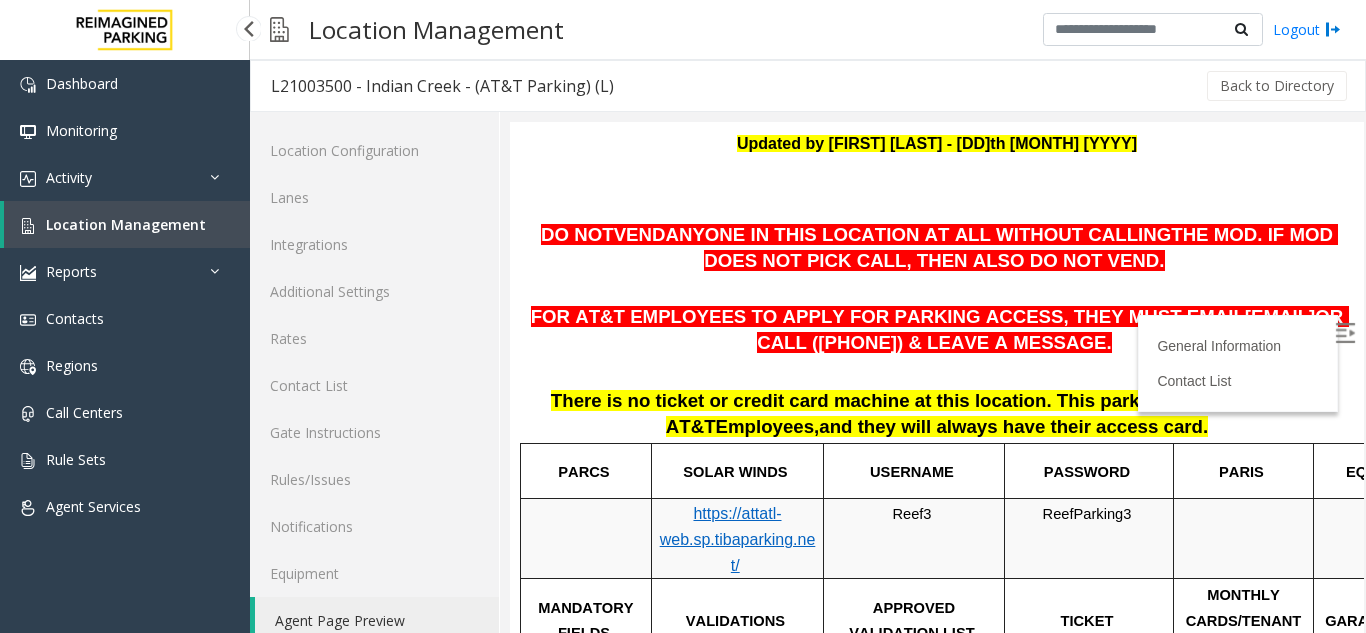 click on "Location Management" at bounding box center [126, 224] 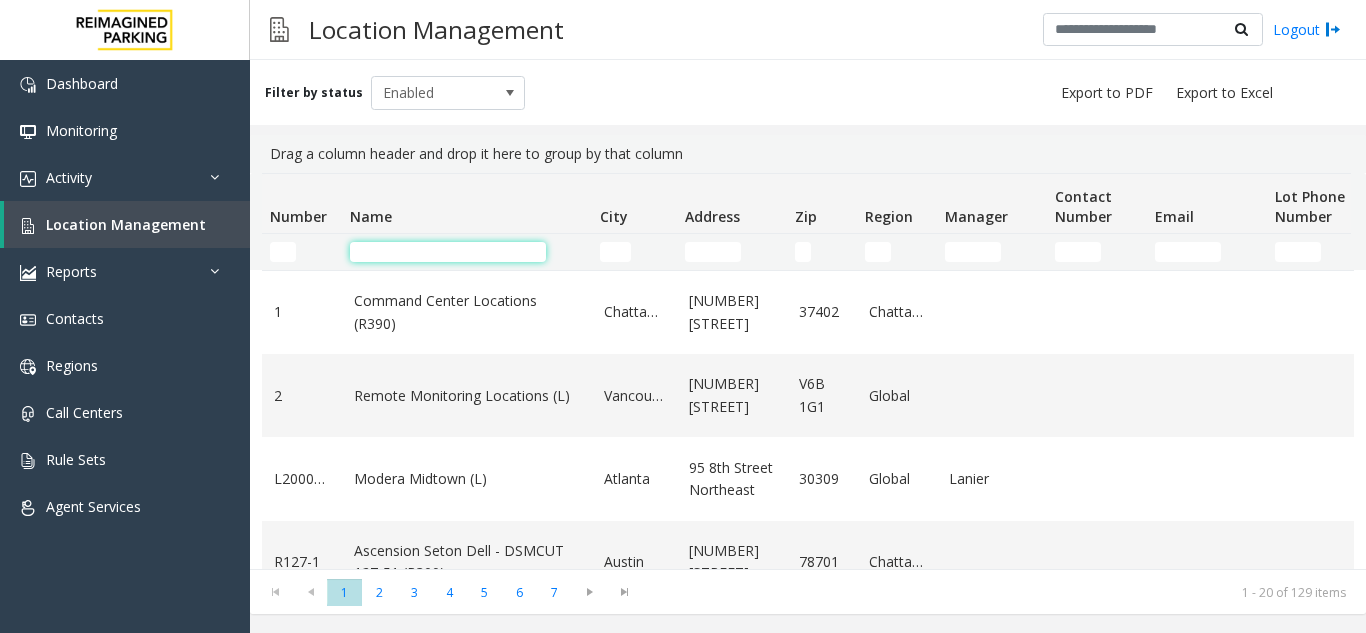 click 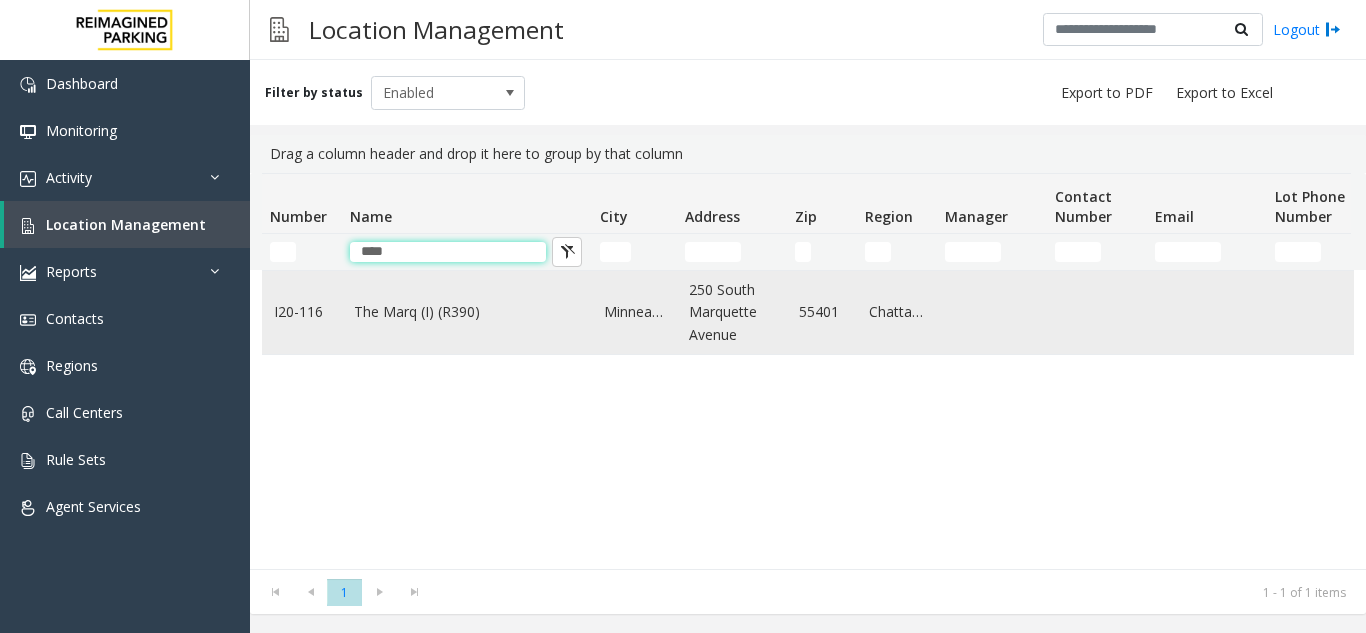 type on "****" 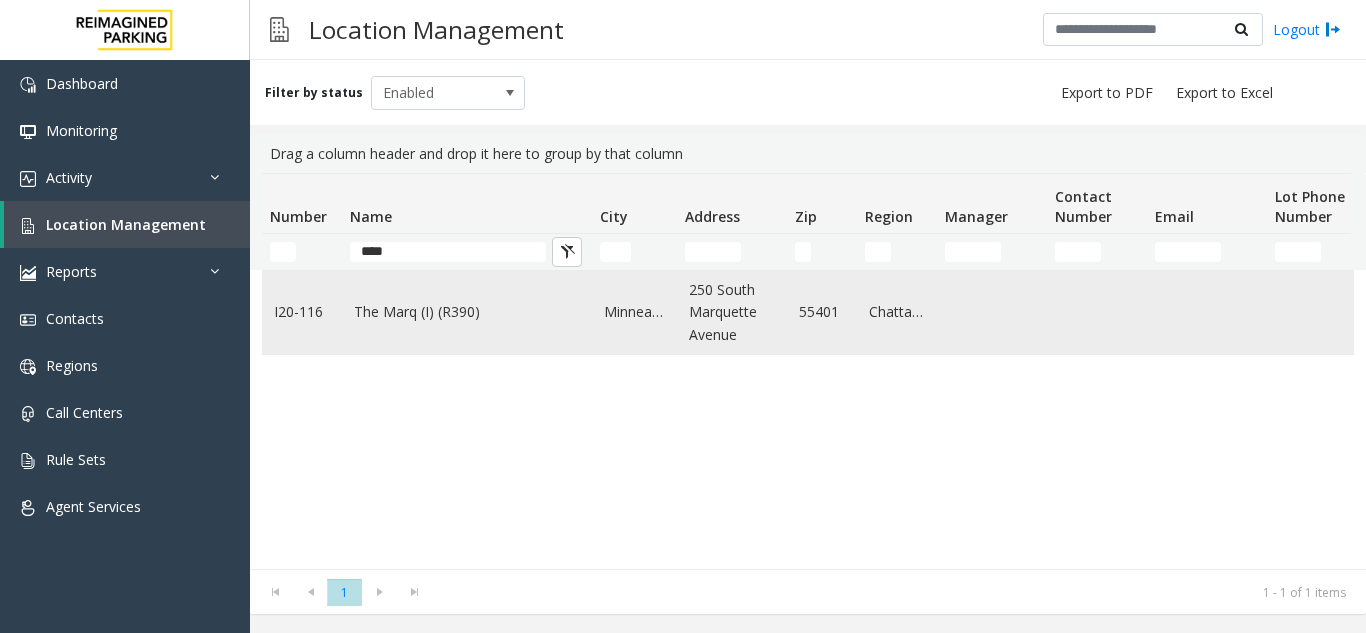 click on "The Marq (I) (R390)" 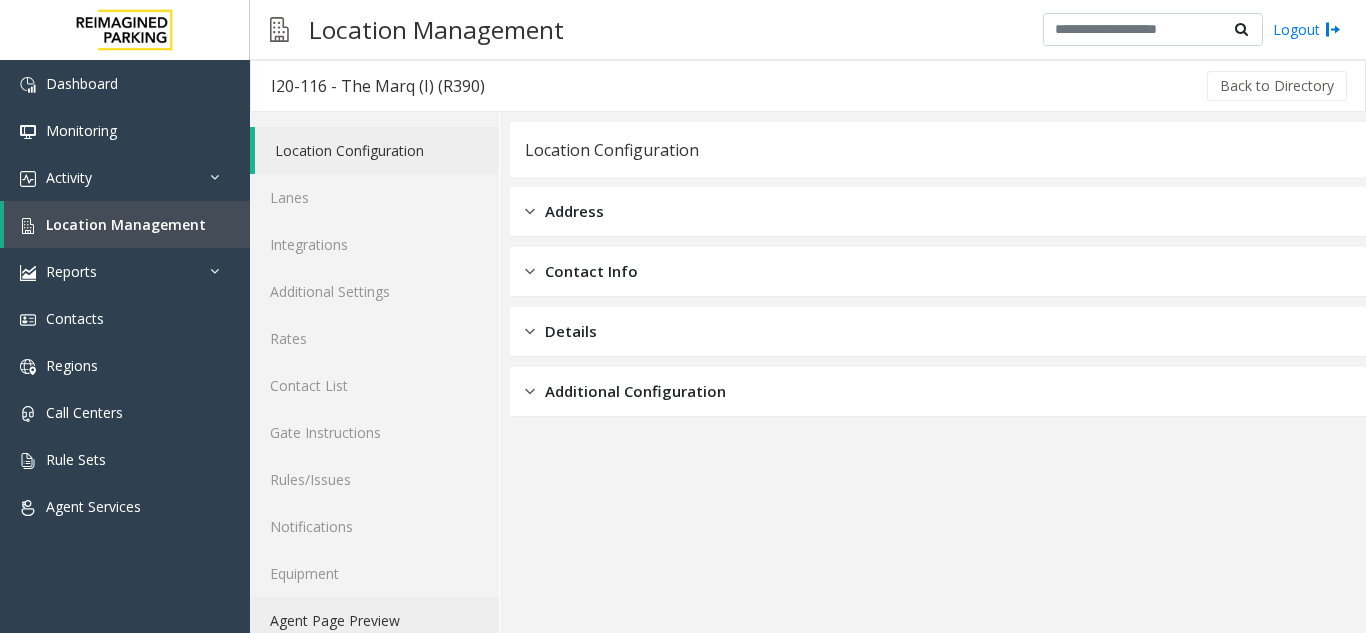 click on "Agent Page Preview" 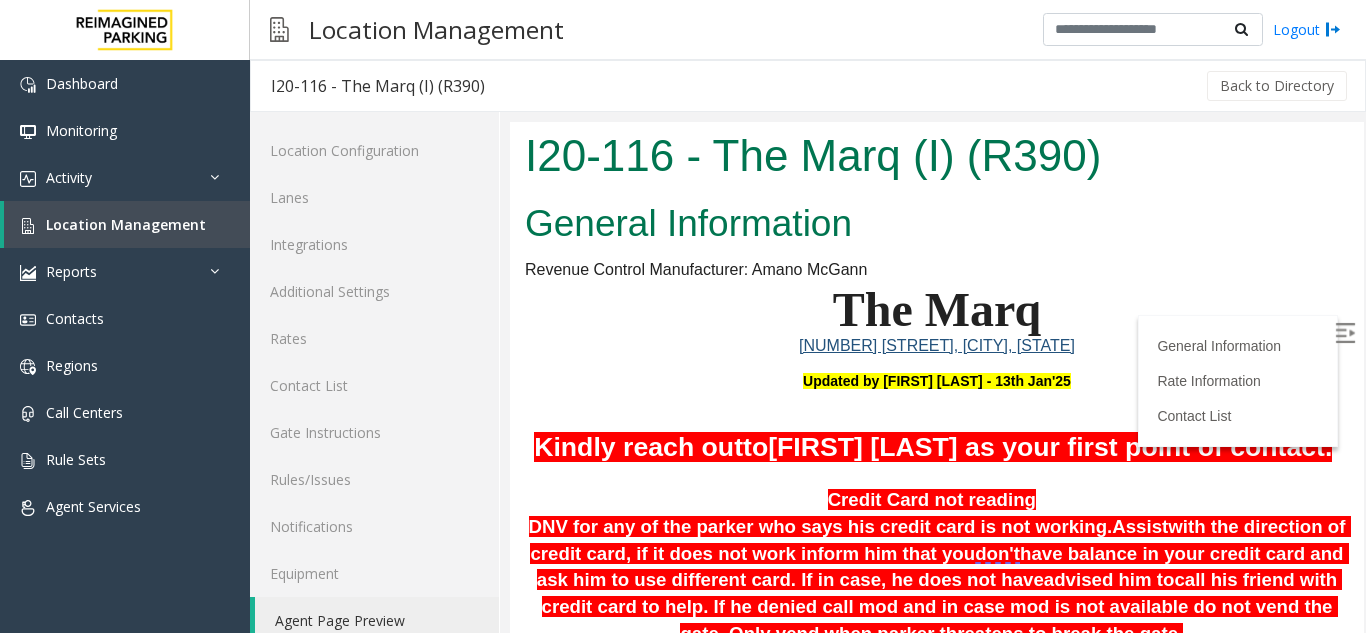 scroll, scrollTop: 0, scrollLeft: 0, axis: both 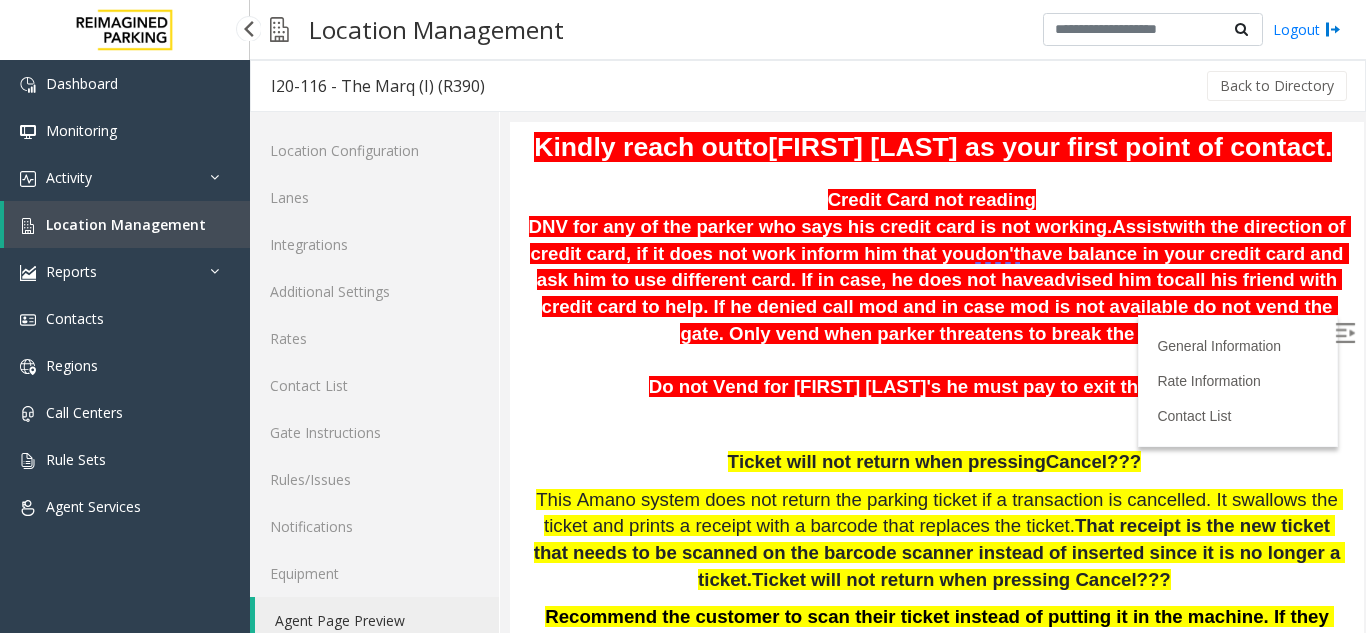 click on "Location Management" at bounding box center (127, 224) 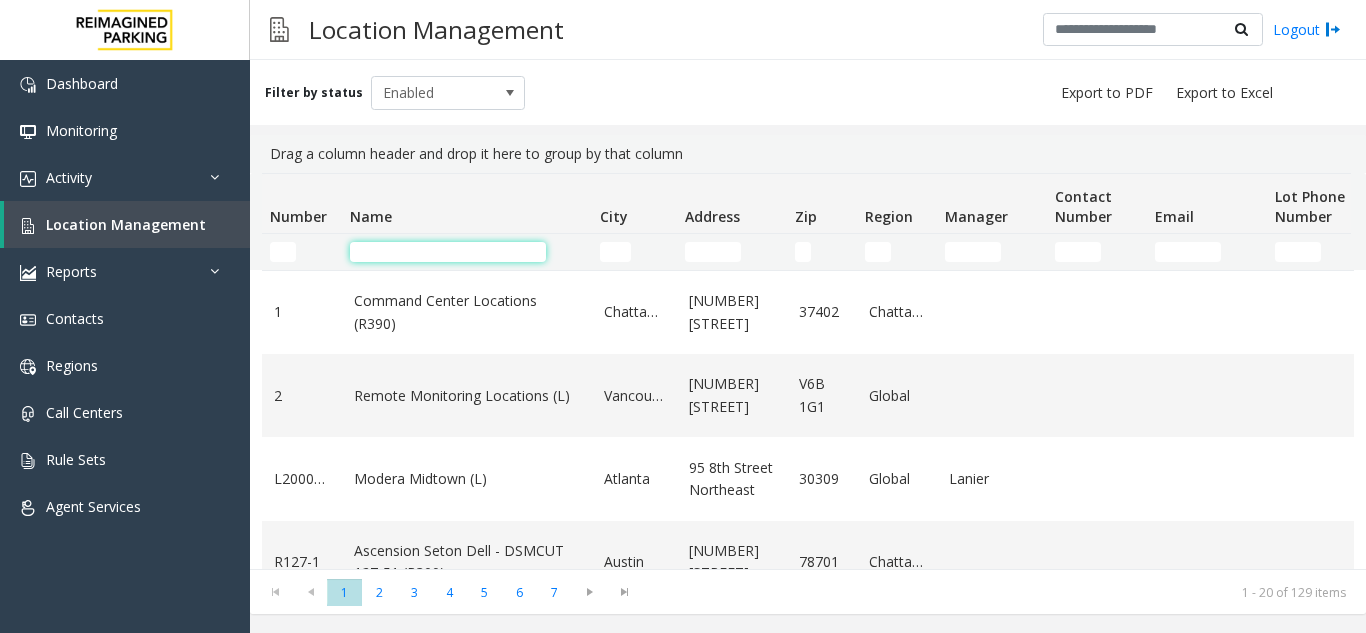click 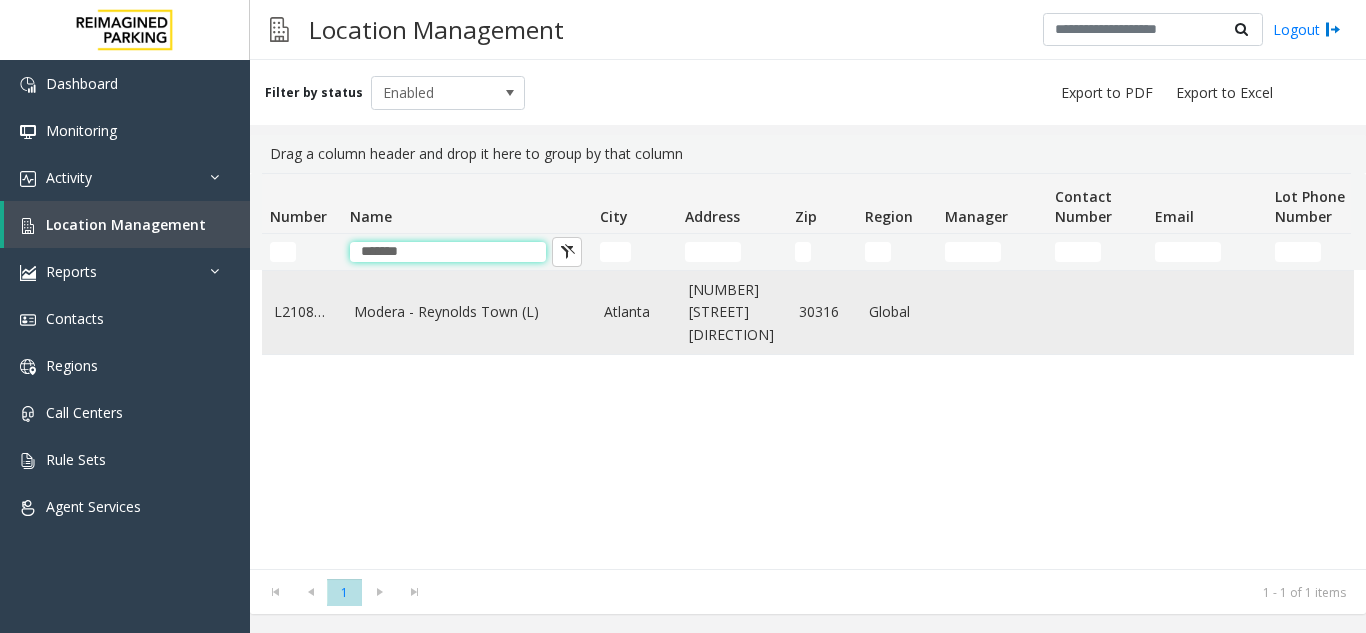 type on "*******" 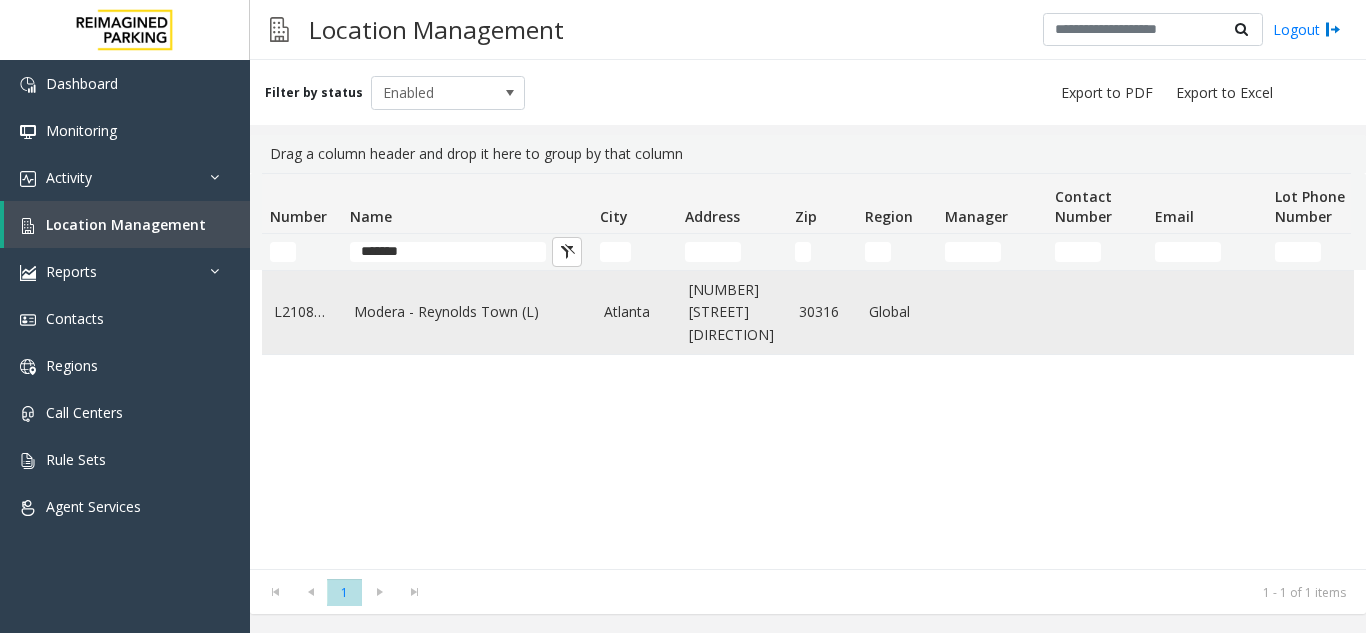 click on "Modera - Reynolds Town (L)" 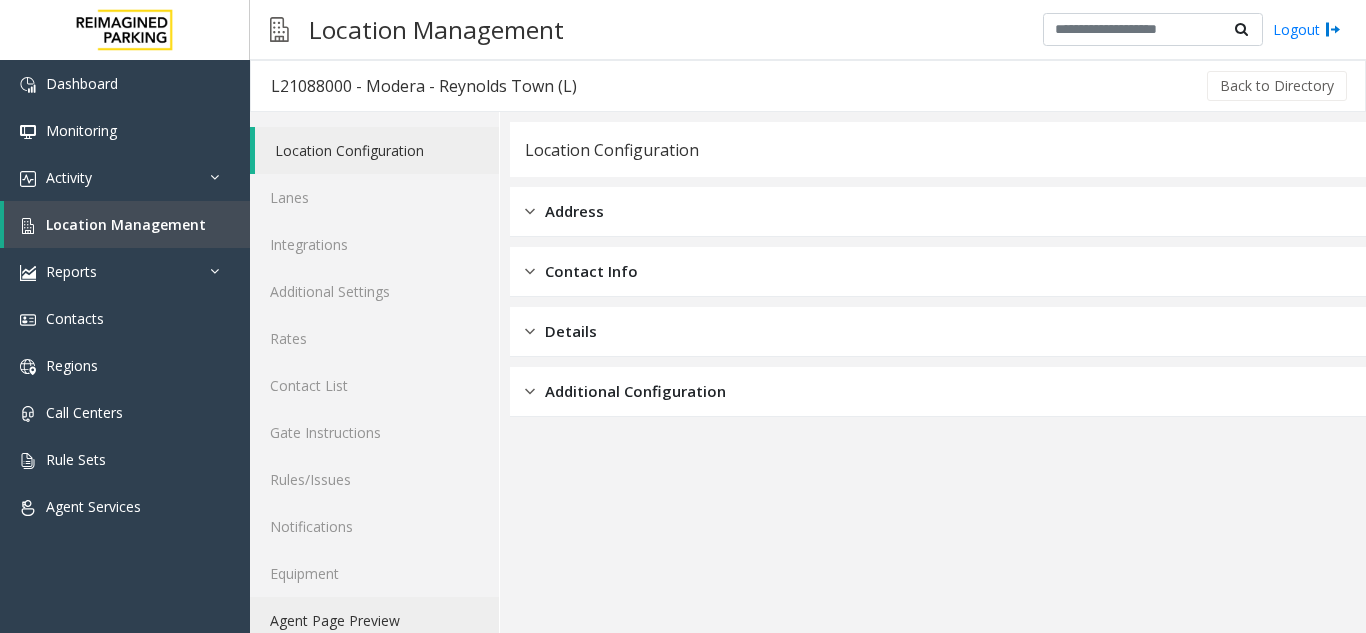 click on "Agent Page Preview" 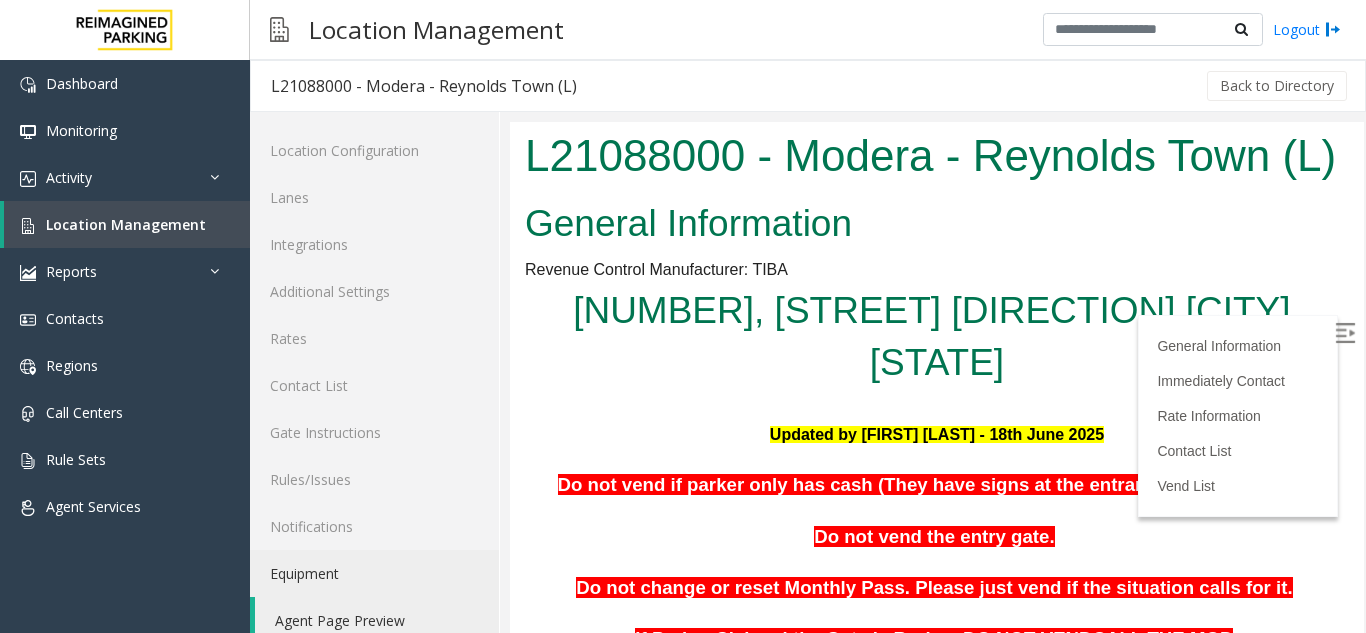 scroll, scrollTop: 0, scrollLeft: 0, axis: both 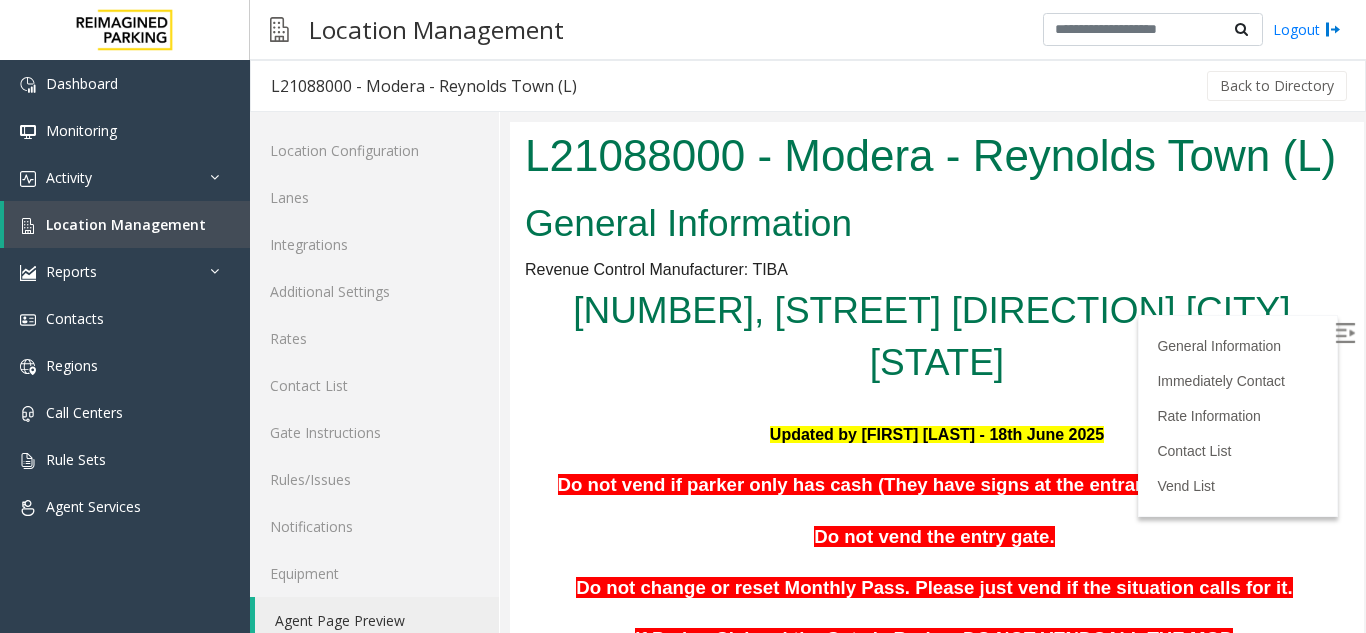 click at bounding box center [1345, 333] 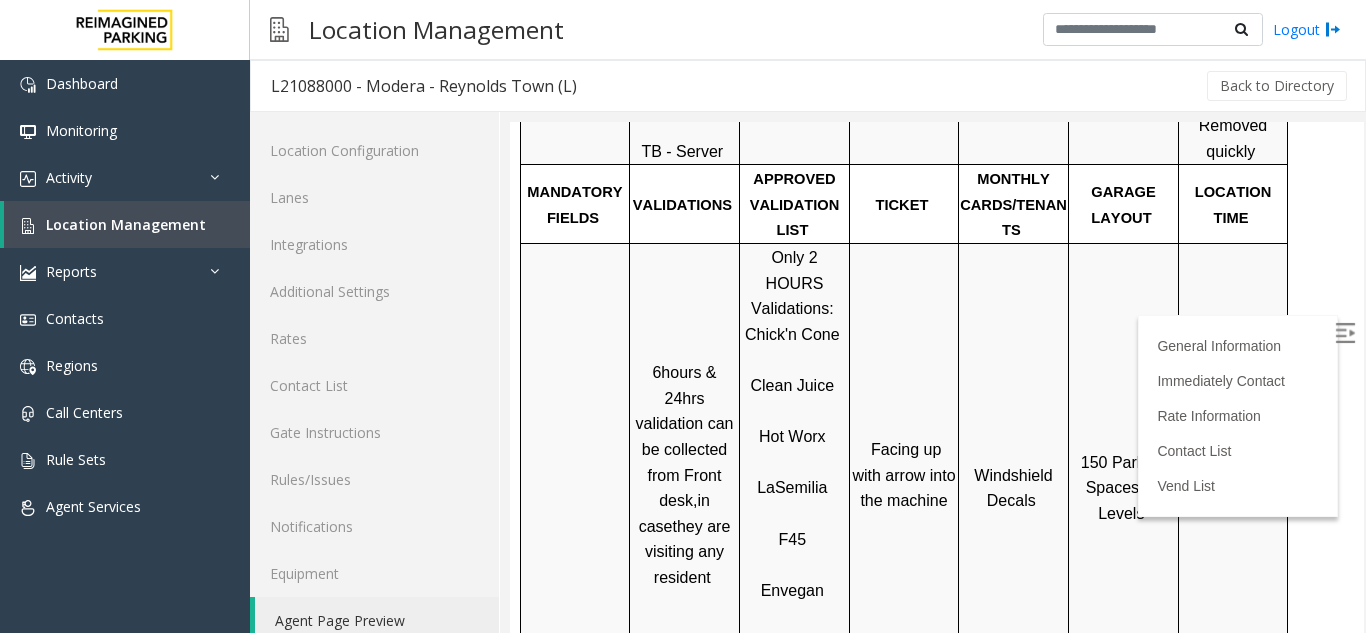 scroll, scrollTop: 700, scrollLeft: 0, axis: vertical 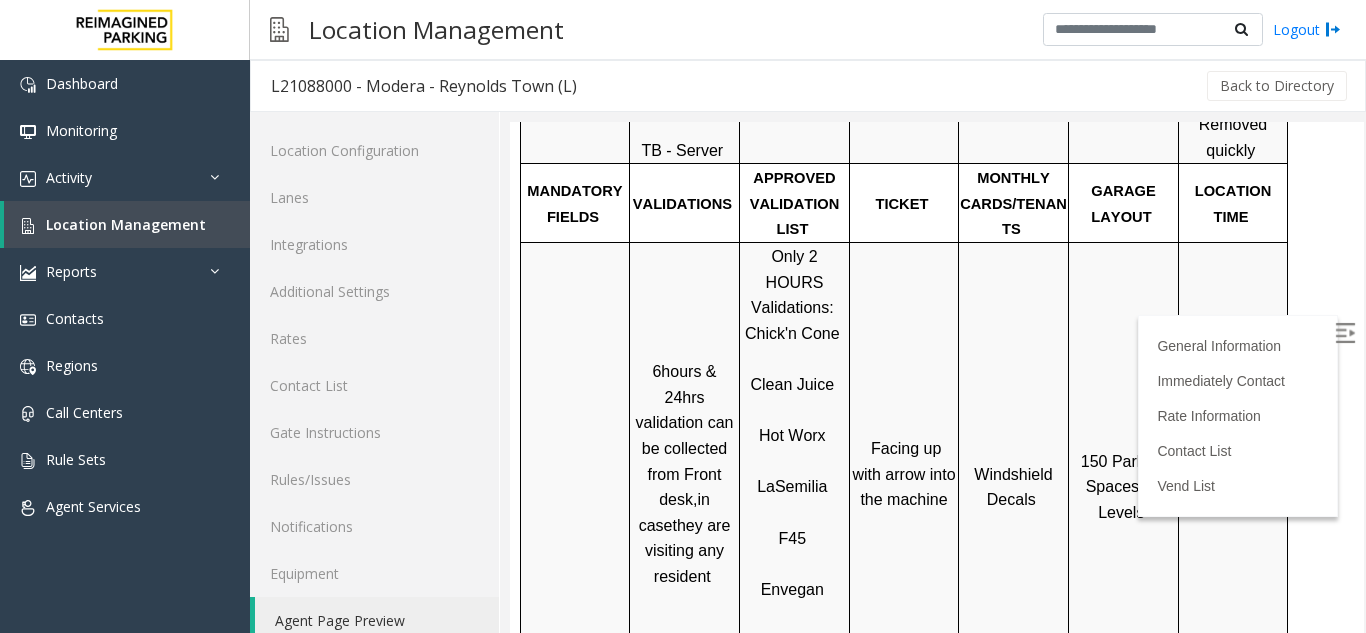 click on "Click Here" at bounding box center [1231, 474] 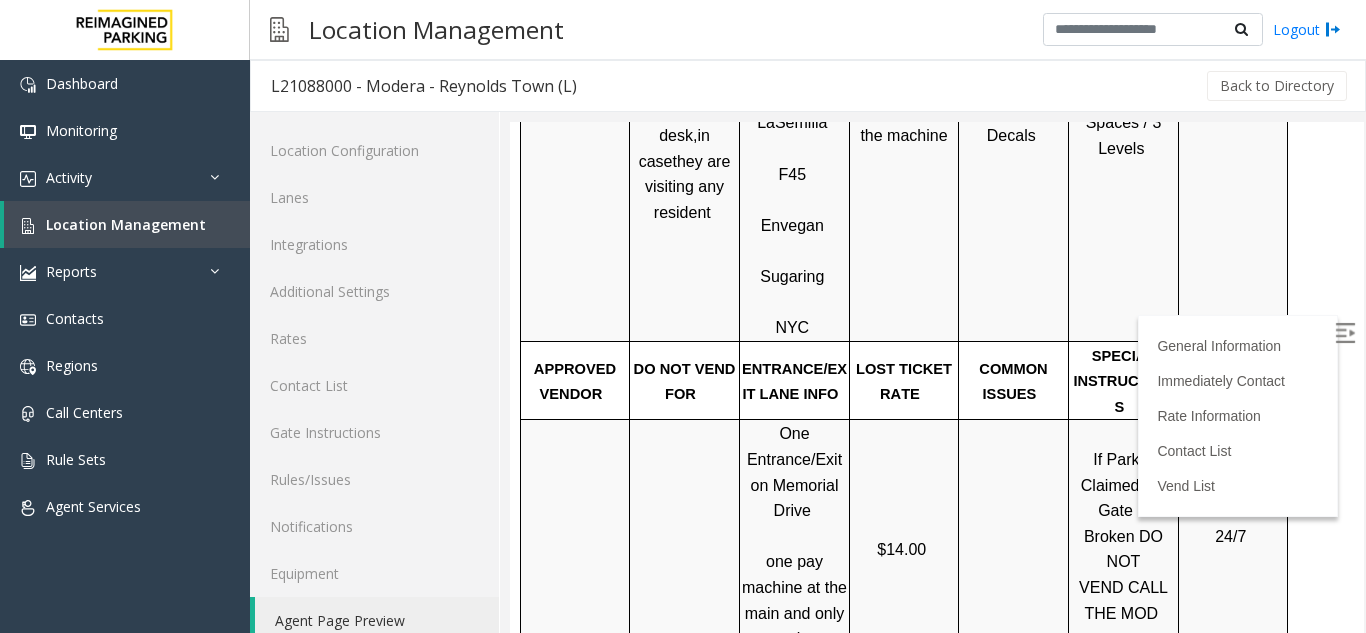 scroll, scrollTop: 1100, scrollLeft: 0, axis: vertical 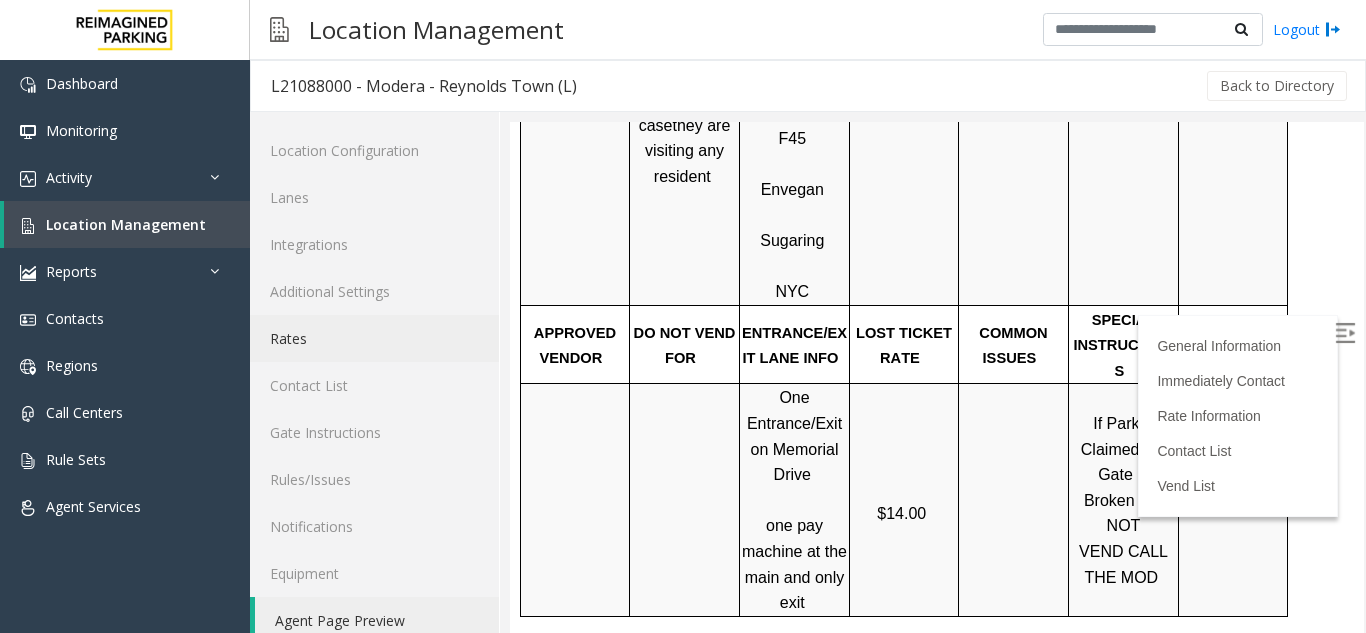 click on "Rates" 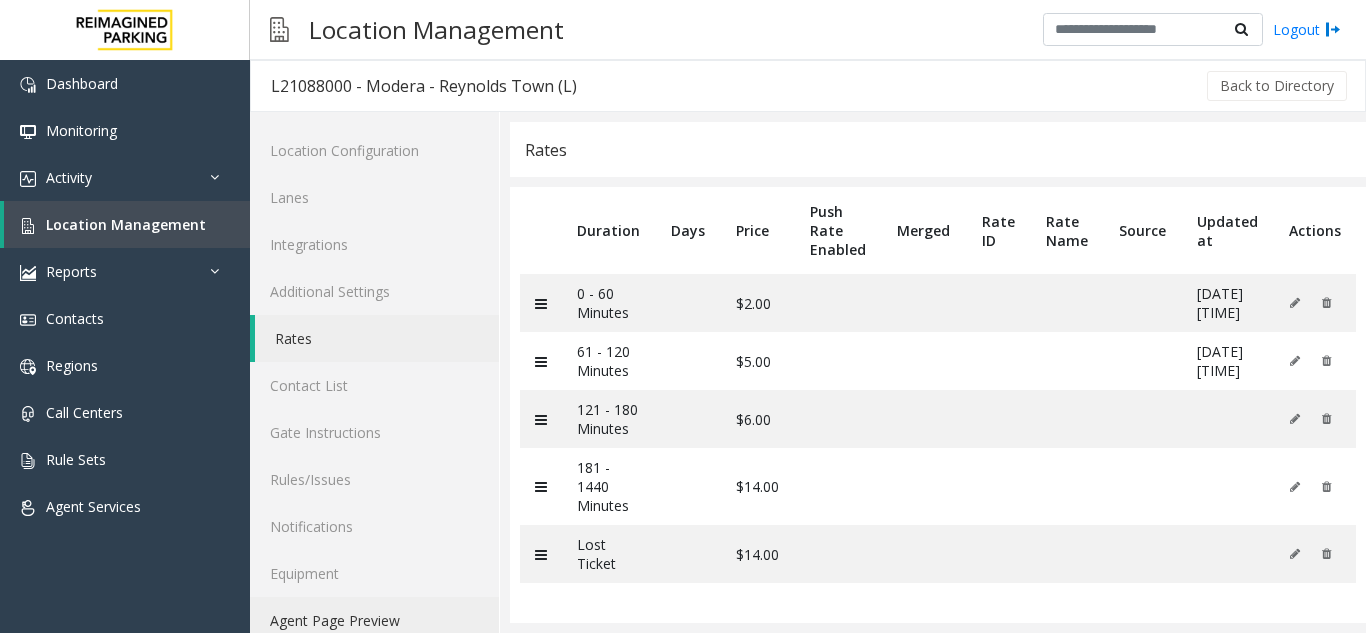 click on "Agent Page Preview" 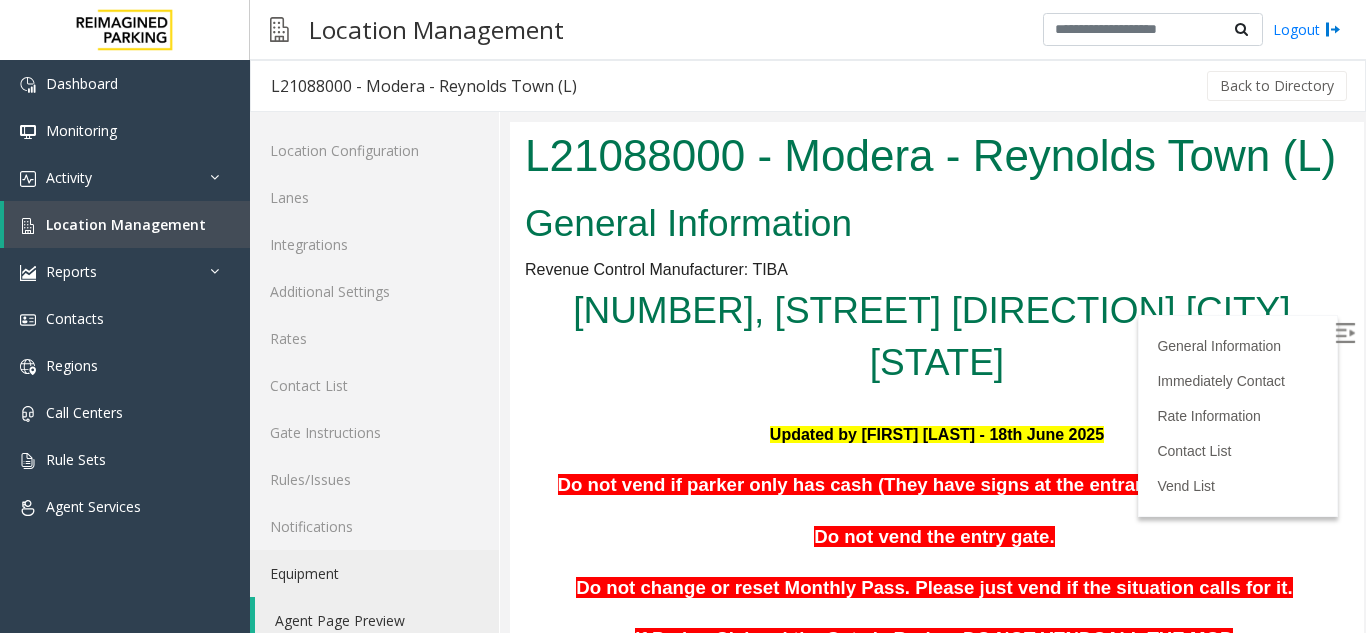 scroll, scrollTop: 0, scrollLeft: 0, axis: both 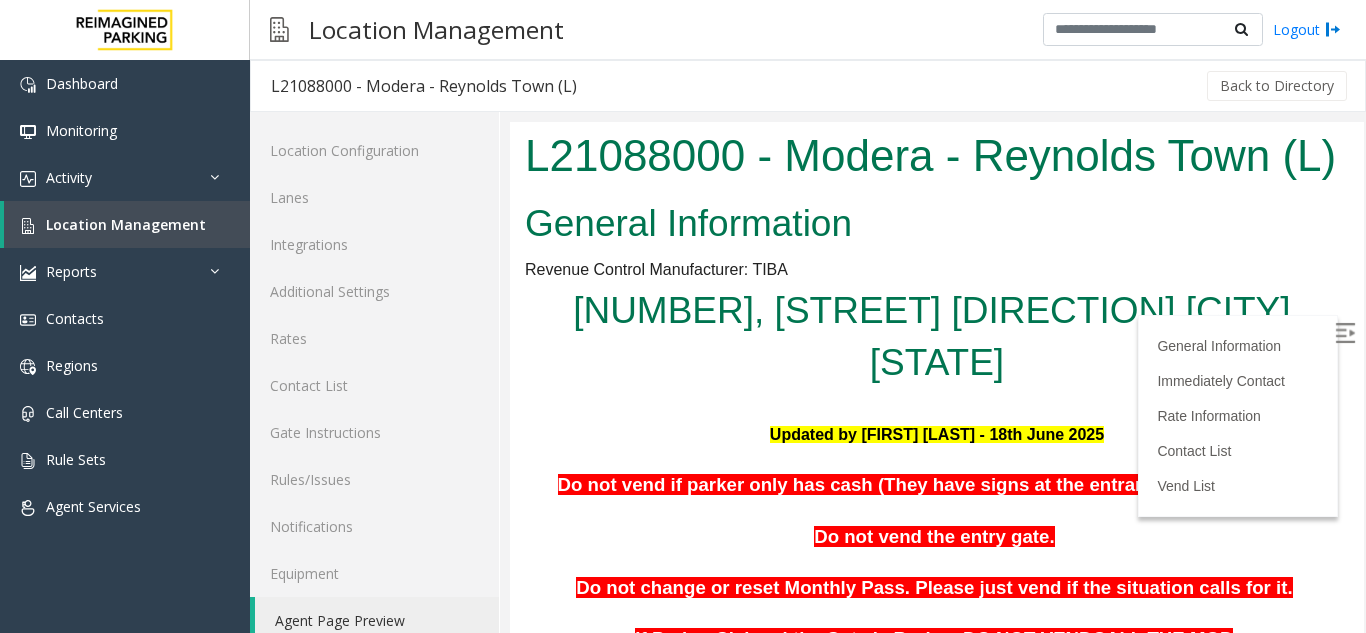 click at bounding box center (1345, 333) 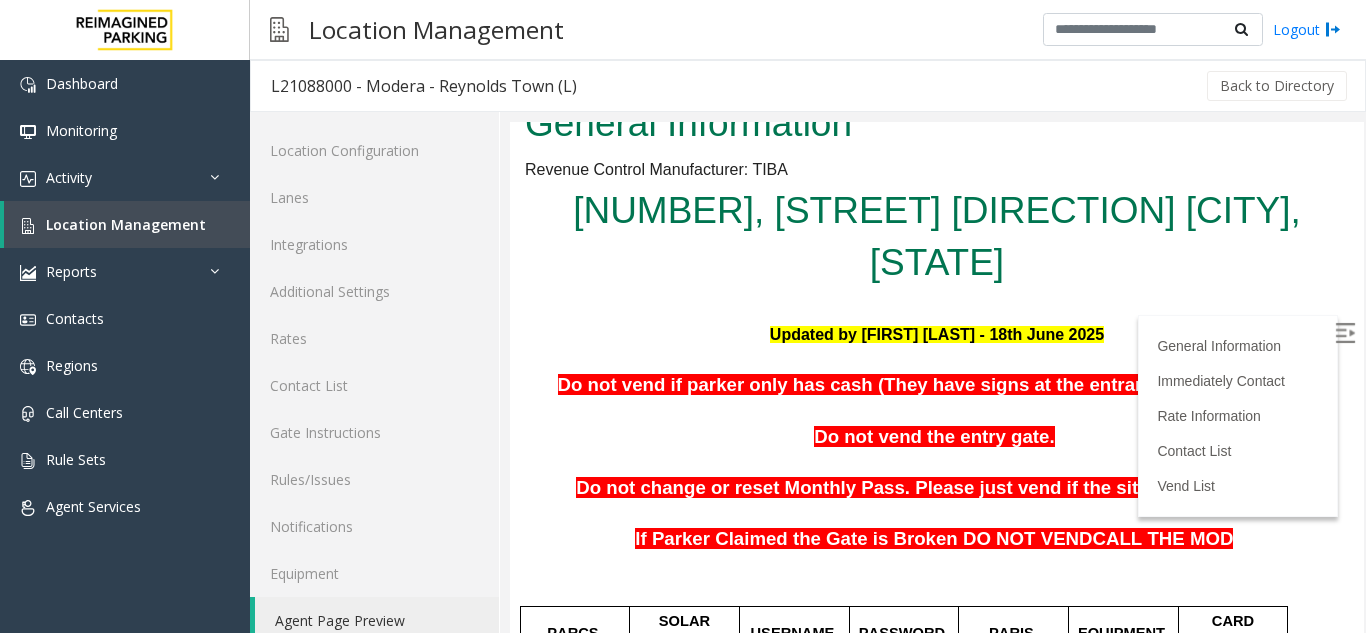 scroll, scrollTop: 200, scrollLeft: 0, axis: vertical 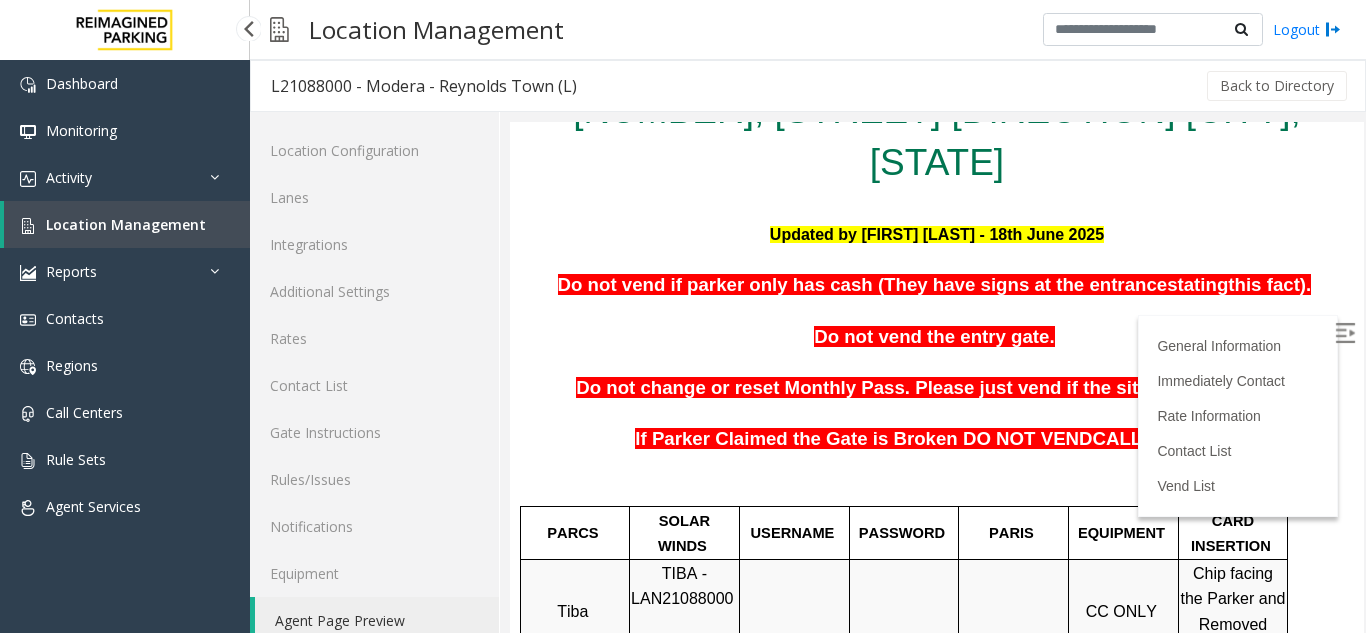 click on "Location Management" at bounding box center [126, 224] 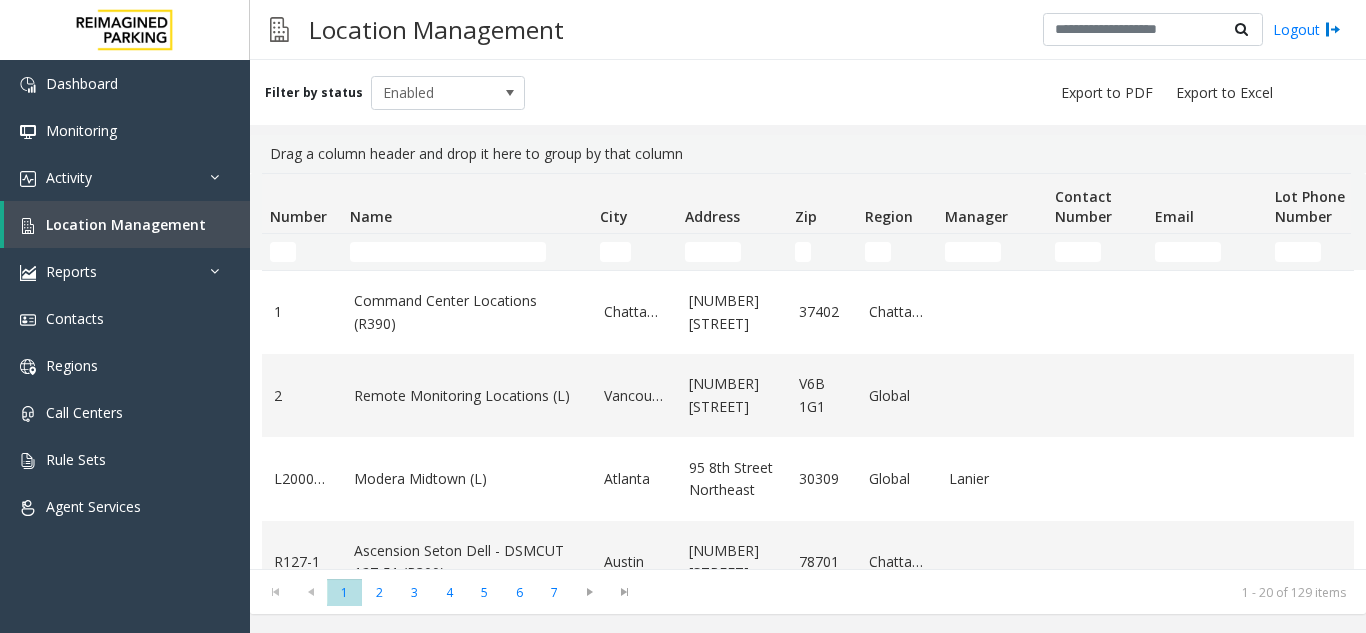 click 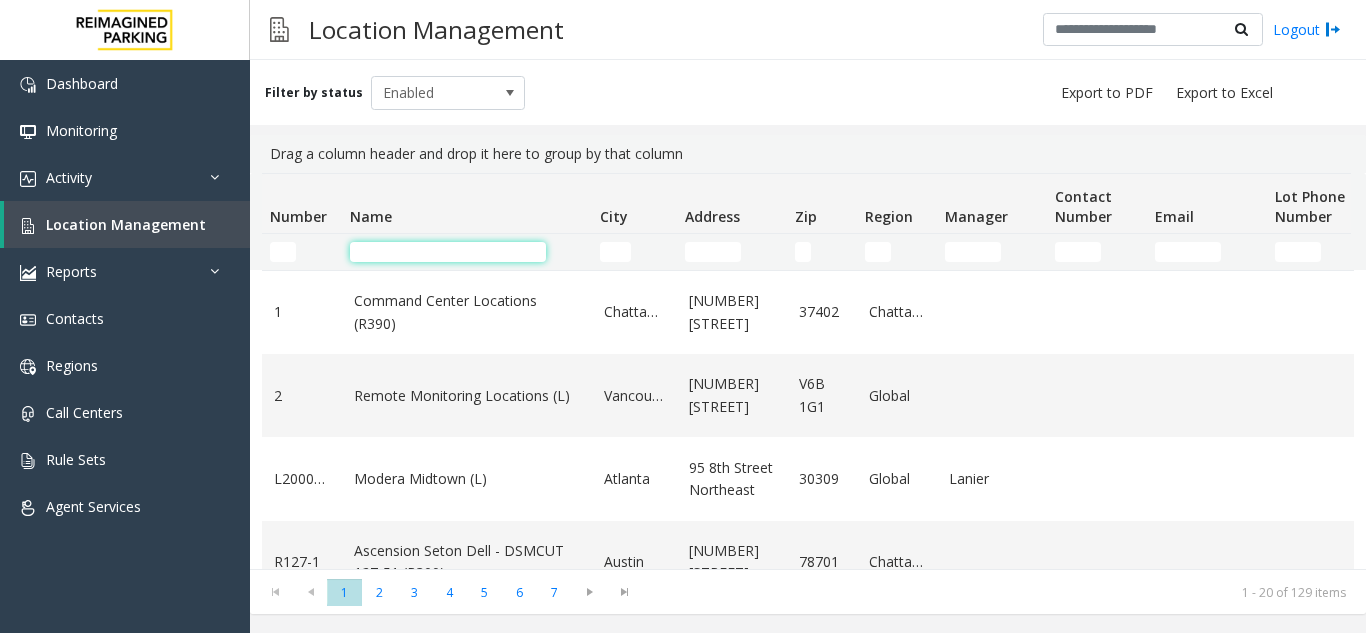 click 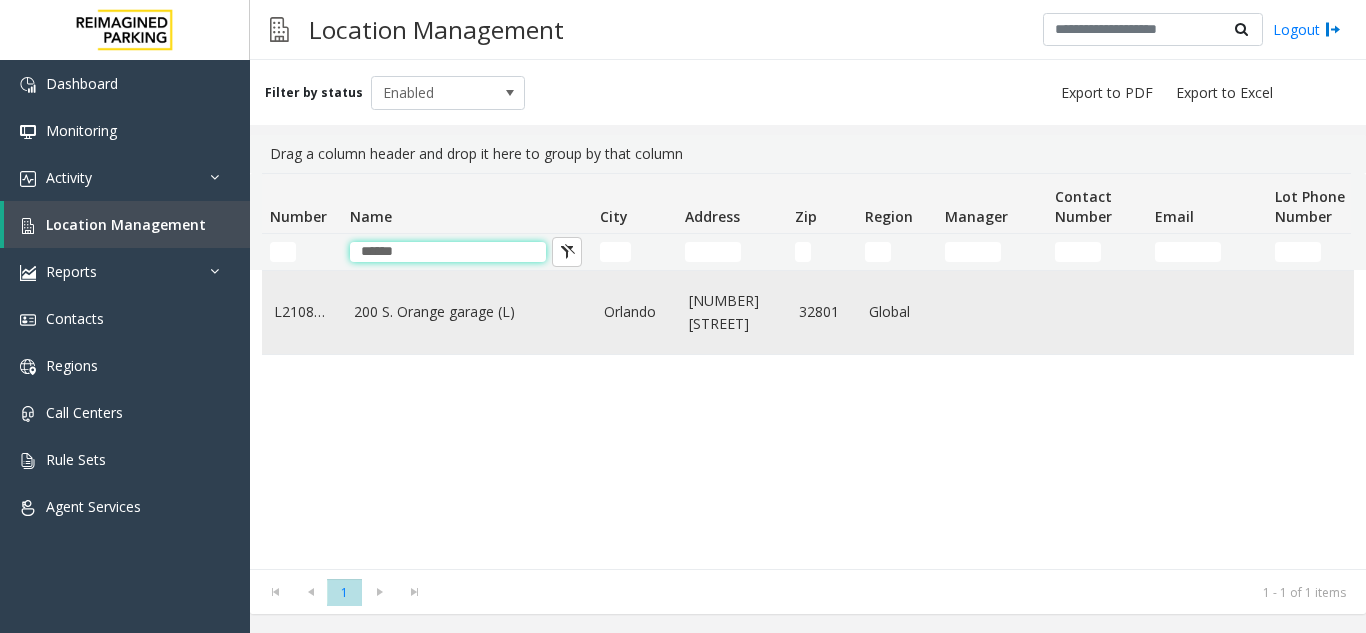 type on "******" 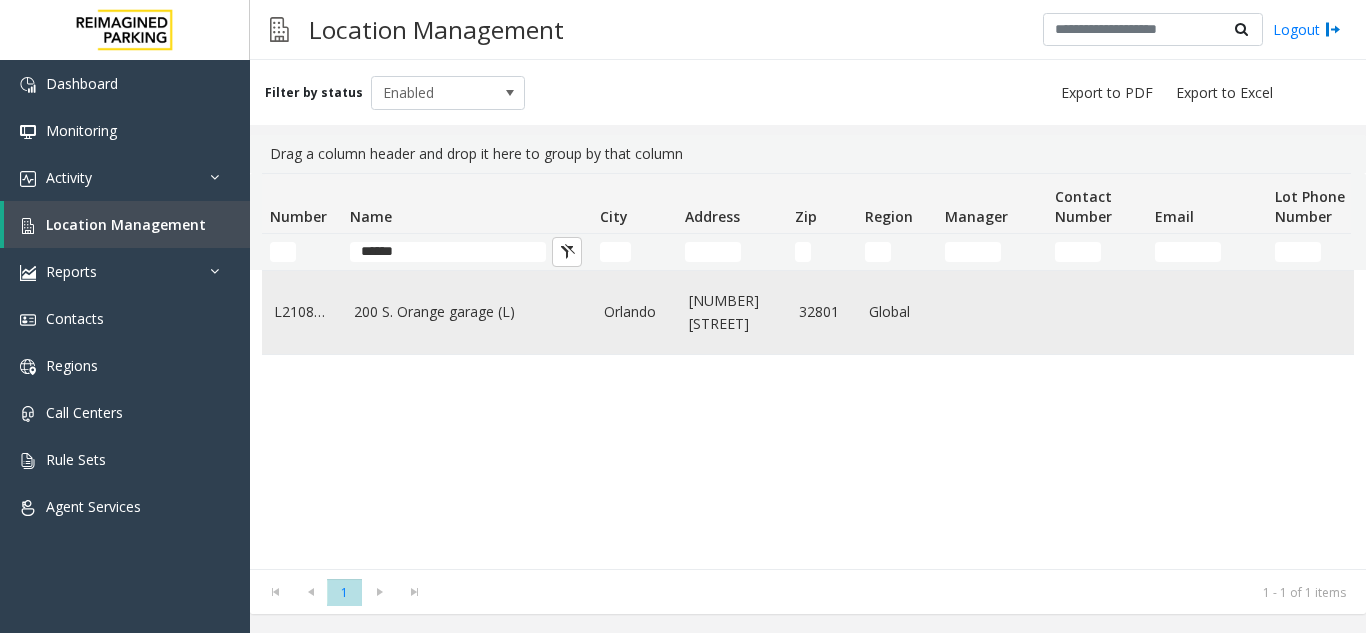 click on "200 S. Orange garage (L)" 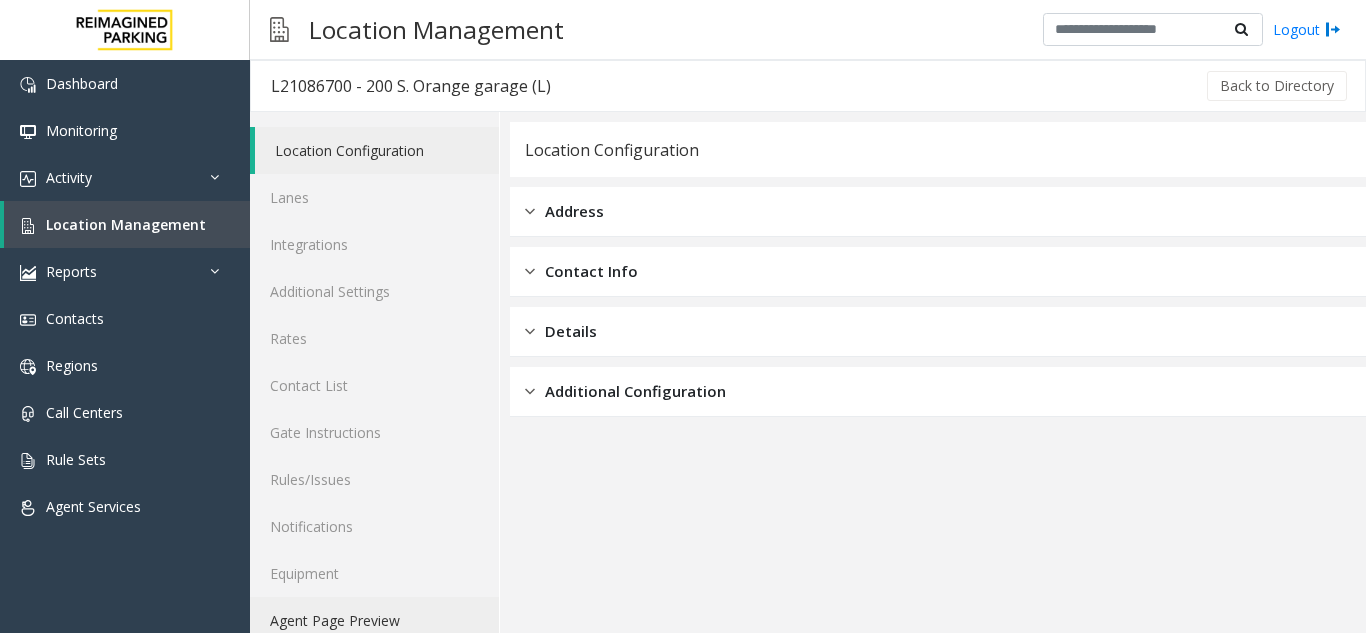 click on "Agent Page Preview" 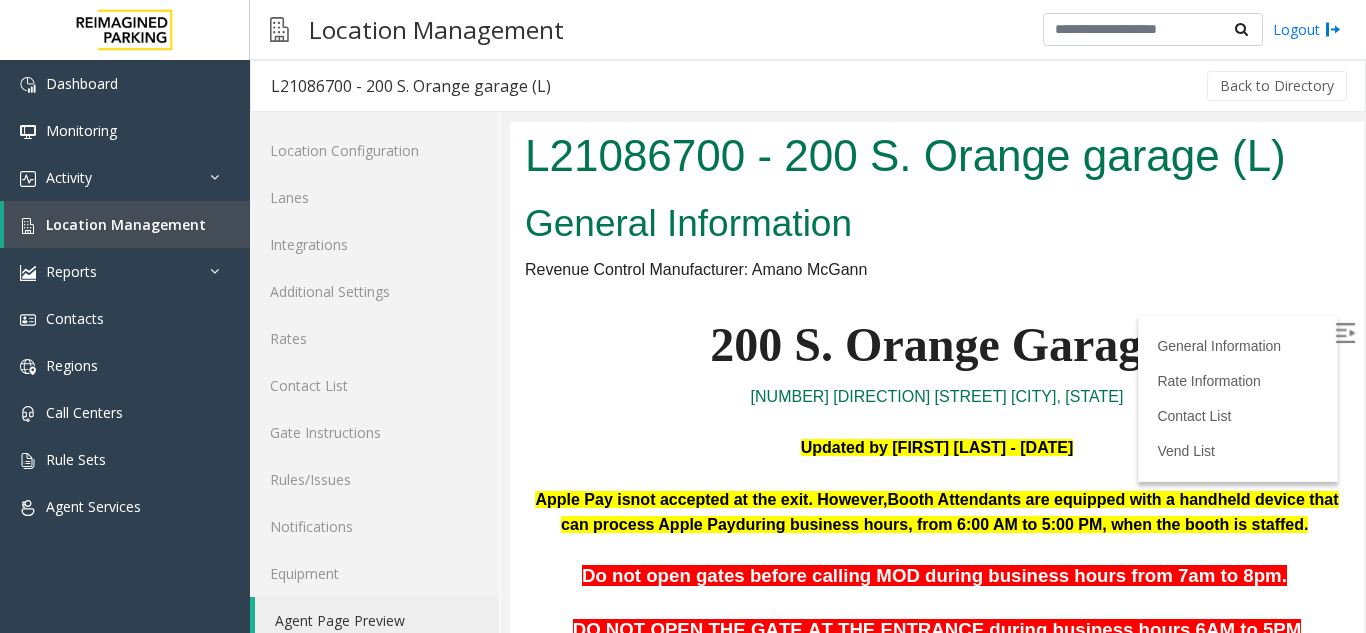 scroll, scrollTop: 0, scrollLeft: 0, axis: both 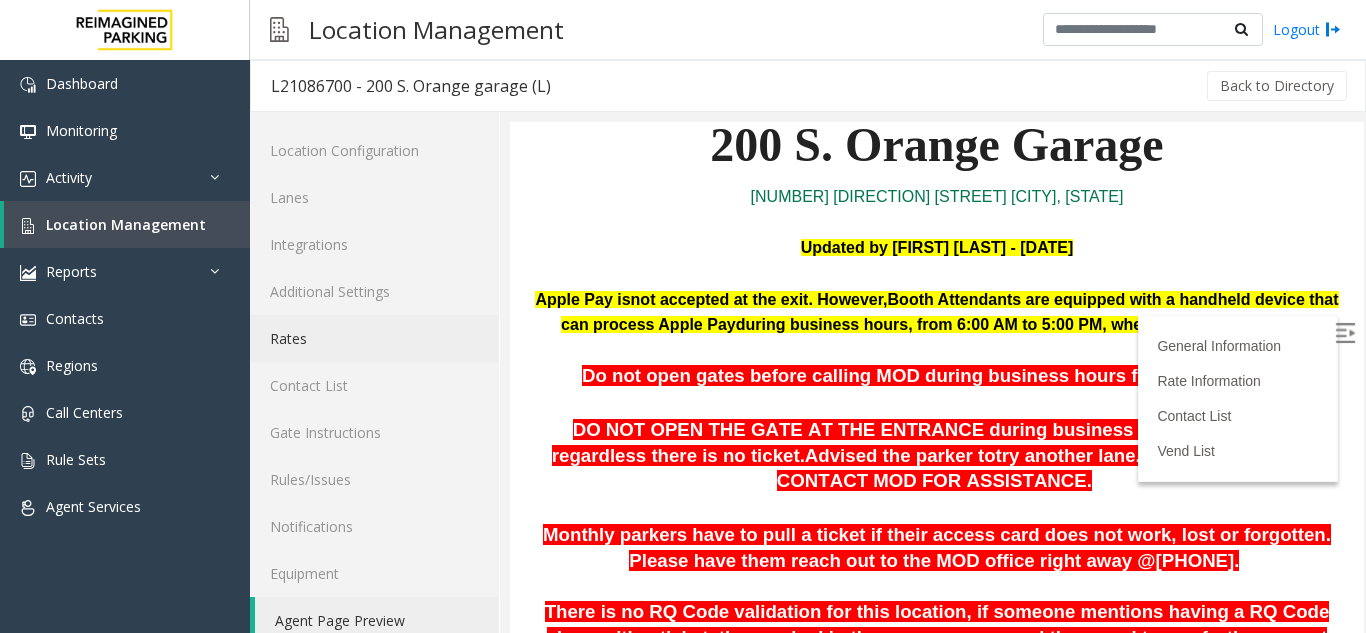 click on "Rates" 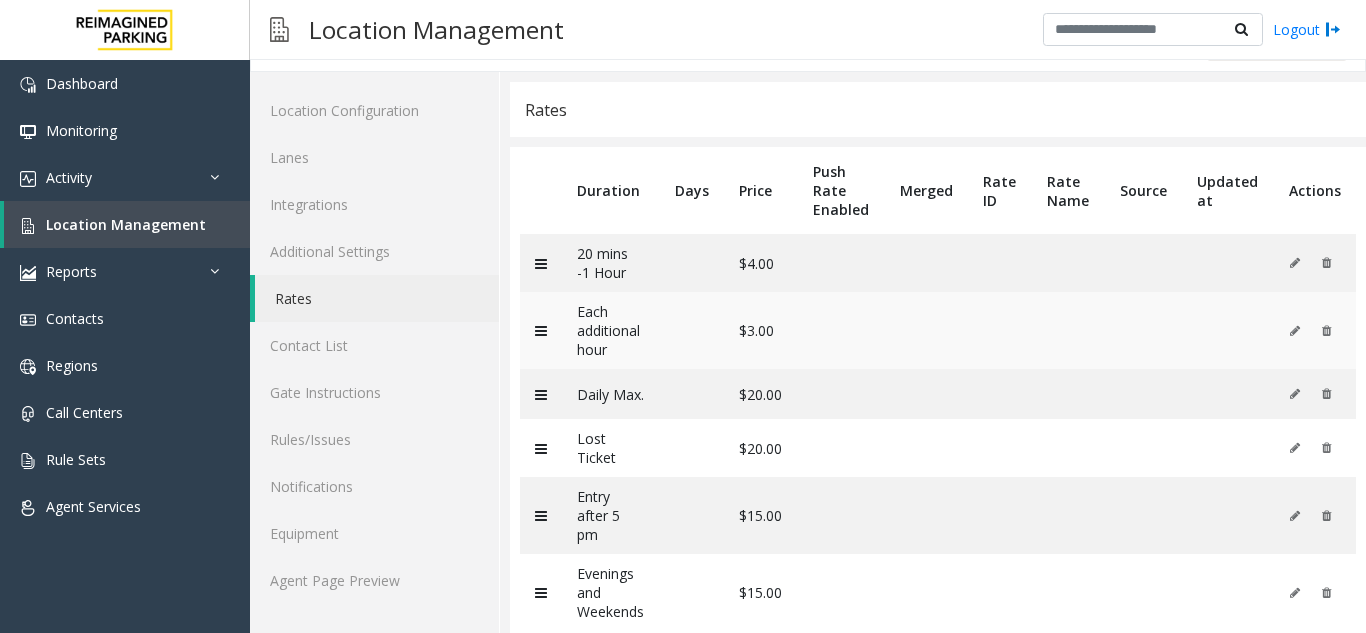 scroll, scrollTop: 59, scrollLeft: 0, axis: vertical 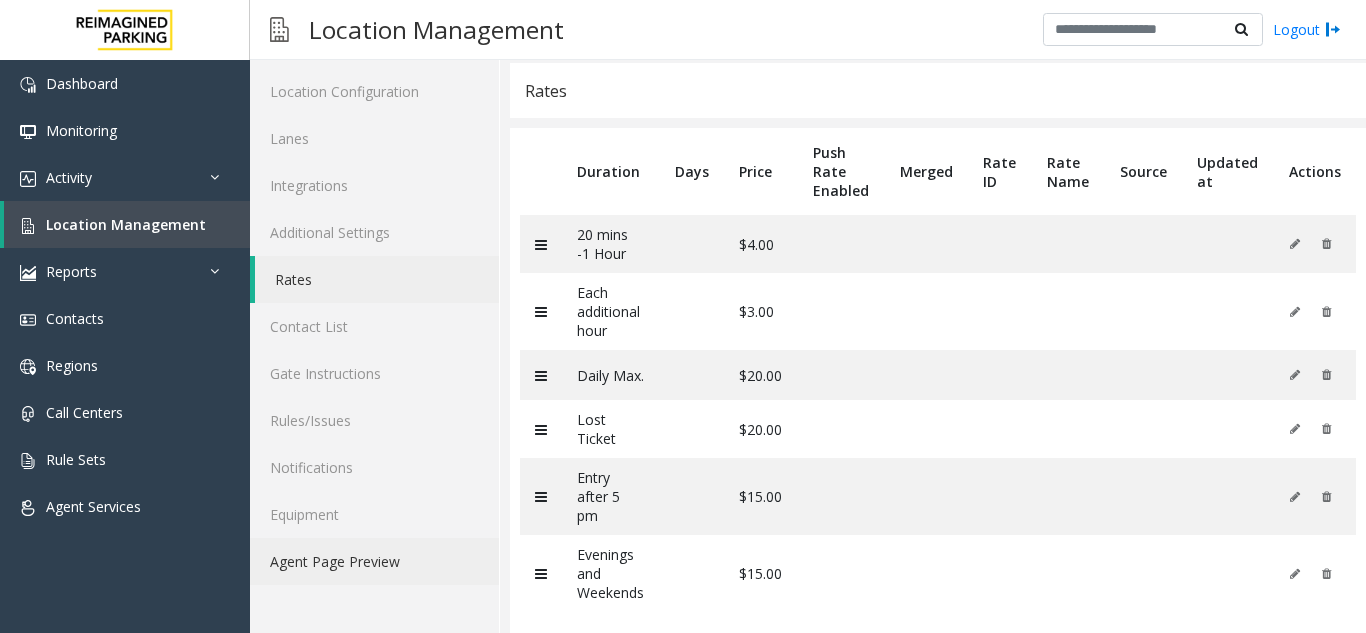 click on "Agent Page Preview" 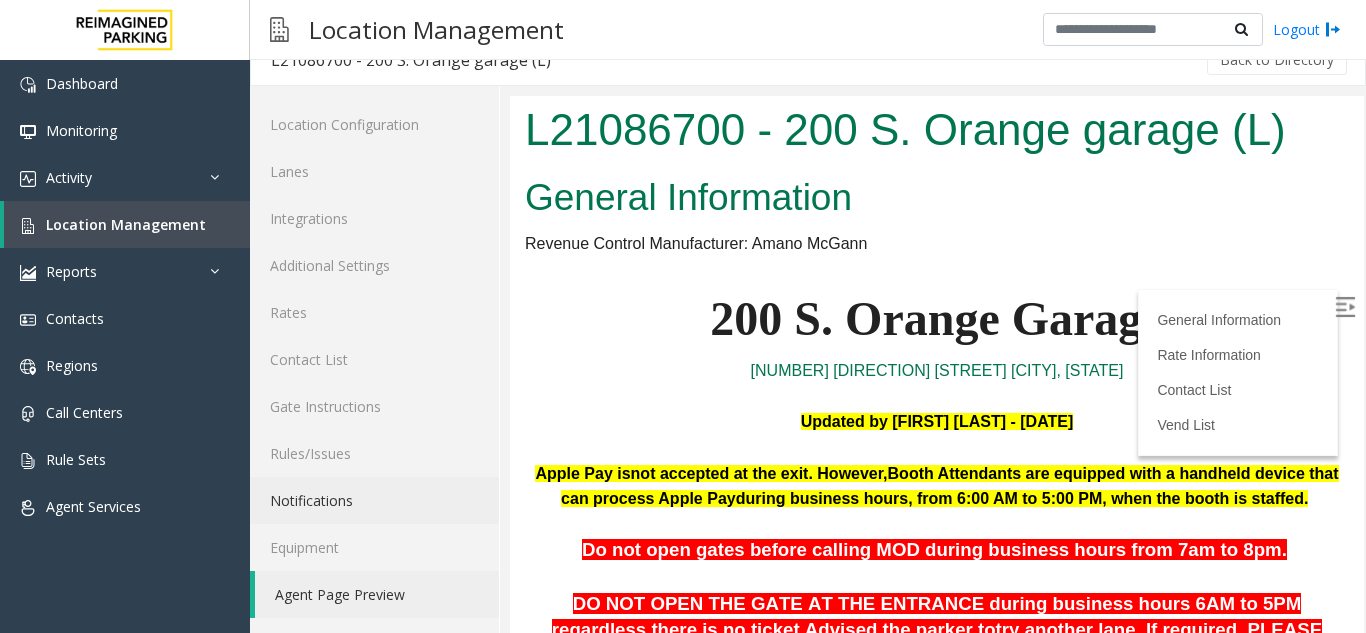 scroll, scrollTop: 0, scrollLeft: 0, axis: both 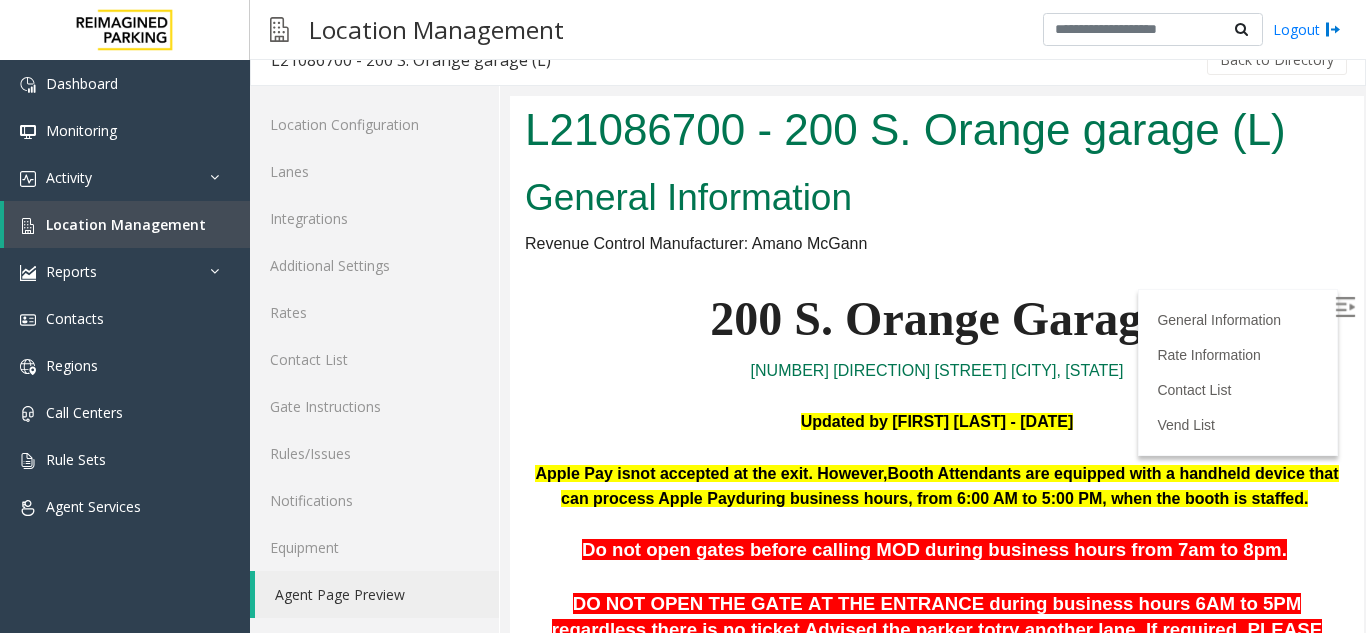 click at bounding box center [1347, 310] 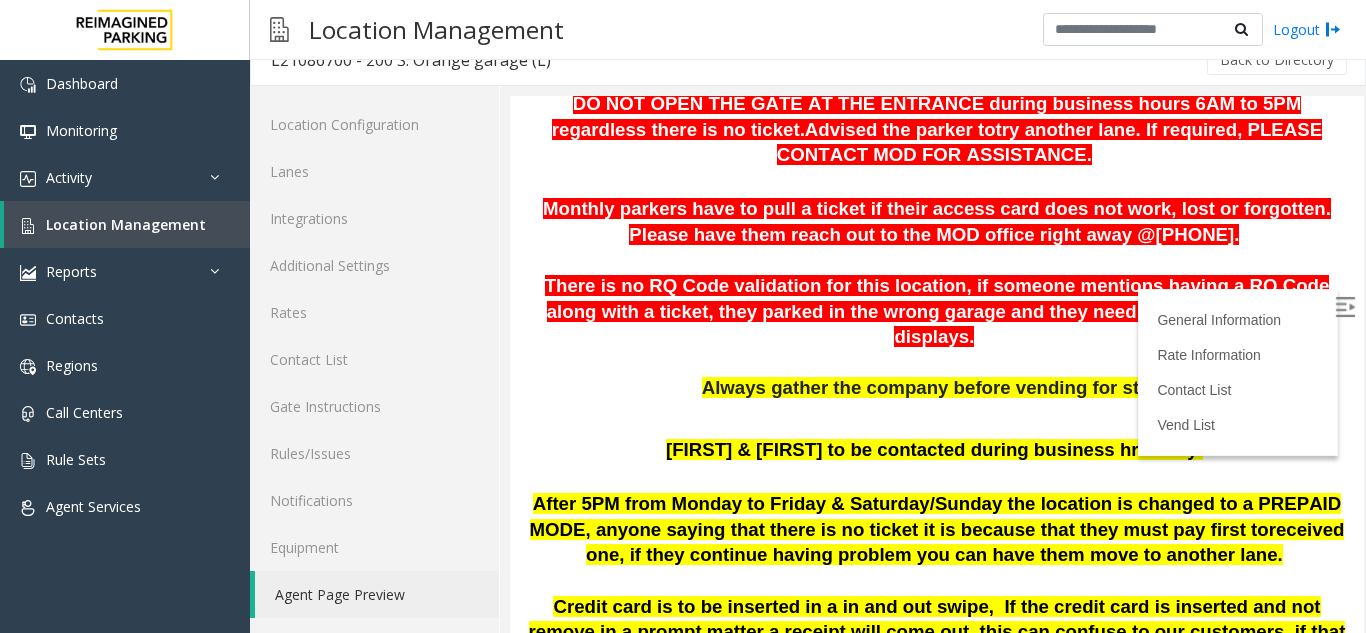 scroll, scrollTop: 600, scrollLeft: 0, axis: vertical 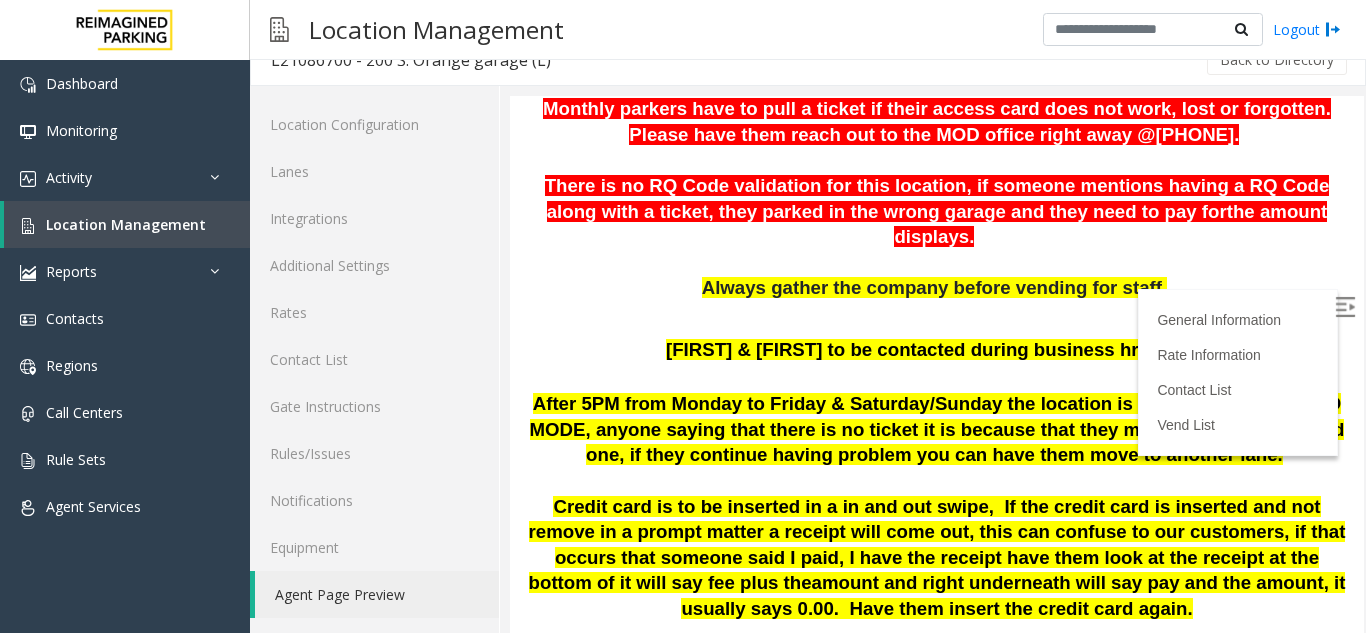 click at bounding box center (1345, 307) 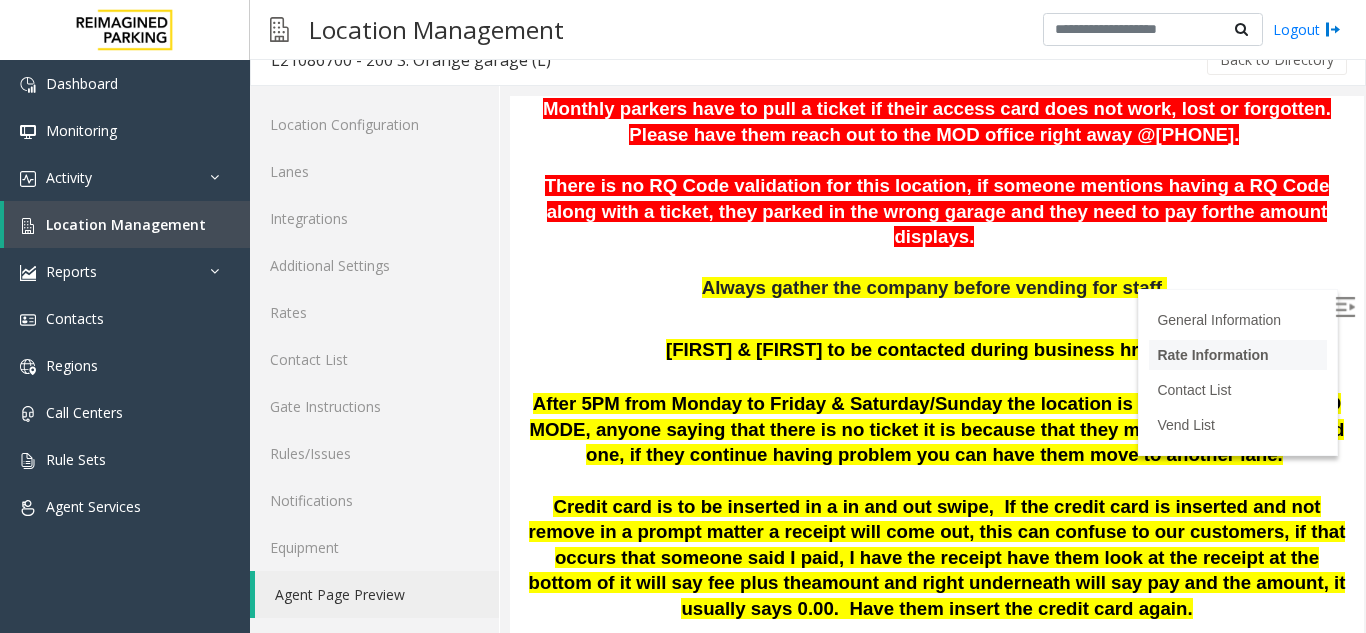 click on "Rate Information" at bounding box center (1212, 355) 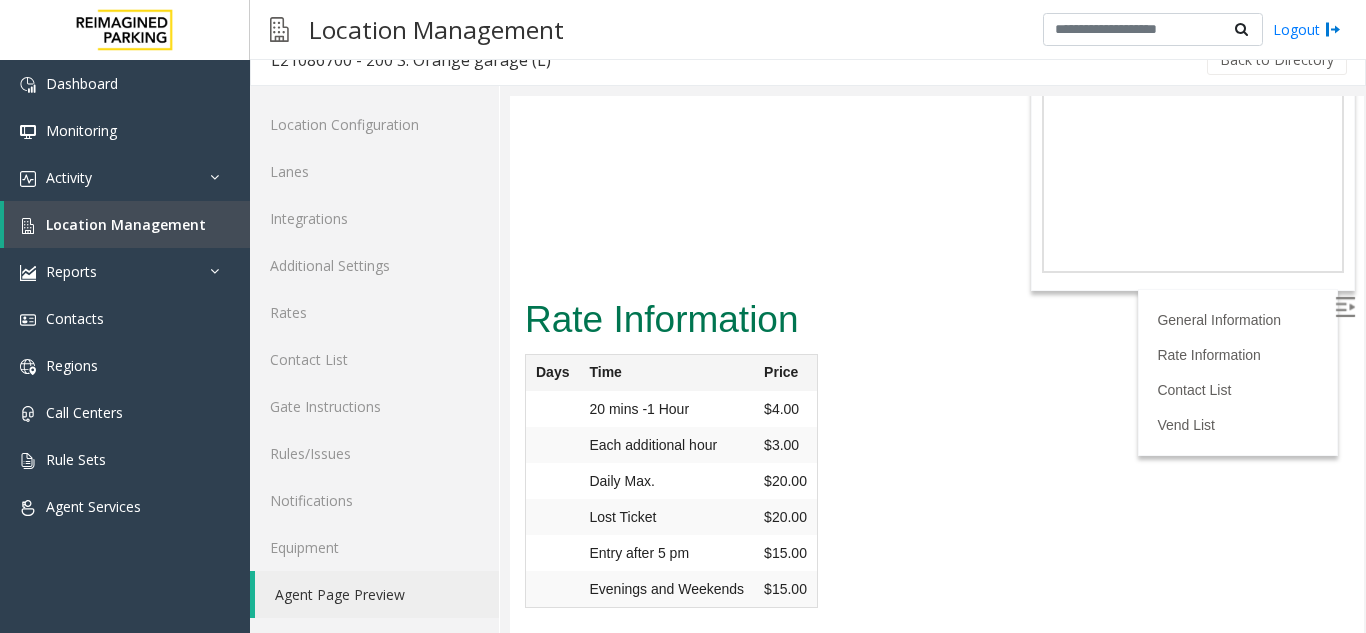 click at bounding box center [1345, 307] 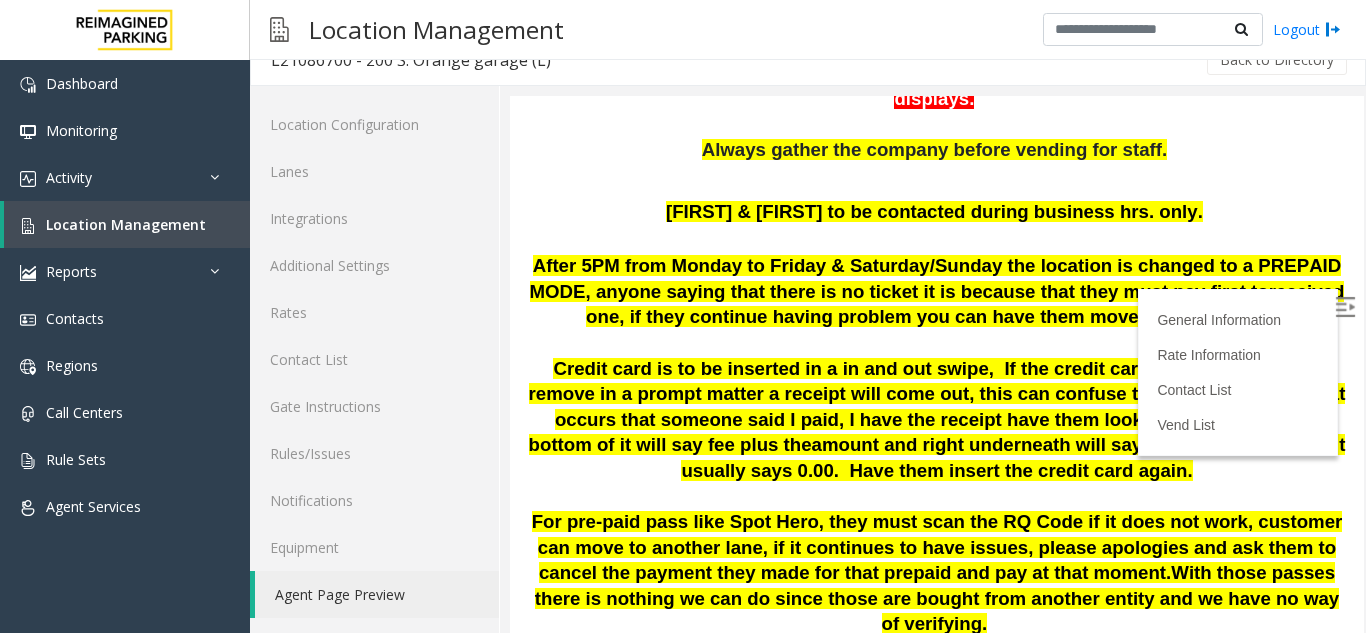 scroll, scrollTop: 773, scrollLeft: 0, axis: vertical 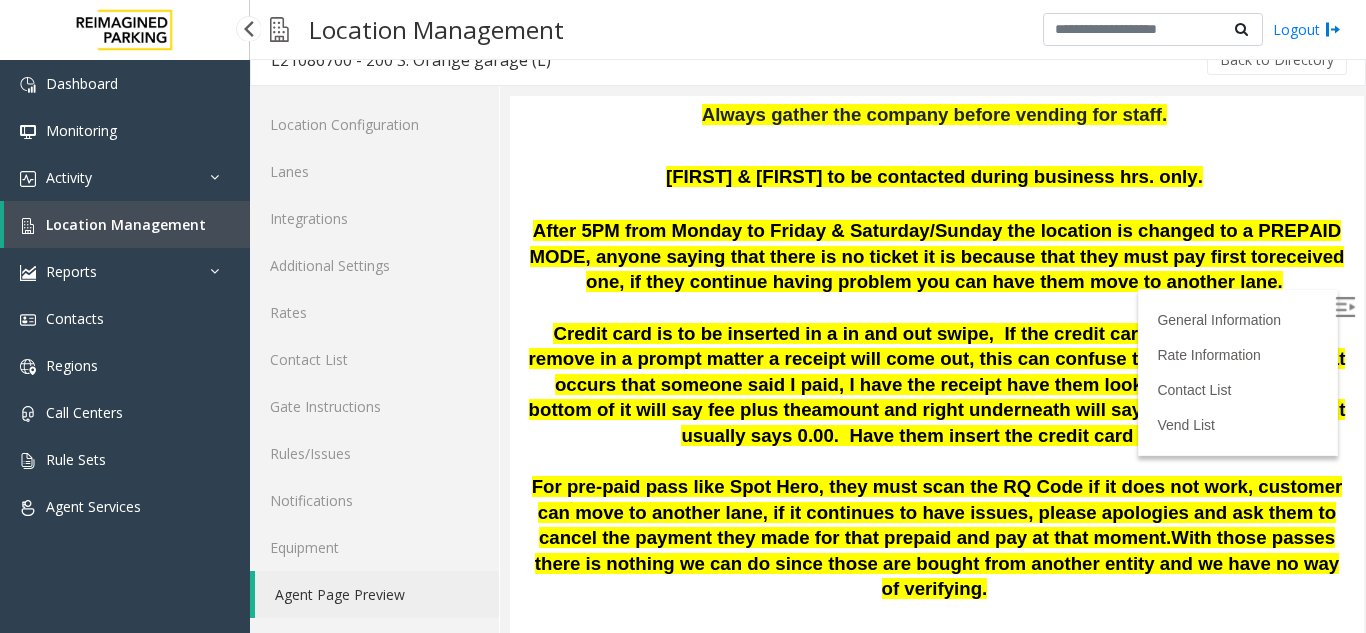 click on "Location Management" at bounding box center [127, 224] 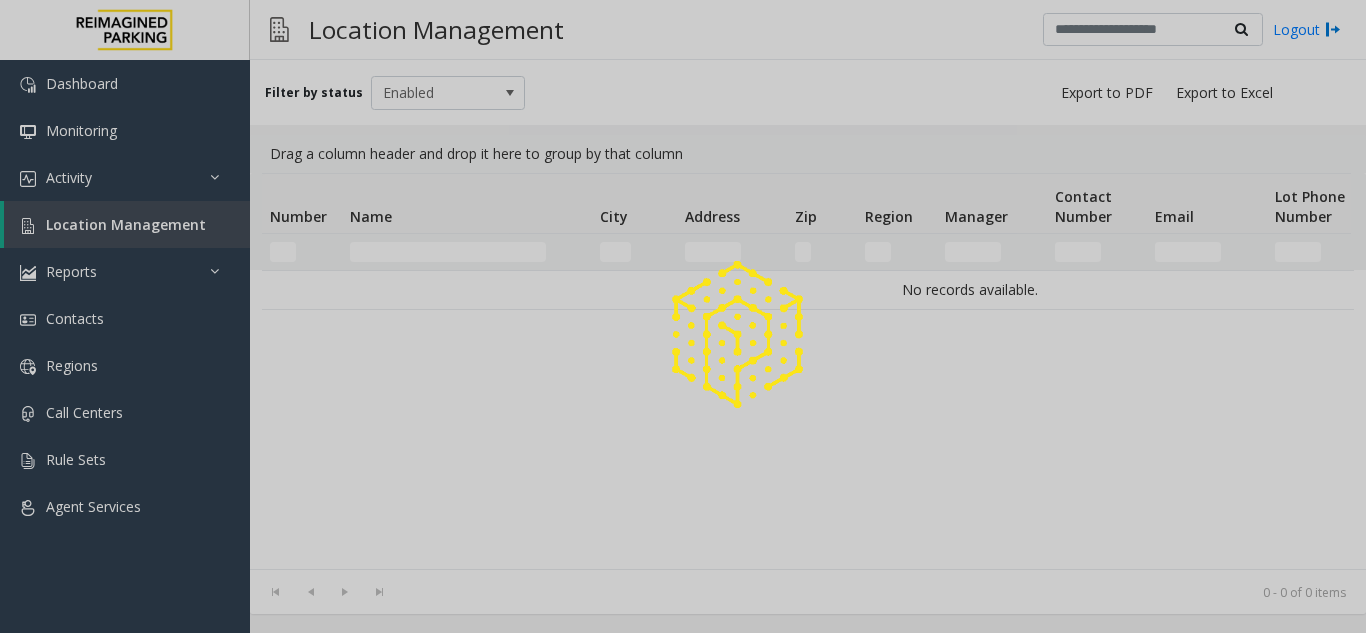 scroll, scrollTop: 0, scrollLeft: 0, axis: both 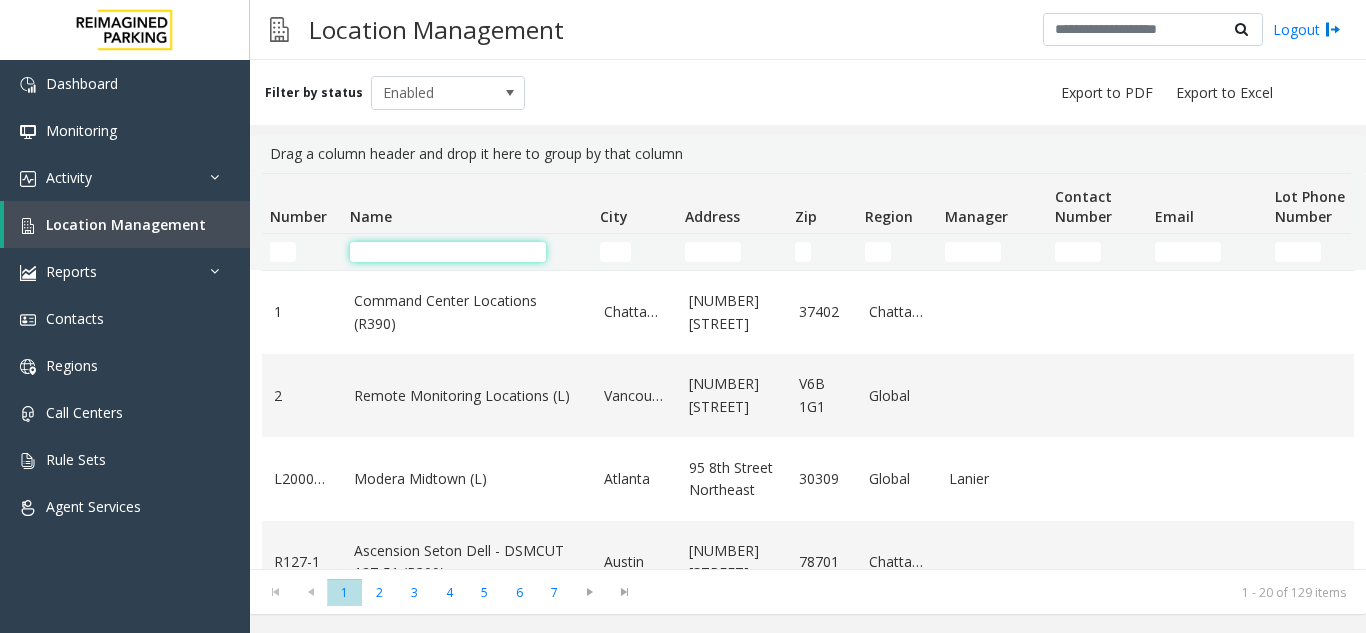 click 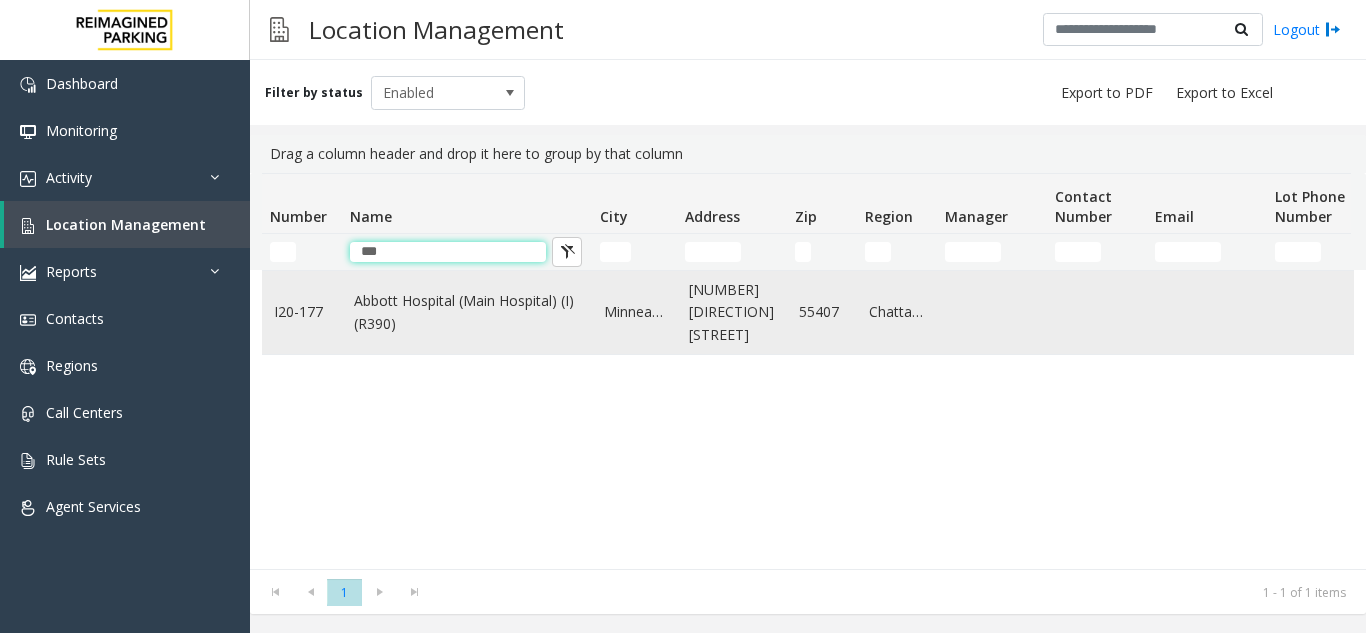 type on "***" 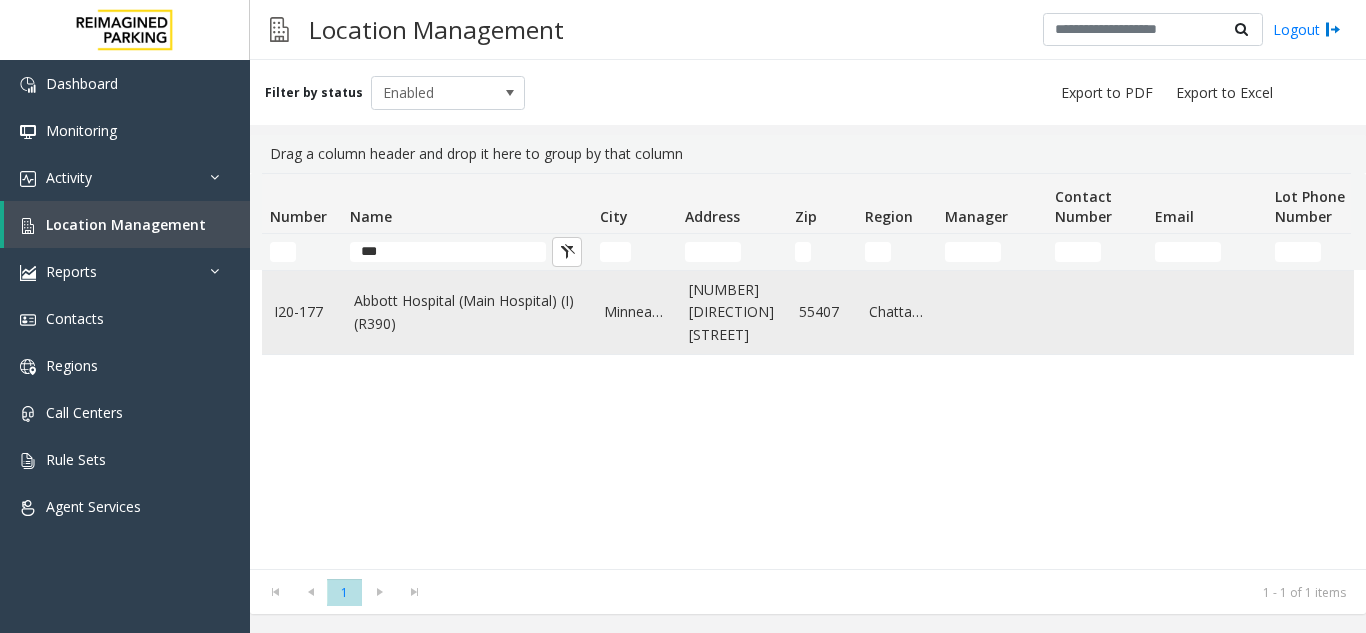 click on "Abbott Hospital (Main Hospital) (I) (R390)" 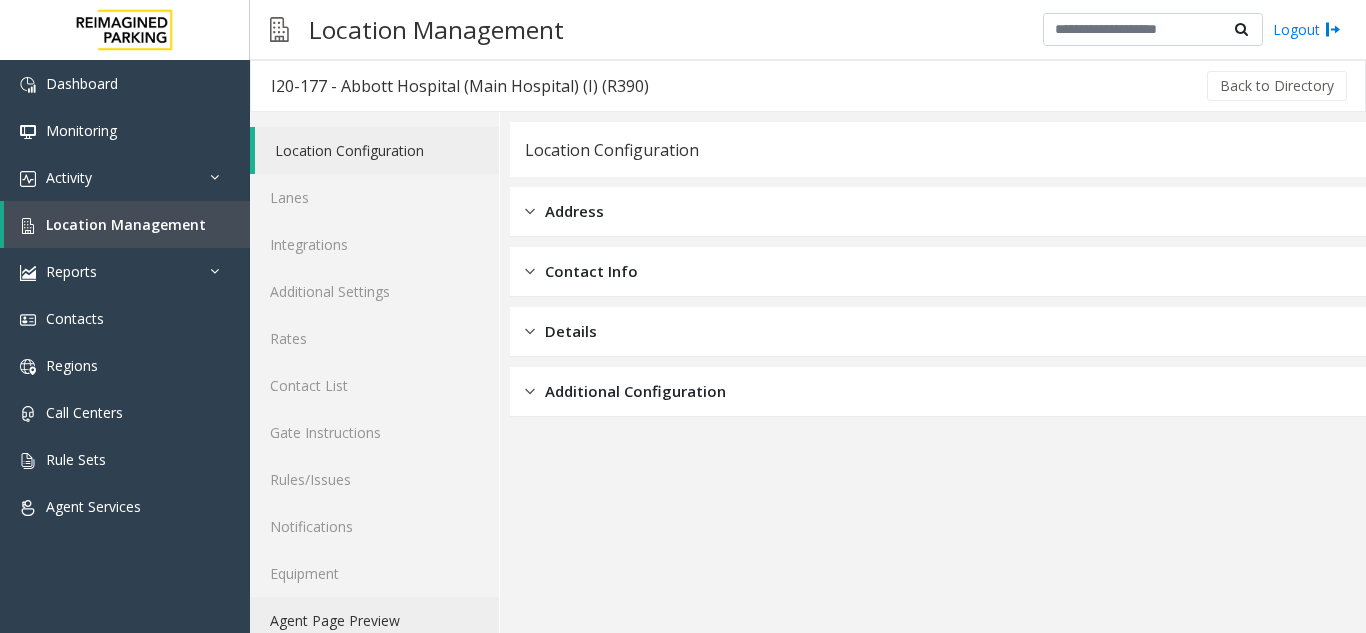 click on "Agent Page Preview" 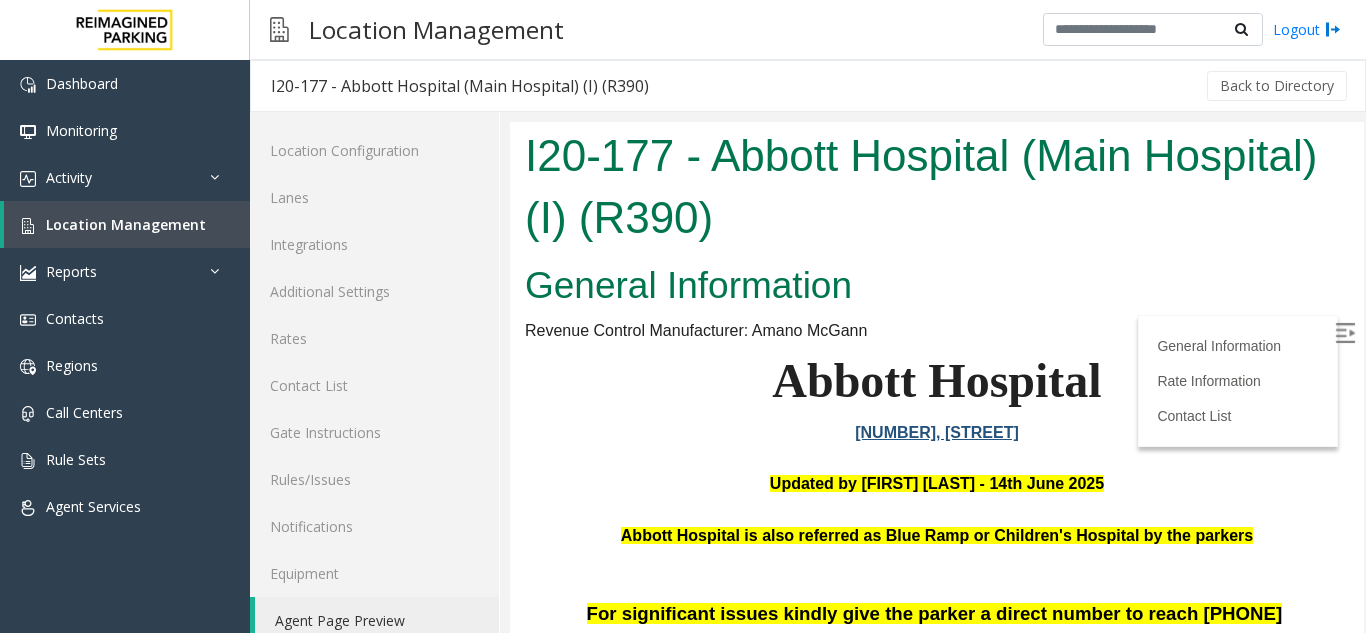 scroll, scrollTop: 0, scrollLeft: 0, axis: both 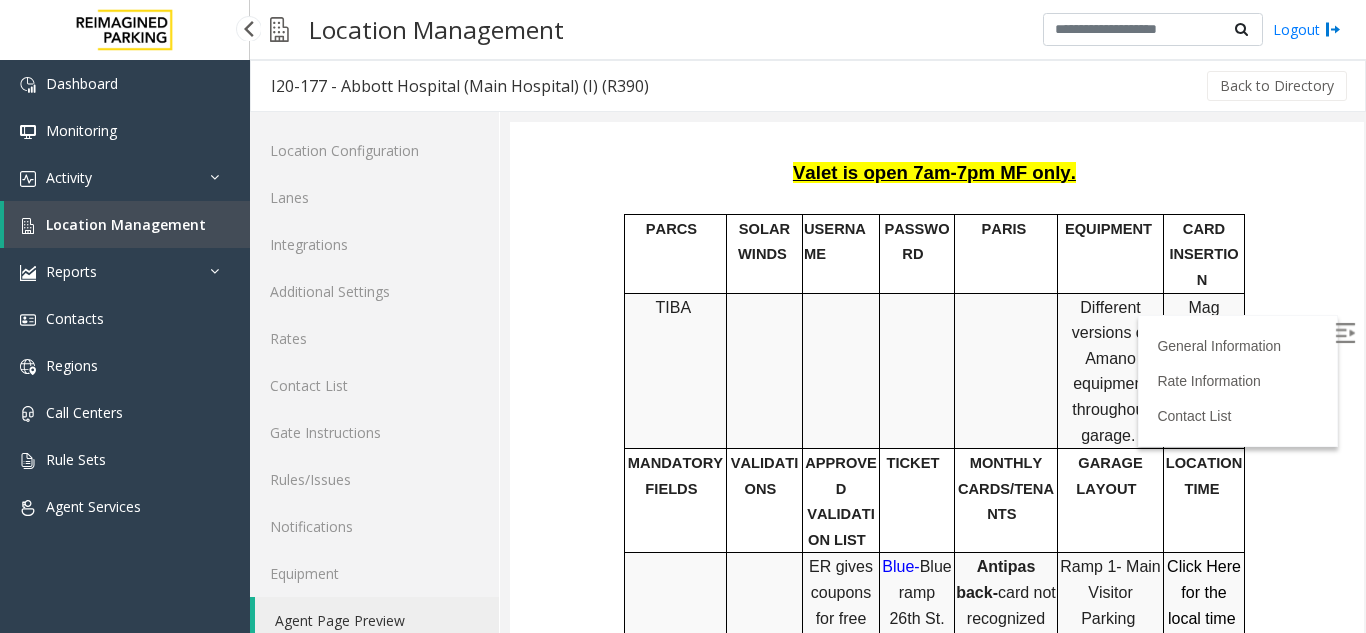 click on "Location Management" at bounding box center [127, 224] 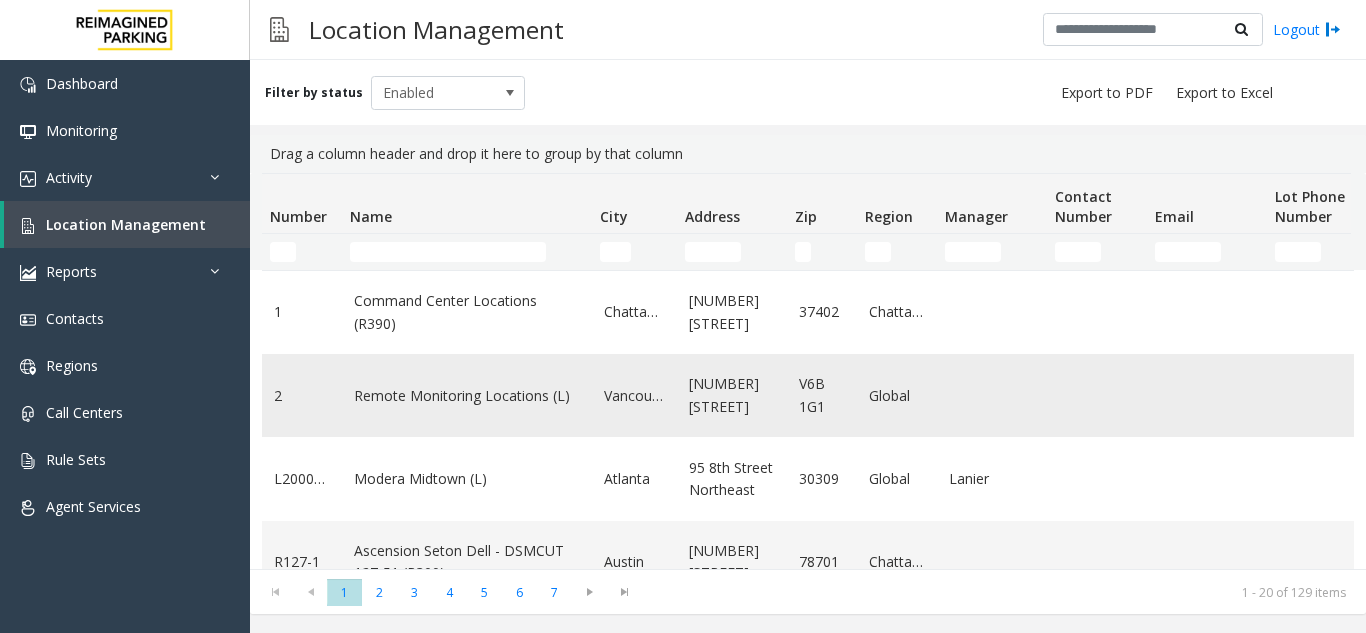 scroll, scrollTop: 100, scrollLeft: 0, axis: vertical 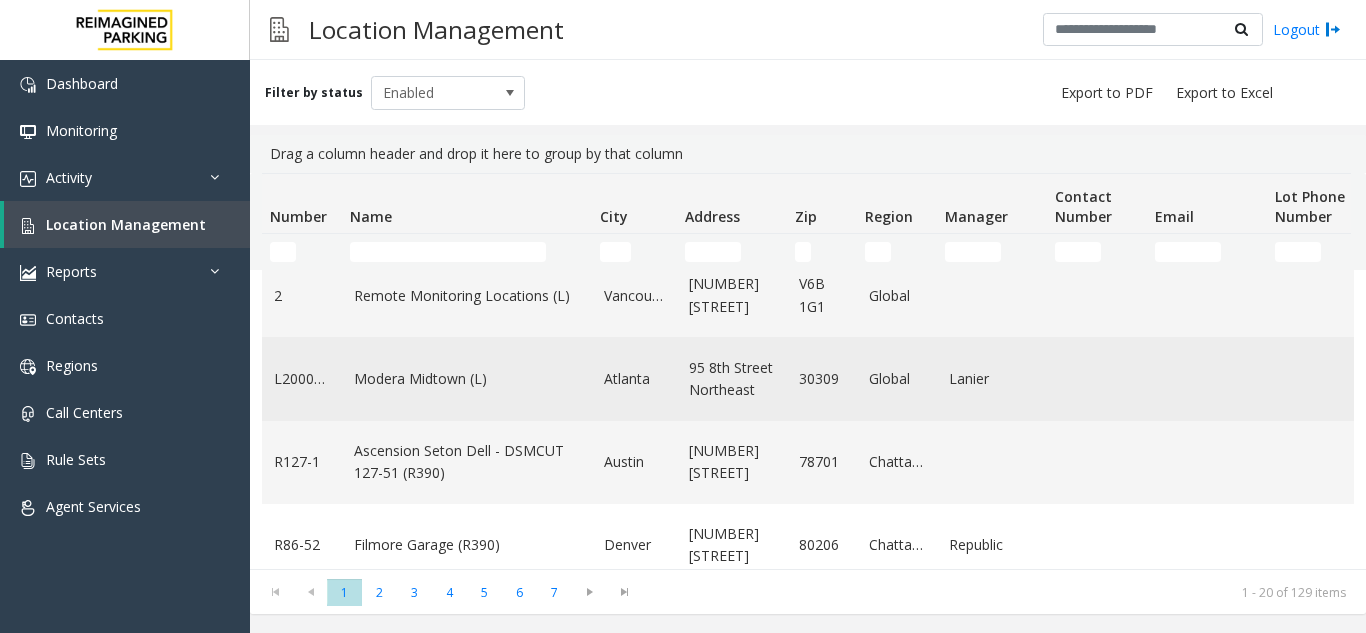 click on "Modera Midtown	(L)" 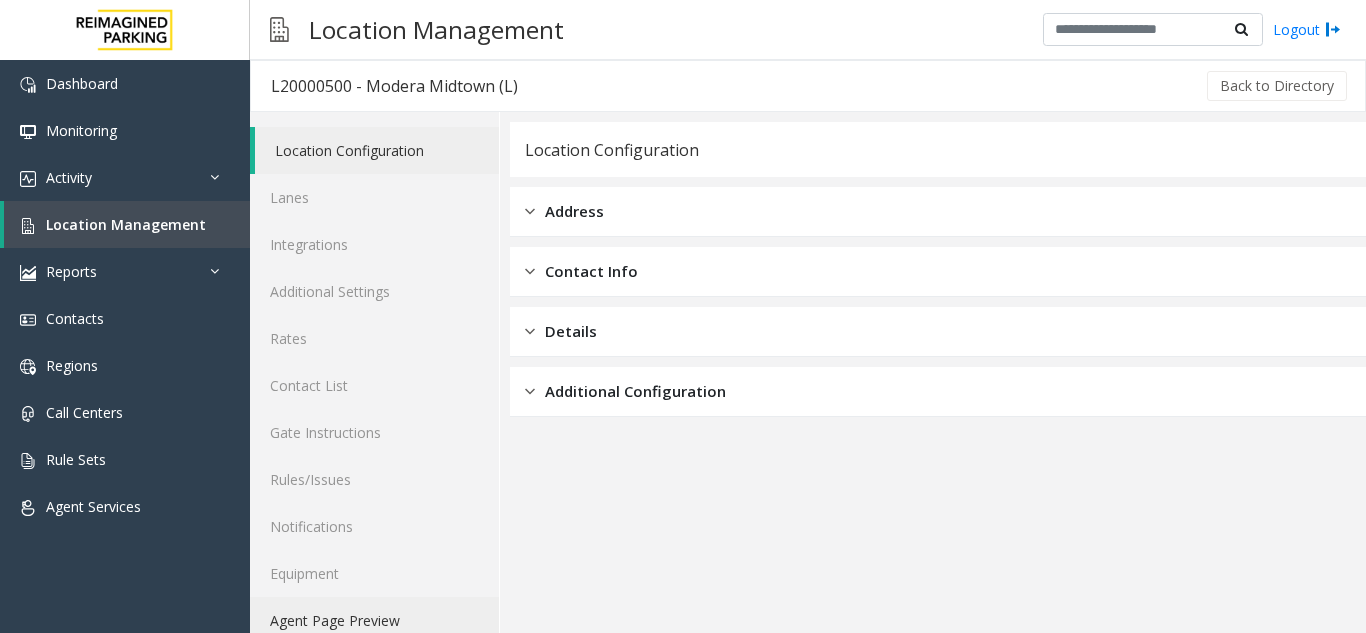 click on "Agent Page Preview" 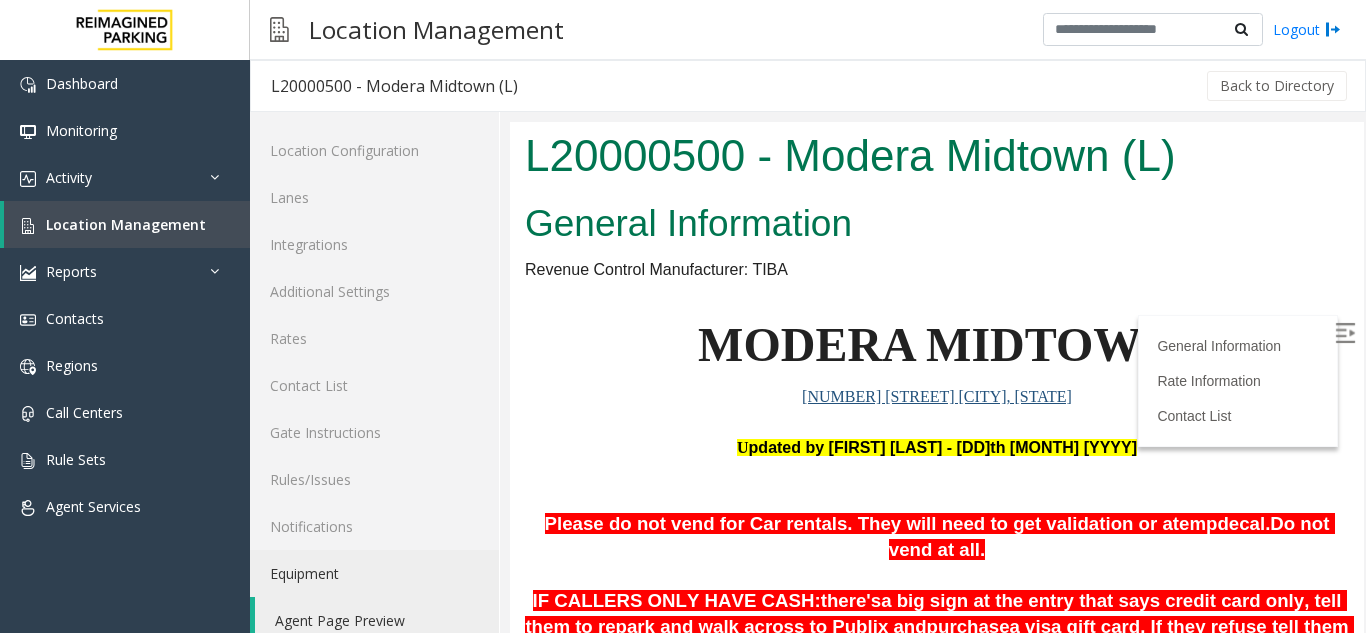 scroll, scrollTop: 0, scrollLeft: 0, axis: both 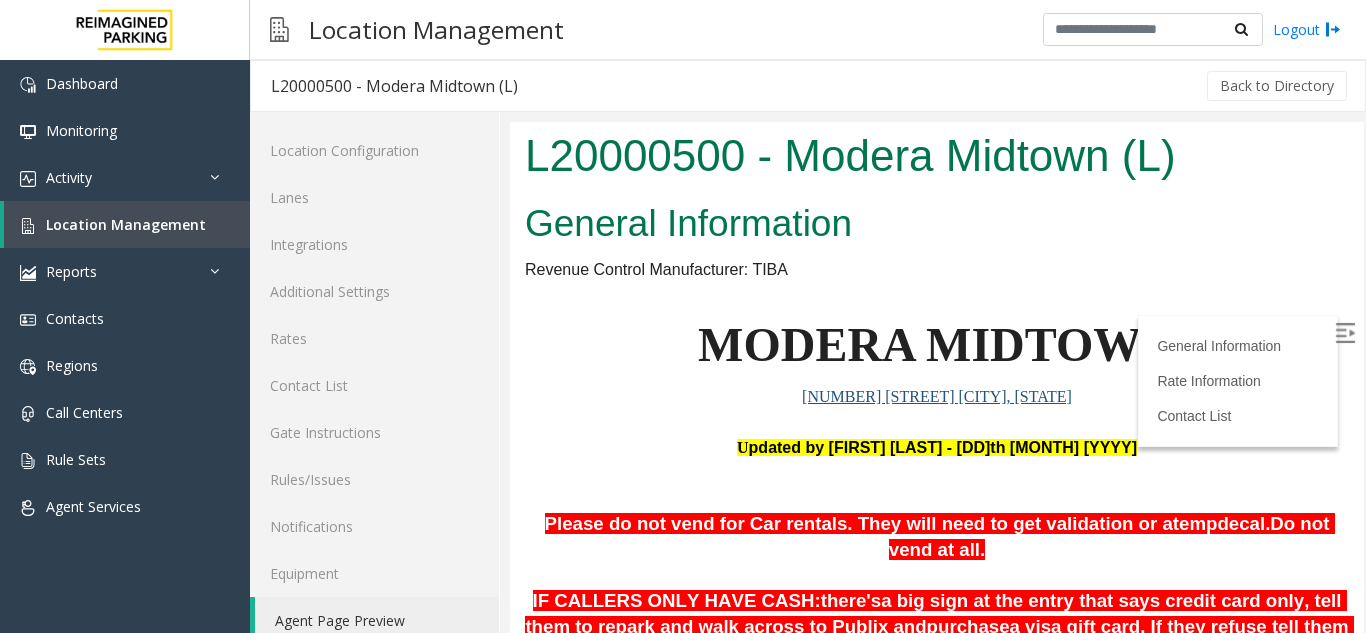click at bounding box center [1345, 333] 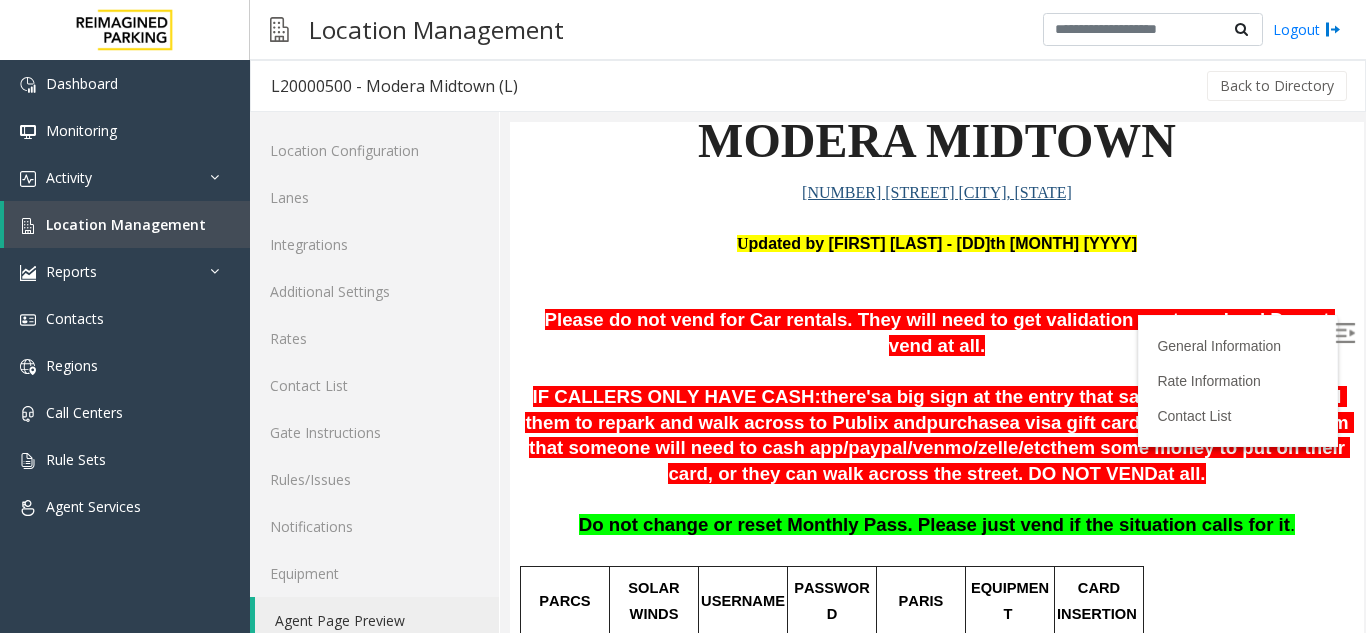 scroll, scrollTop: 200, scrollLeft: 0, axis: vertical 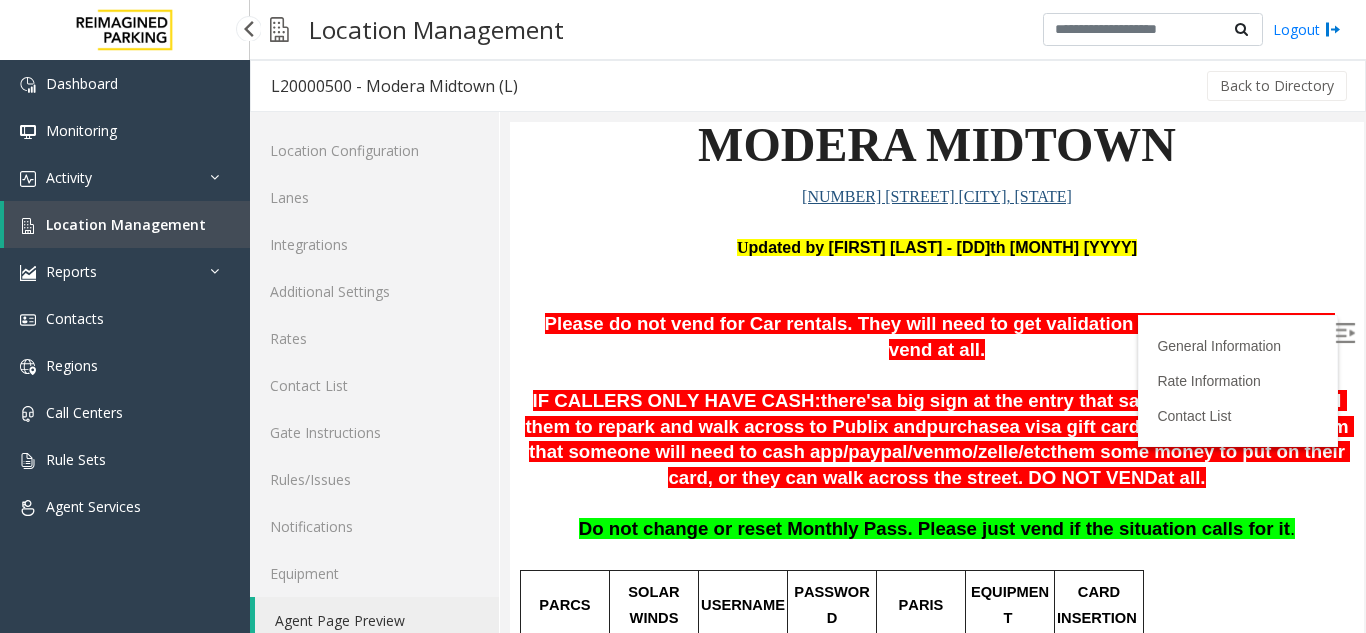 click on "Location Management" at bounding box center (126, 224) 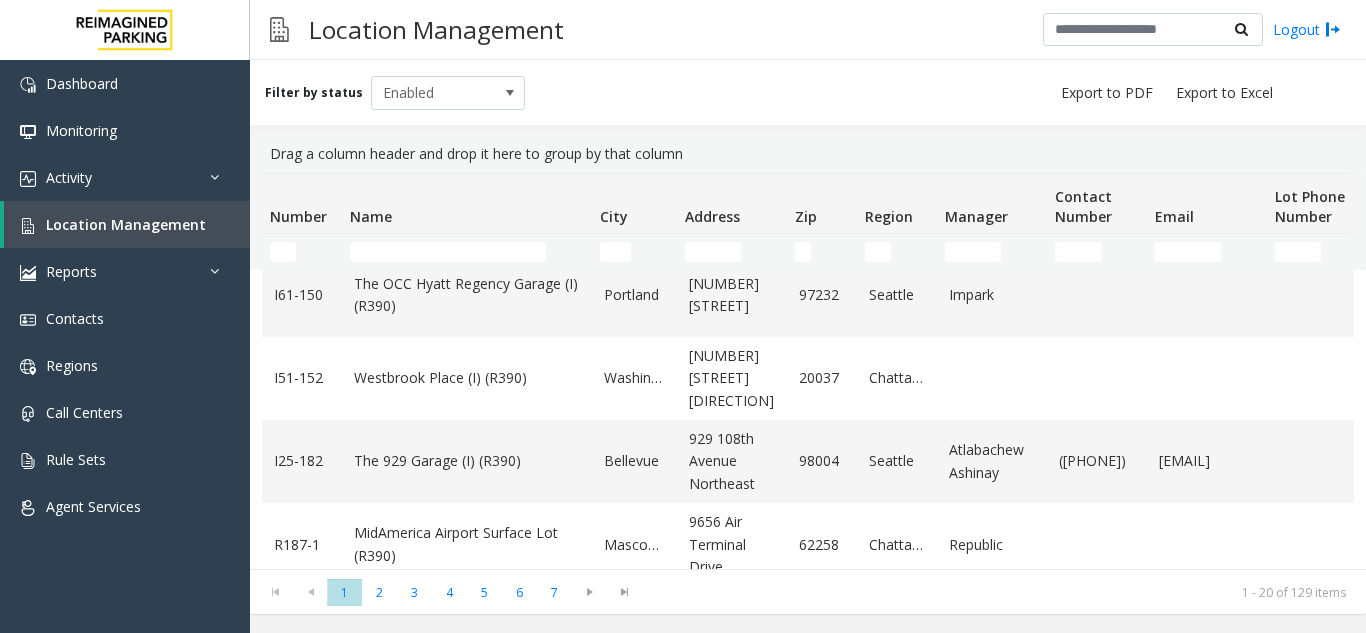 scroll, scrollTop: 700, scrollLeft: 0, axis: vertical 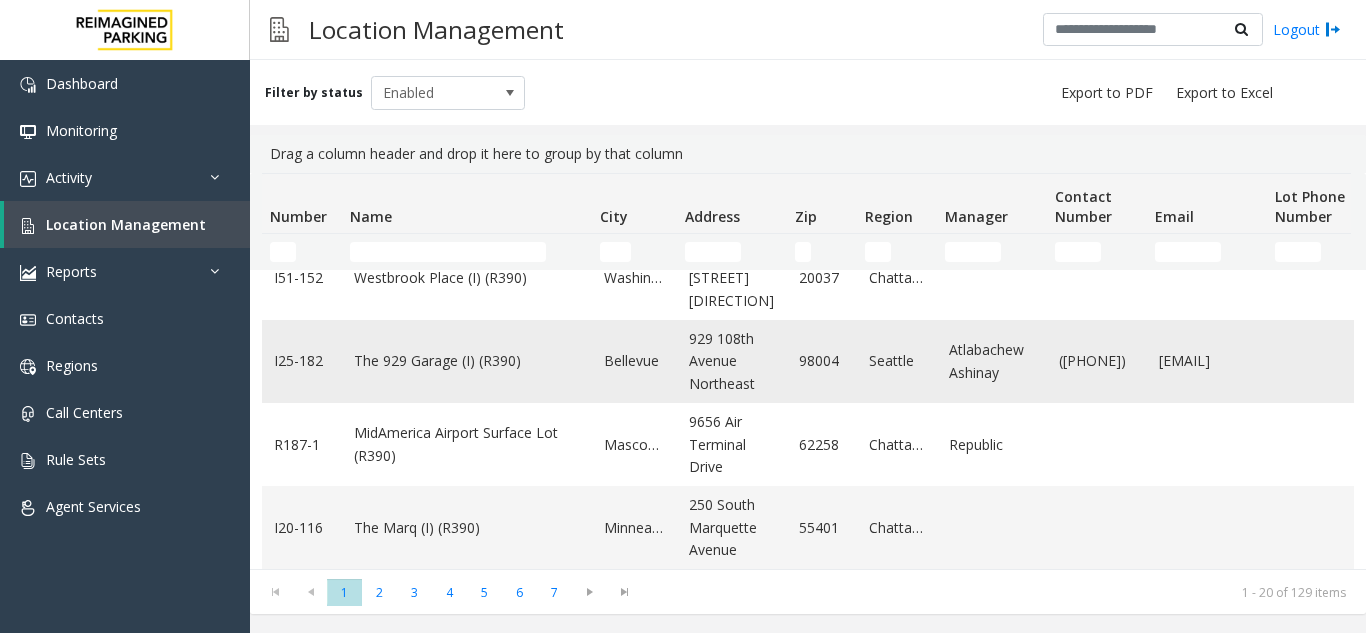 click on "The 929 Garage (I) (R390)" 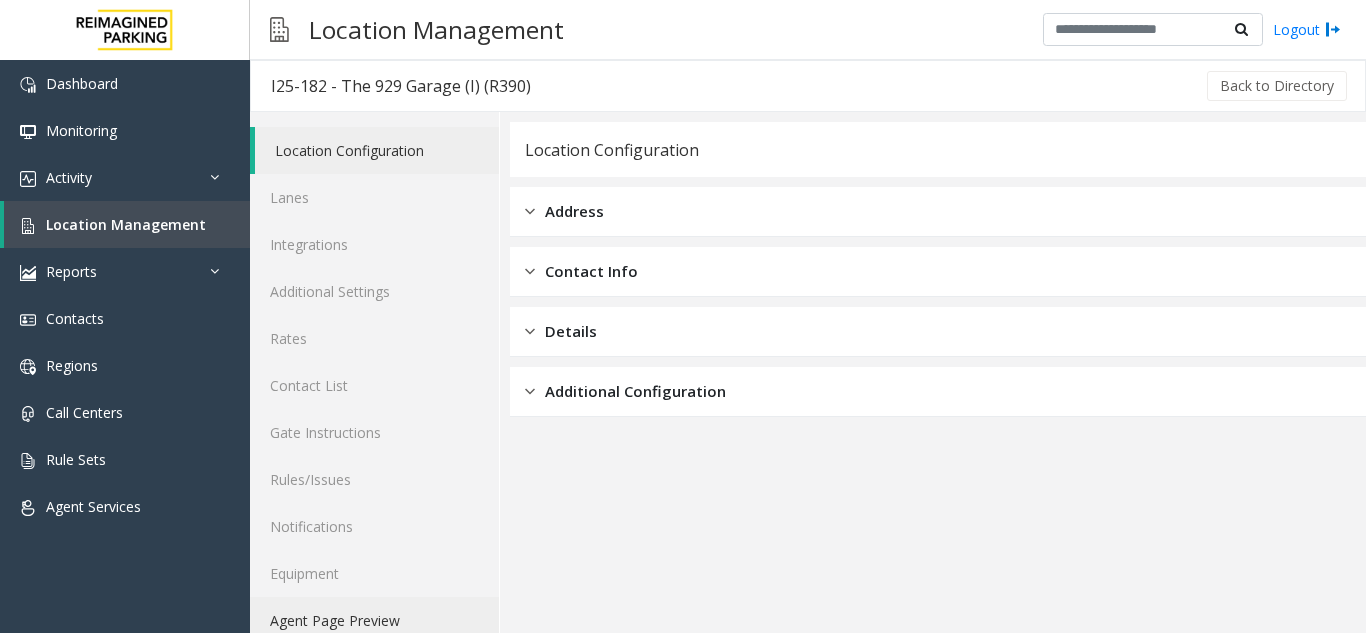 click on "Agent Page Preview" 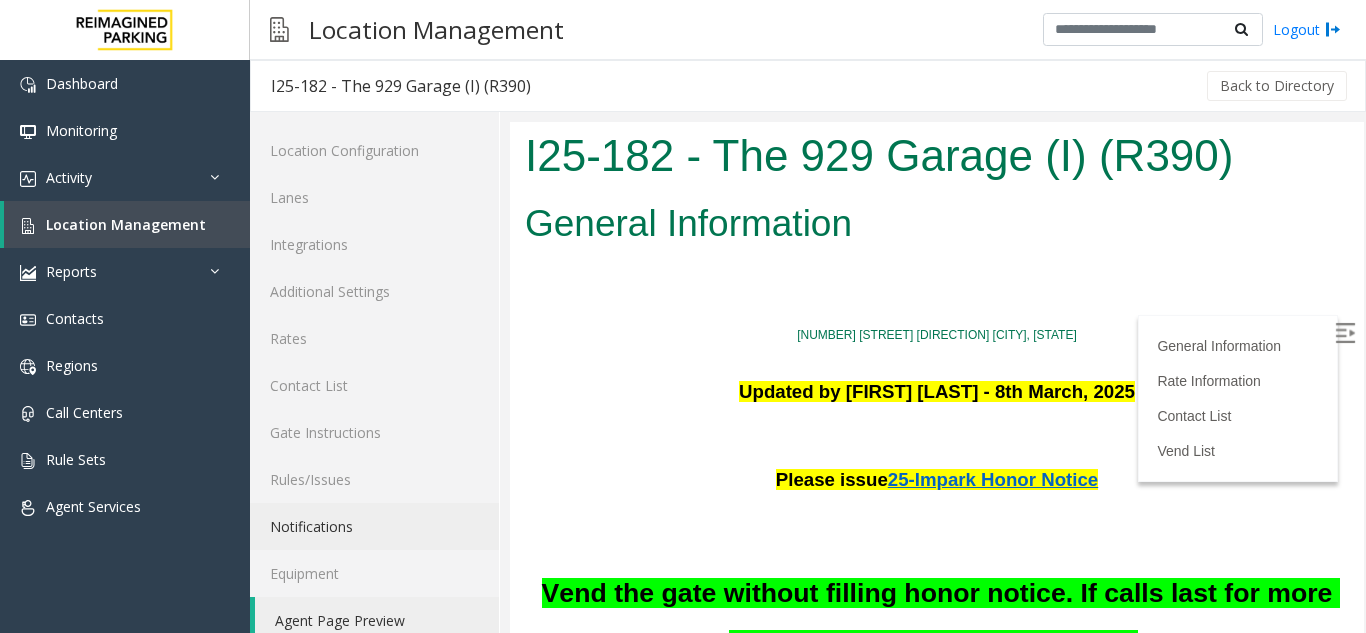 scroll, scrollTop: 0, scrollLeft: 0, axis: both 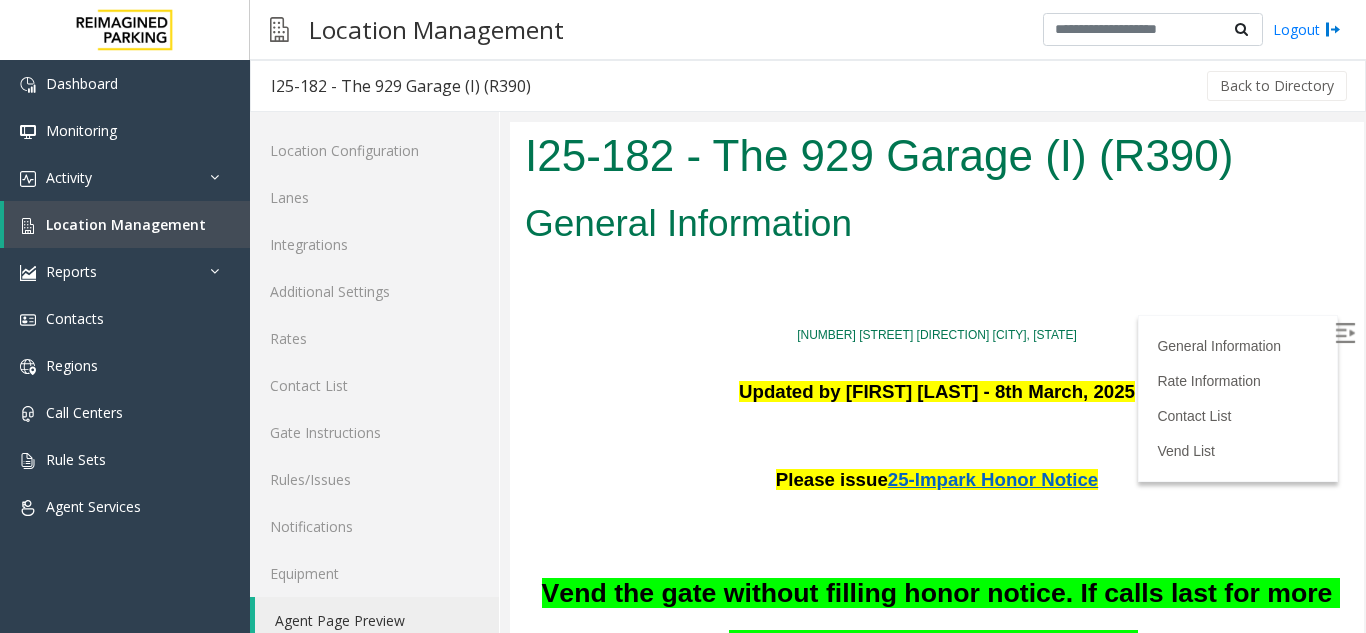 click at bounding box center (1345, 333) 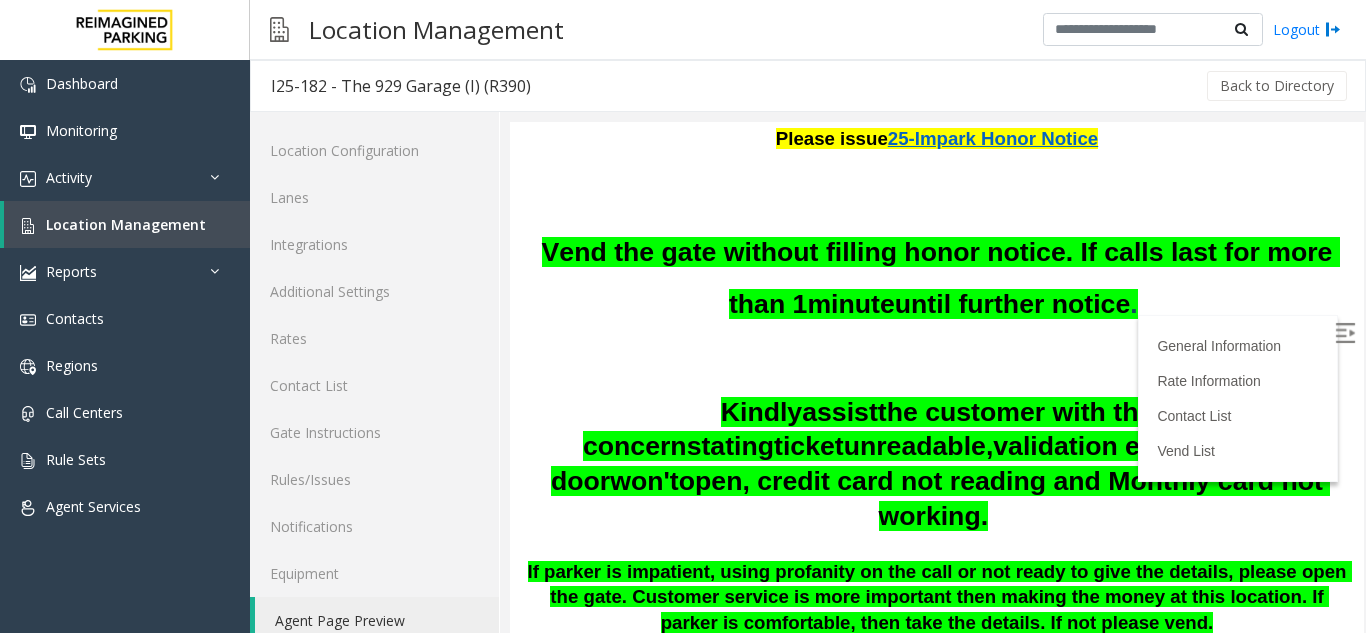 scroll, scrollTop: 300, scrollLeft: 0, axis: vertical 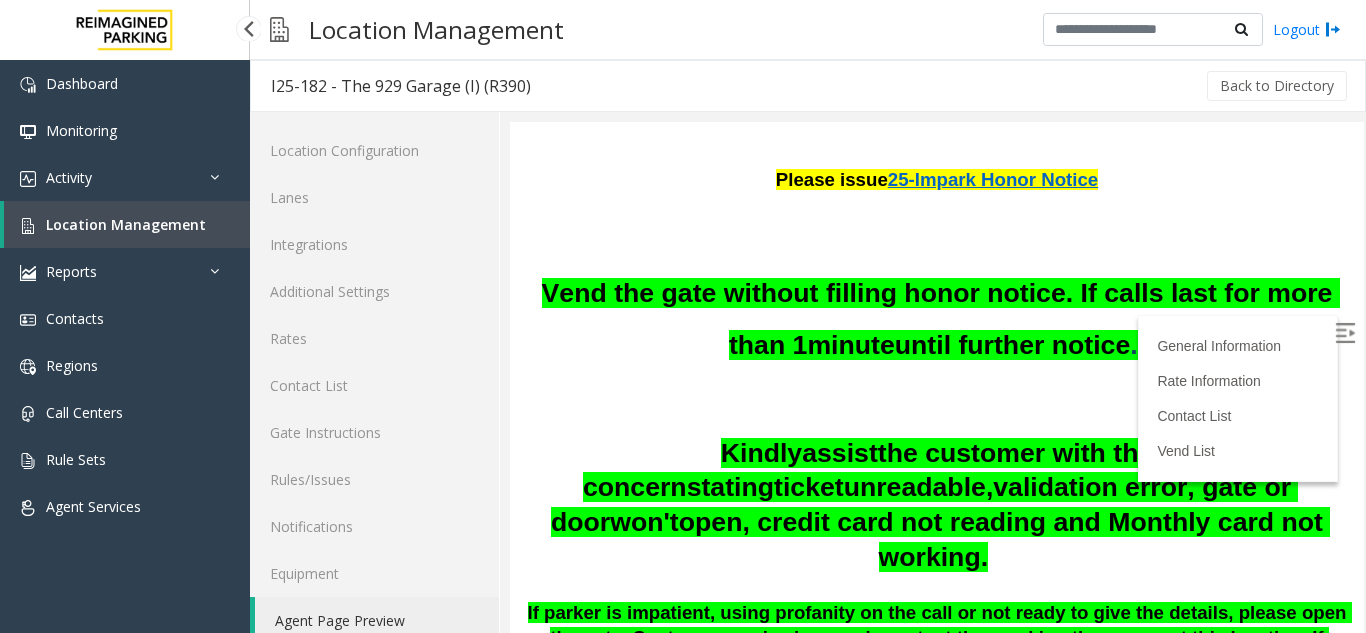 click on "Location Management" at bounding box center (126, 224) 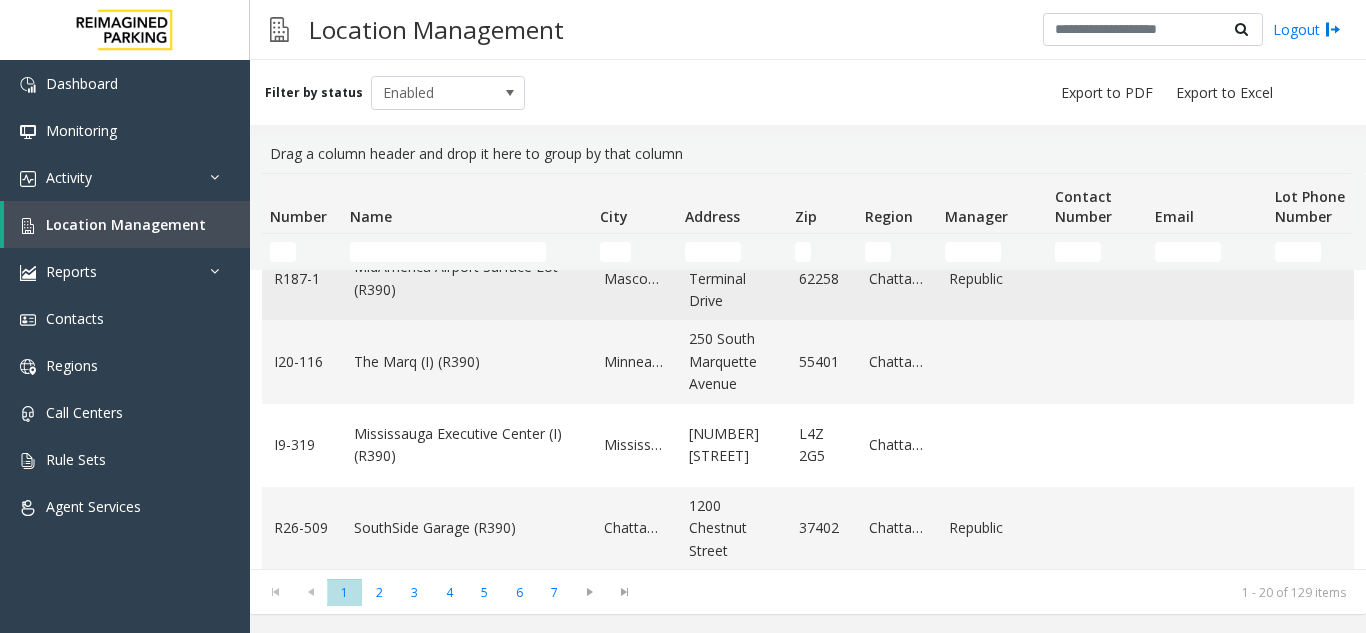 scroll, scrollTop: 900, scrollLeft: 0, axis: vertical 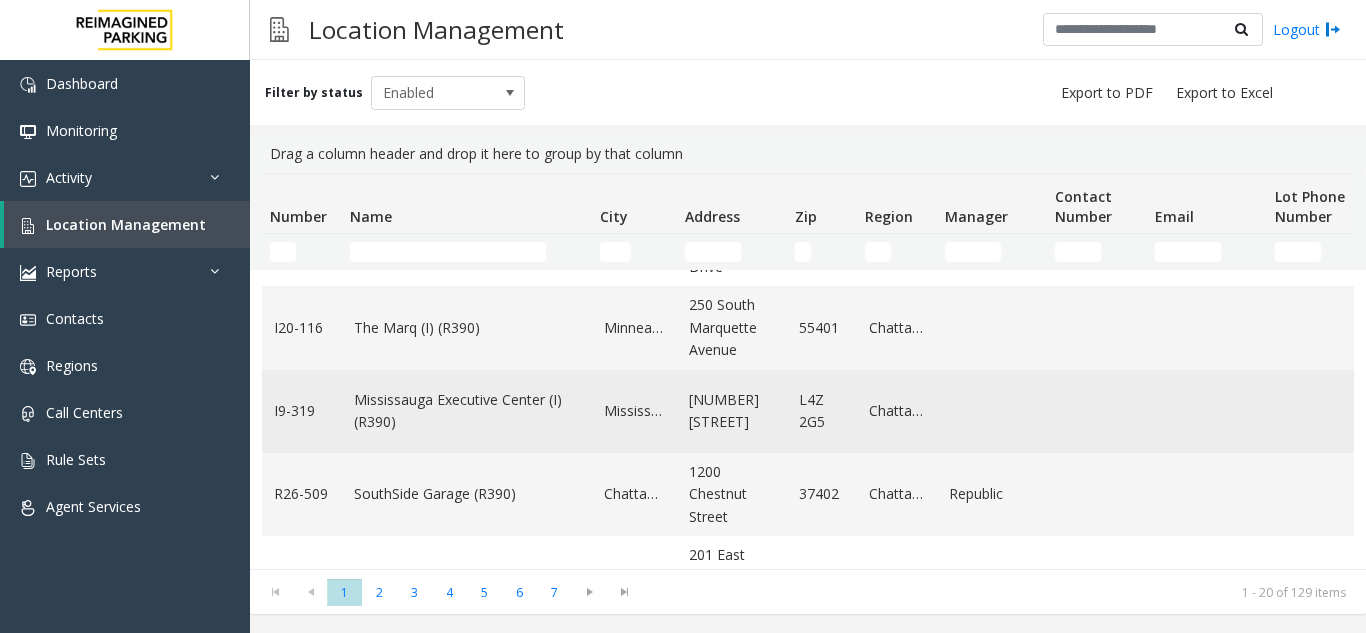 click on "Mississauga Executive Center (I) (R390)" 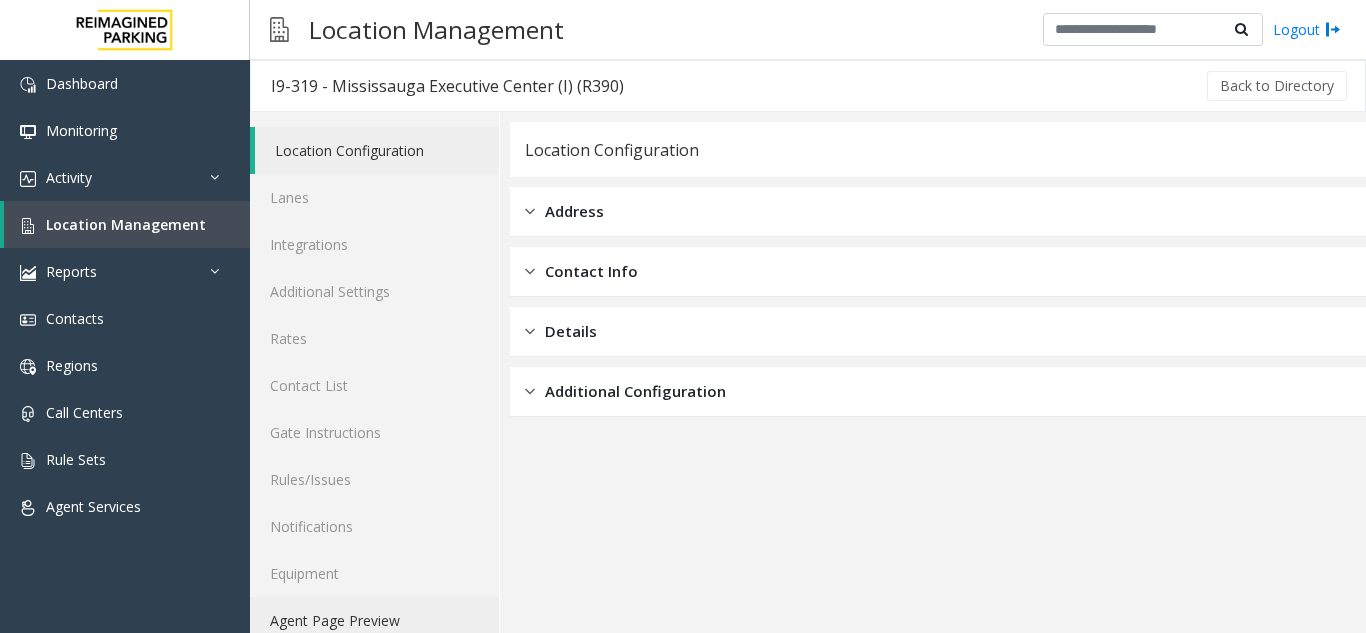 click on "Agent Page Preview" 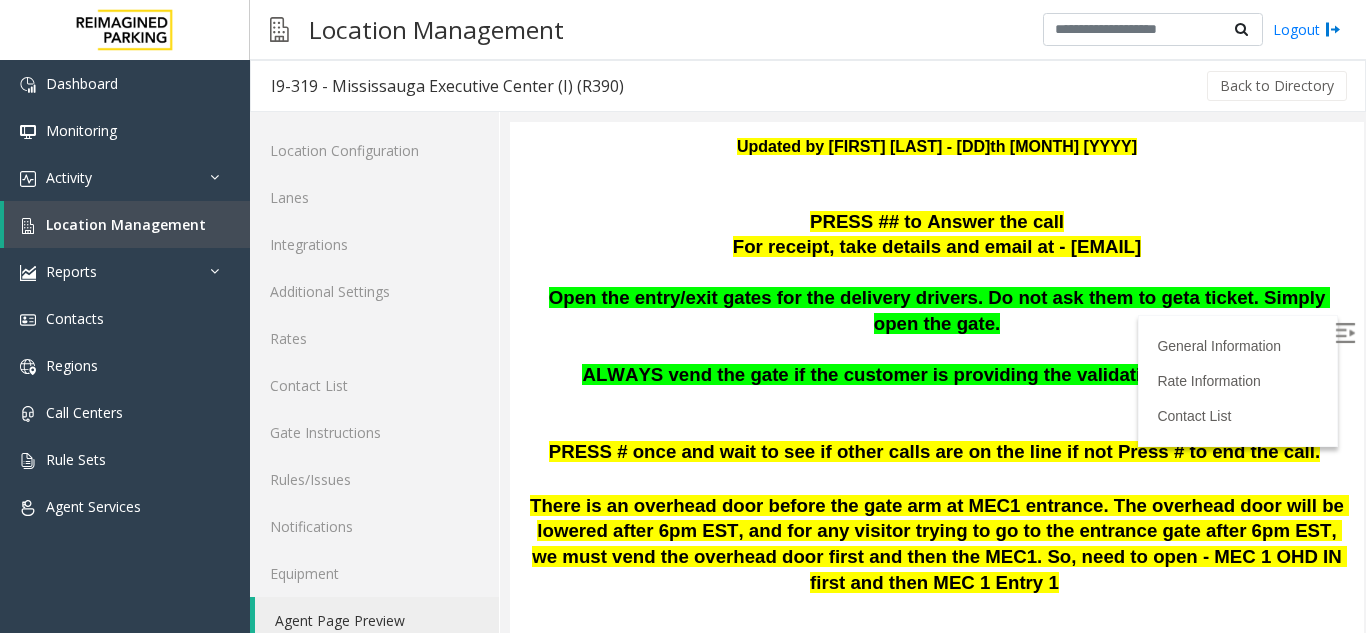 scroll, scrollTop: 400, scrollLeft: 0, axis: vertical 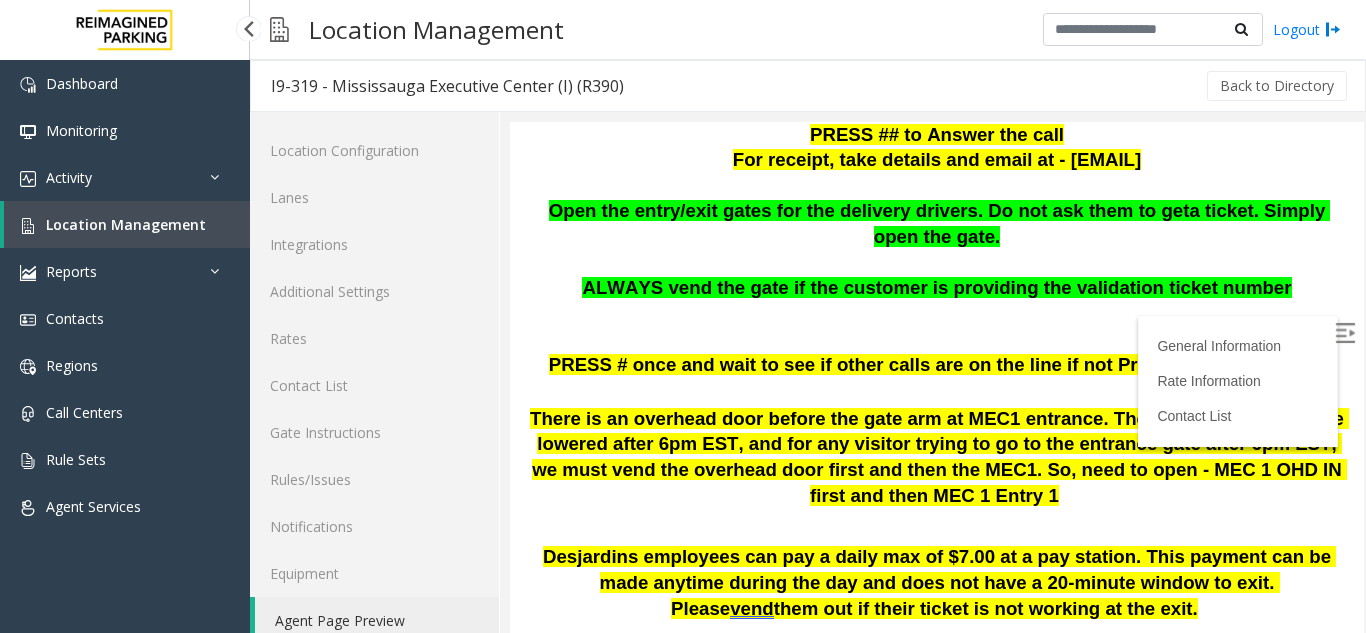 click on "Location Management" at bounding box center (127, 224) 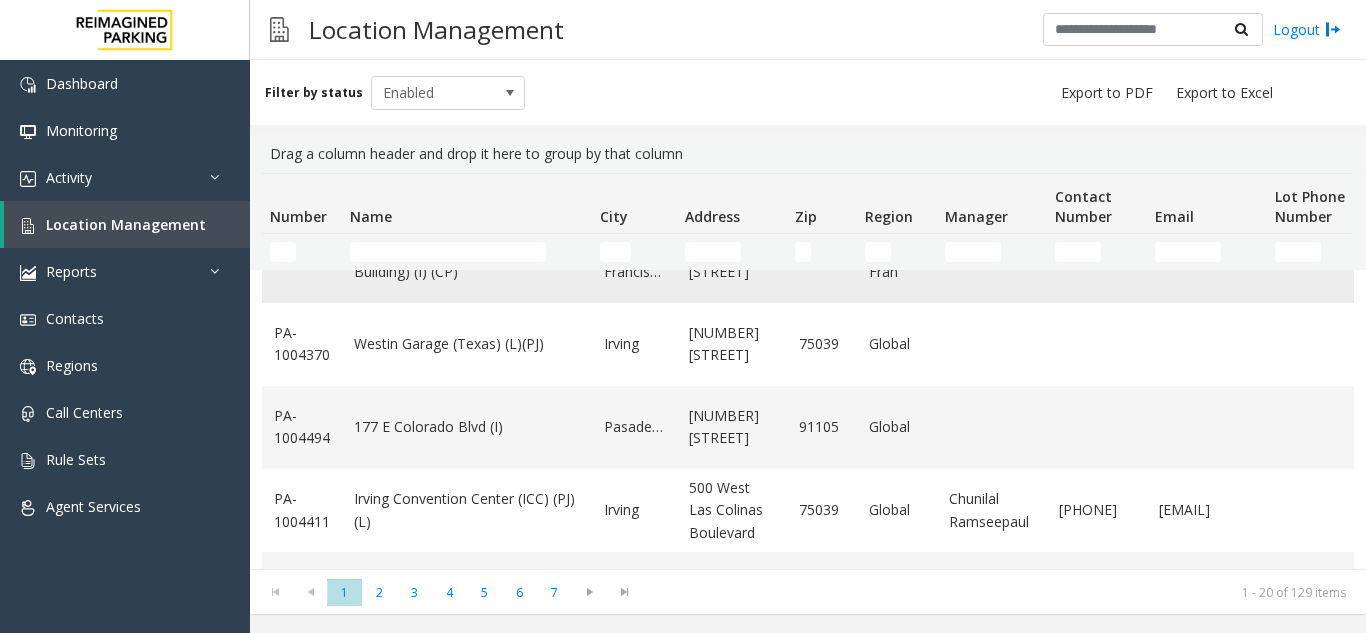 scroll, scrollTop: 1382, scrollLeft: 0, axis: vertical 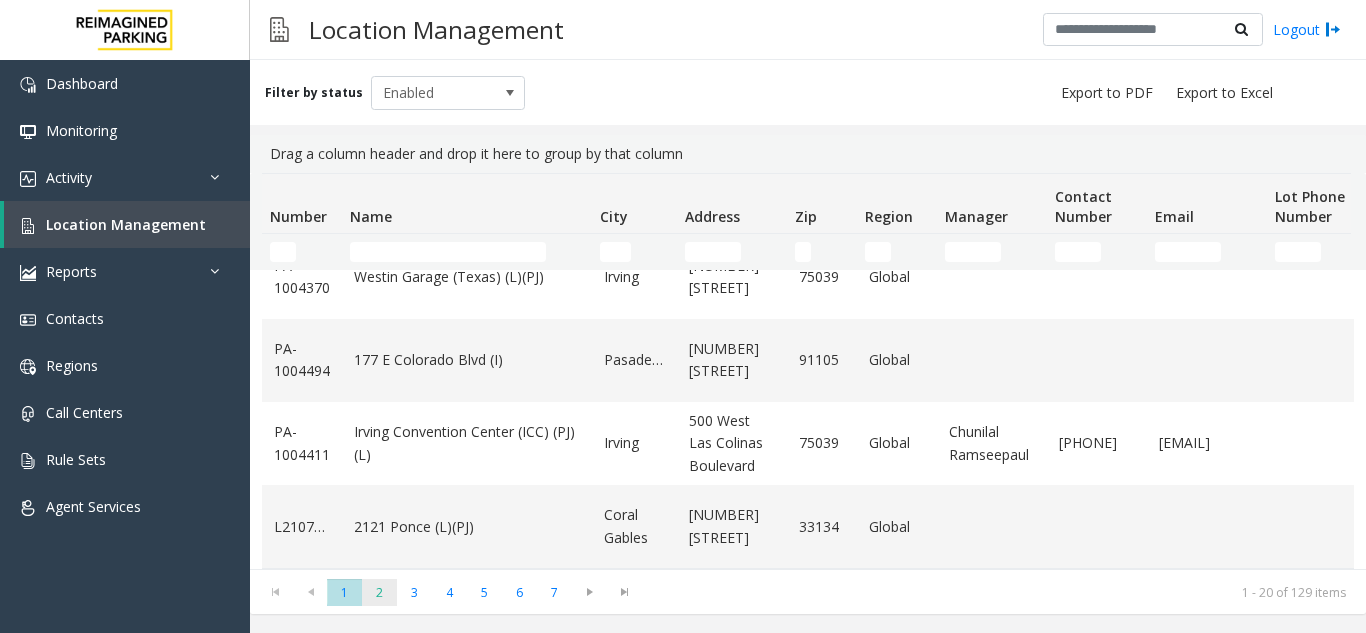 click on "2" 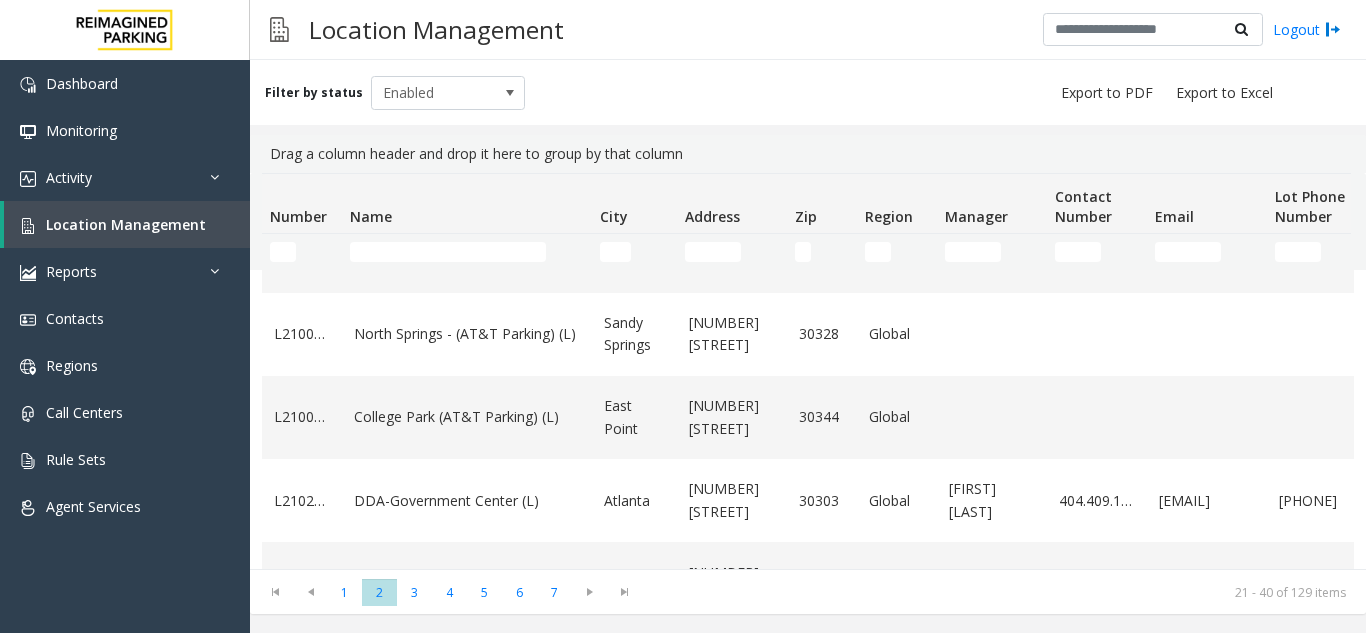 scroll, scrollTop: 600, scrollLeft: 0, axis: vertical 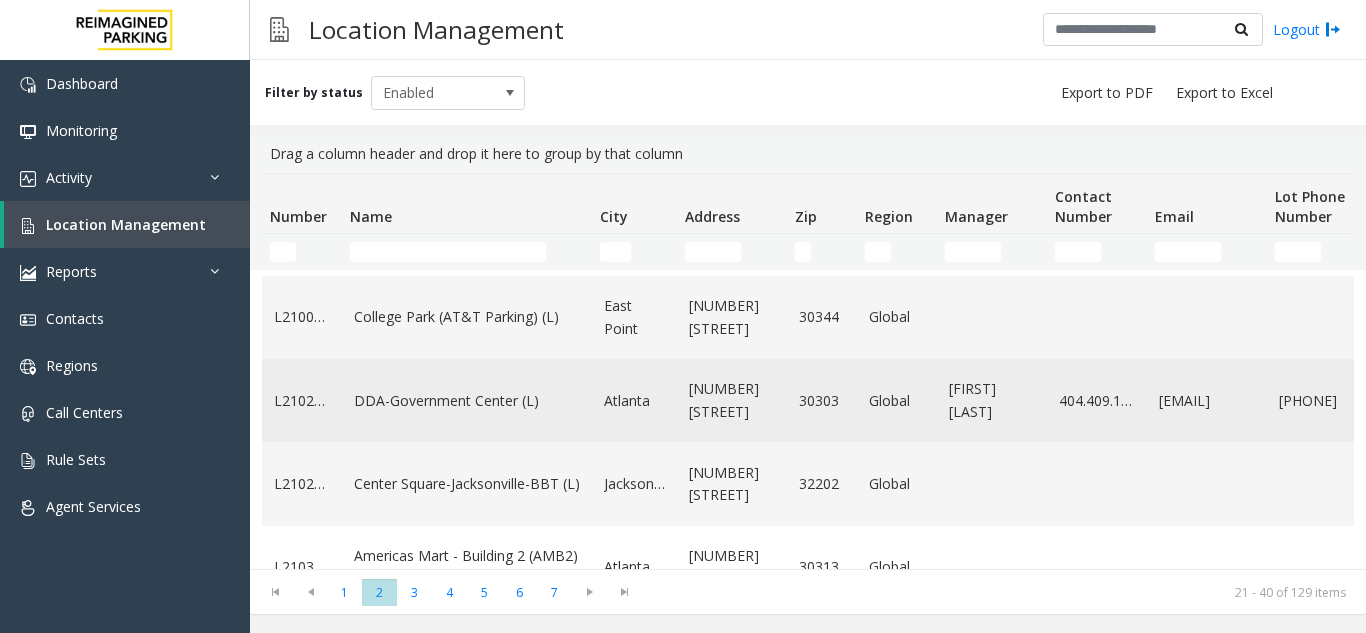 click on "DDA-Government Center (L)" 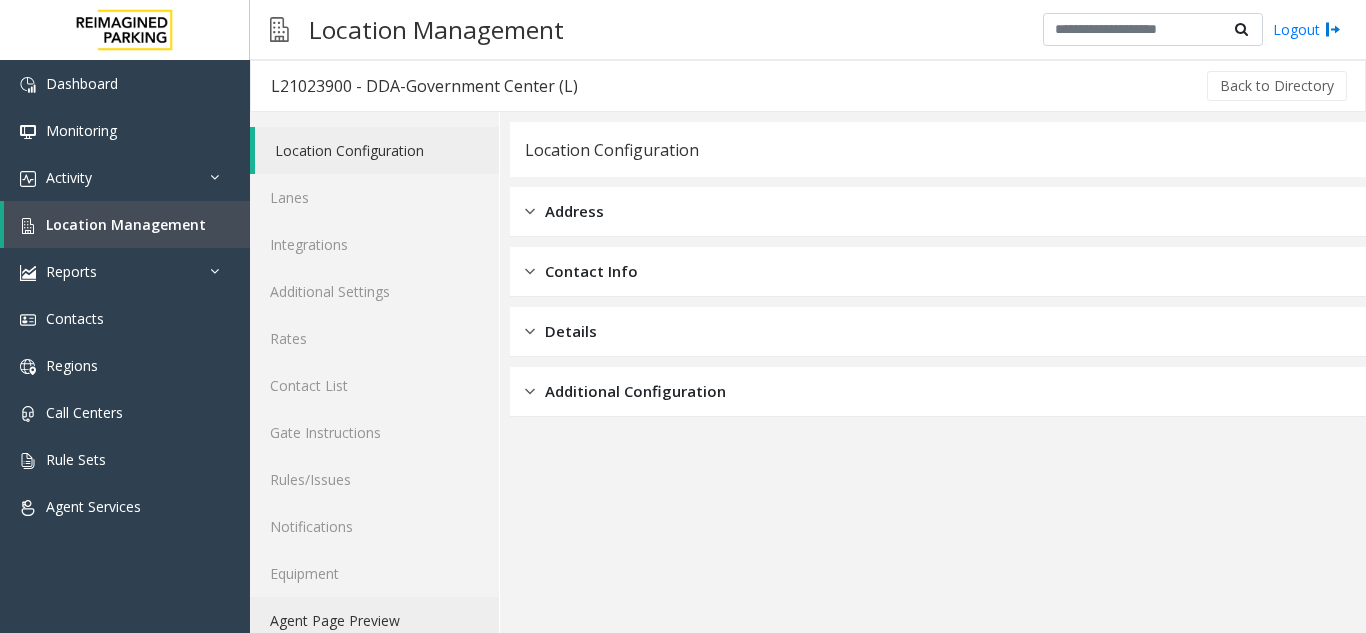 click on "Agent Page Preview" 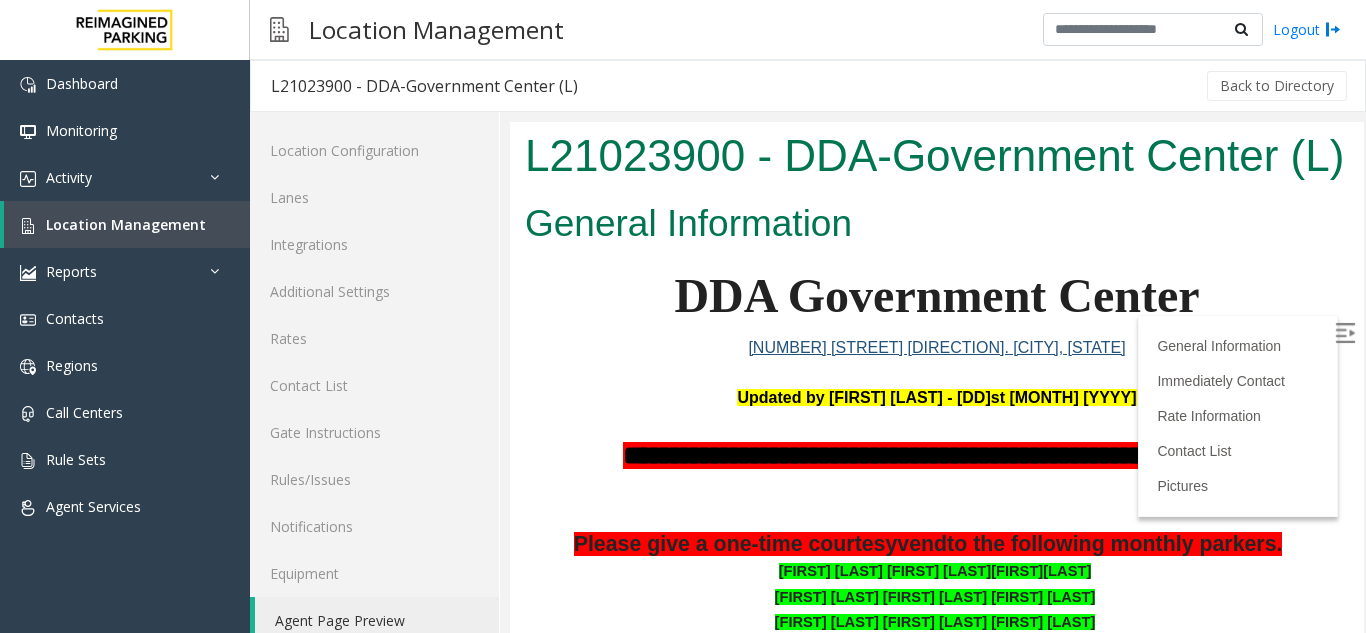 scroll, scrollTop: 0, scrollLeft: 0, axis: both 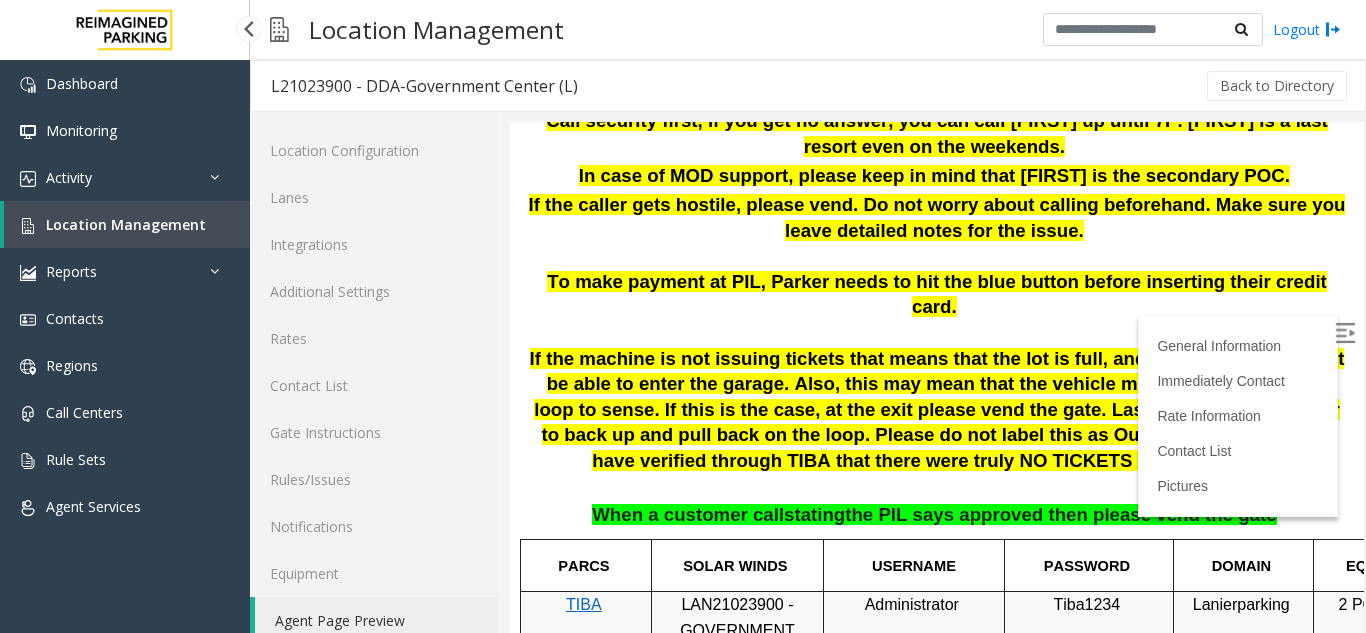 click on "Location Management" at bounding box center [127, 224] 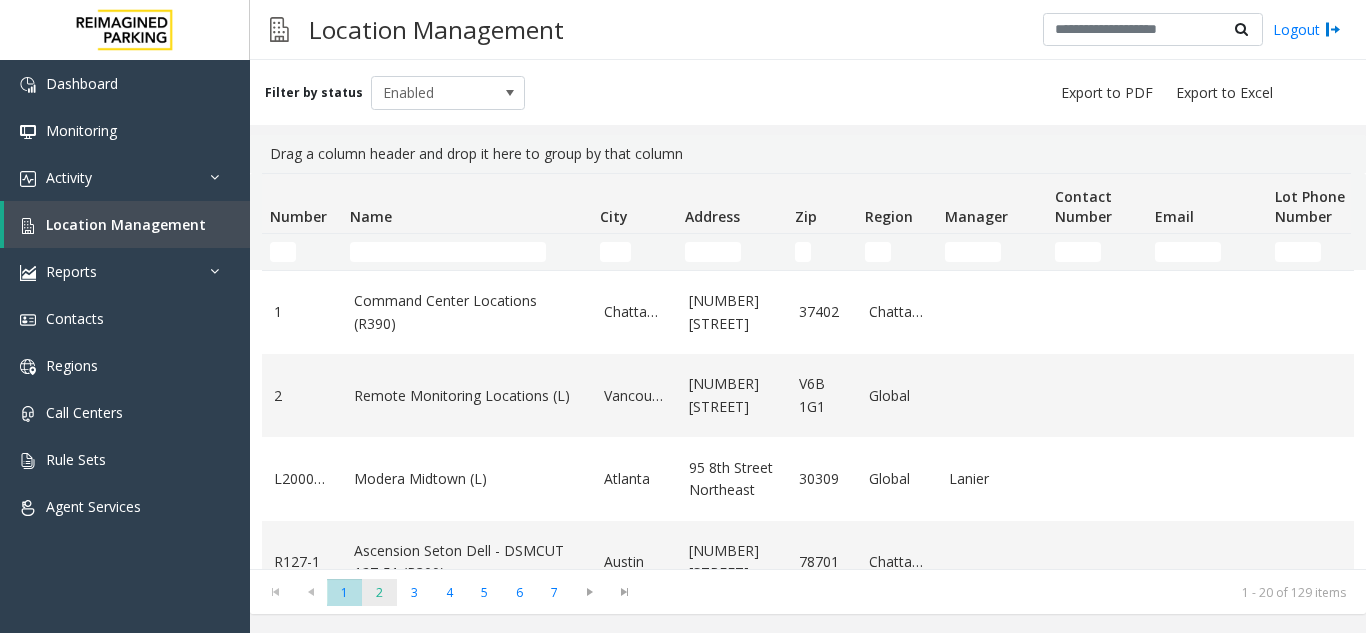 click on "2" 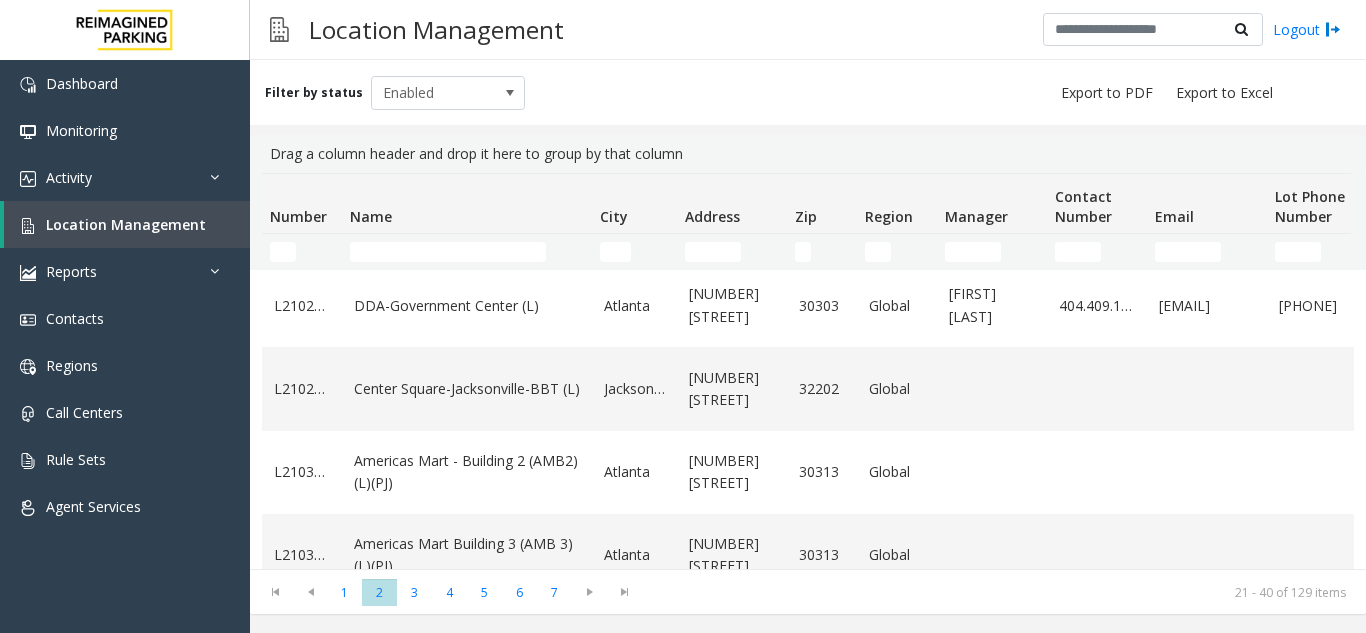 scroll, scrollTop: 700, scrollLeft: 0, axis: vertical 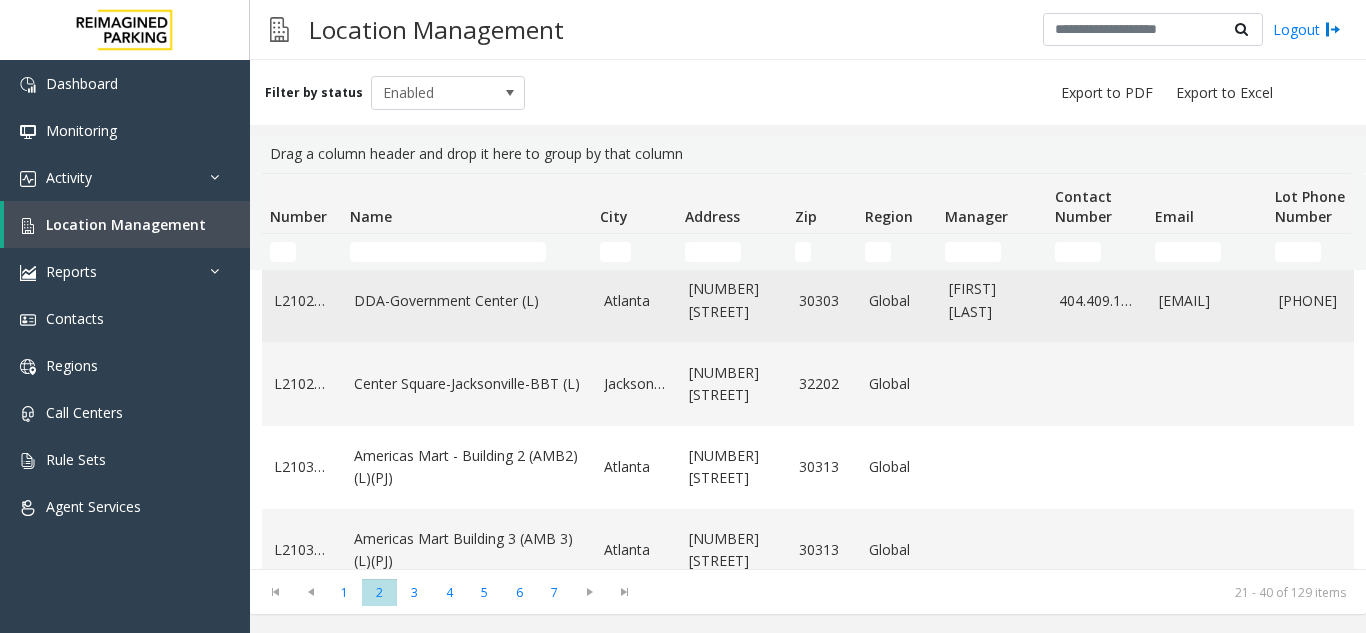 click on "DDA-Government Center (L)" 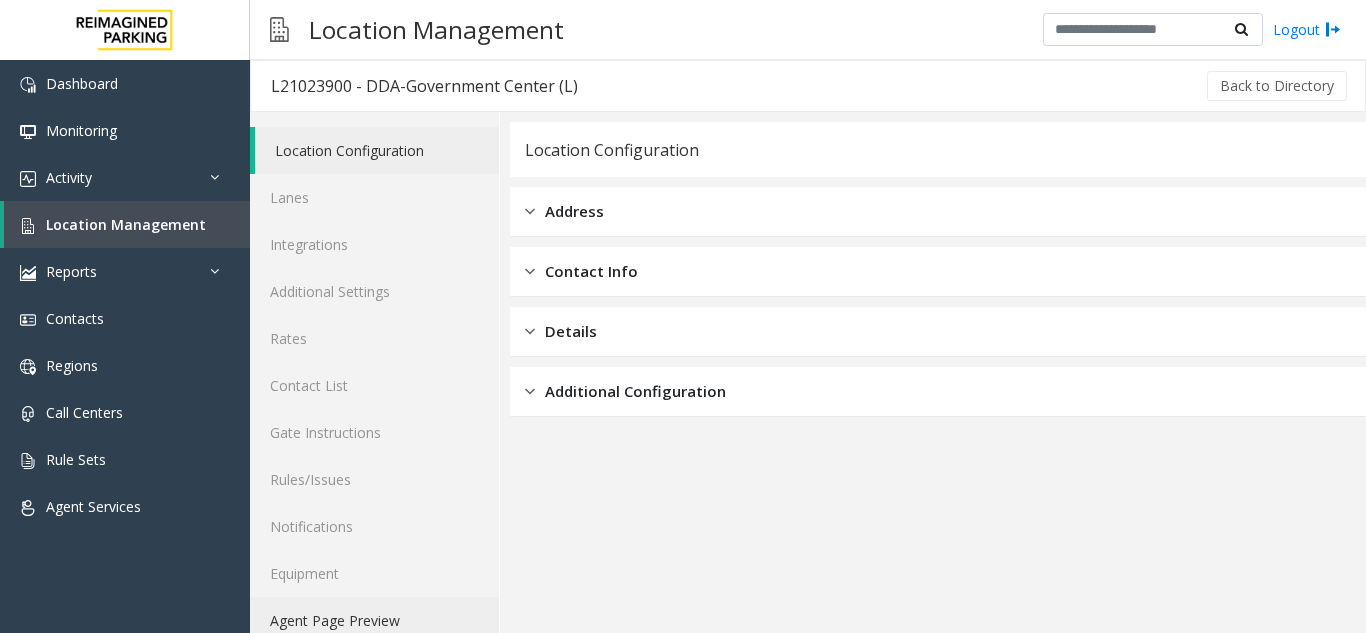 click on "Agent Page Preview" 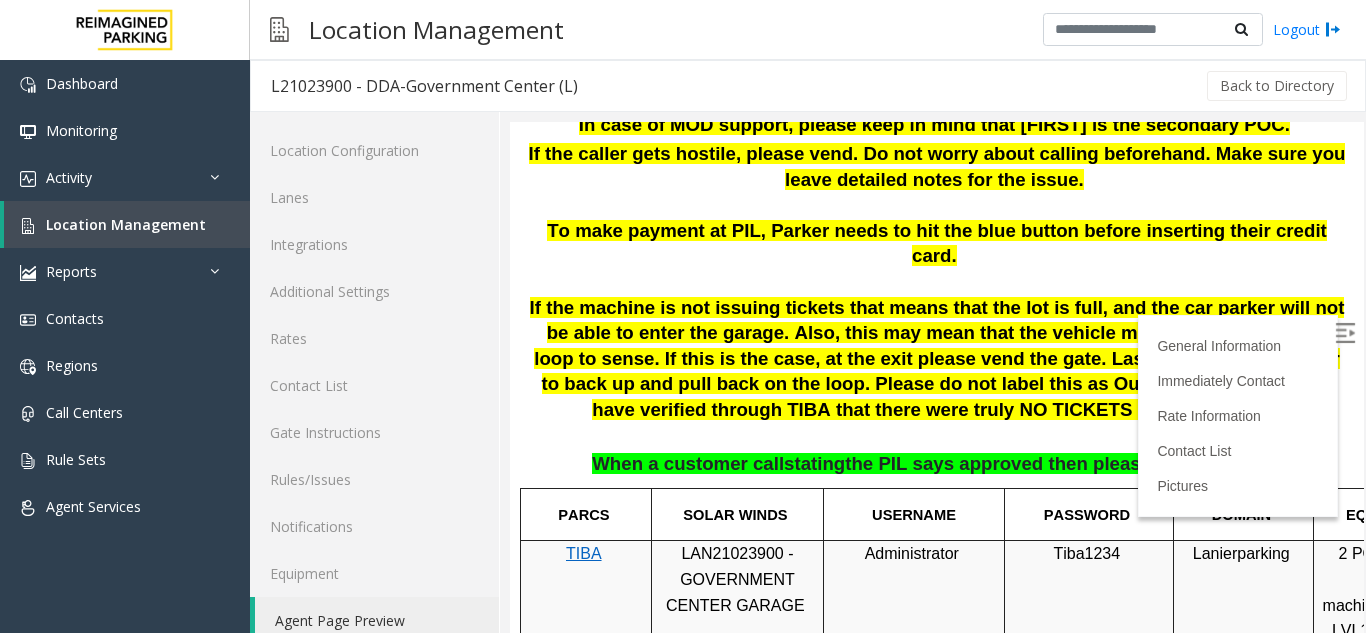 scroll, scrollTop: 700, scrollLeft: 0, axis: vertical 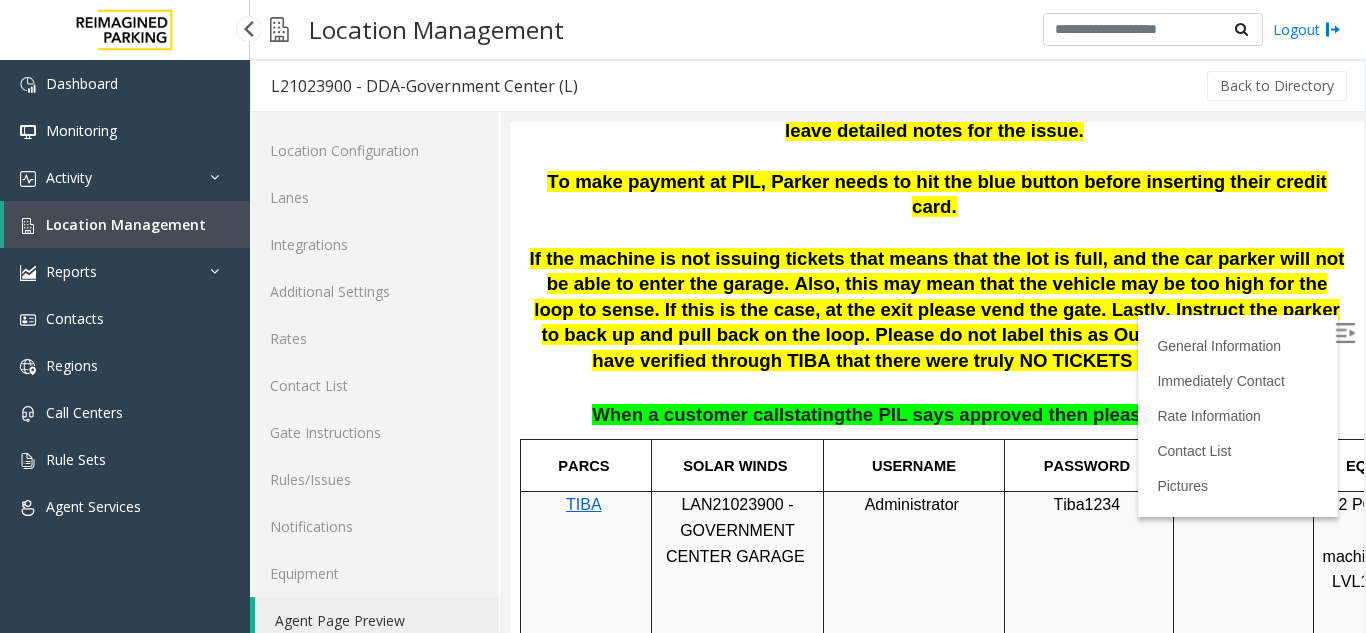 click on "Location Management" at bounding box center (126, 224) 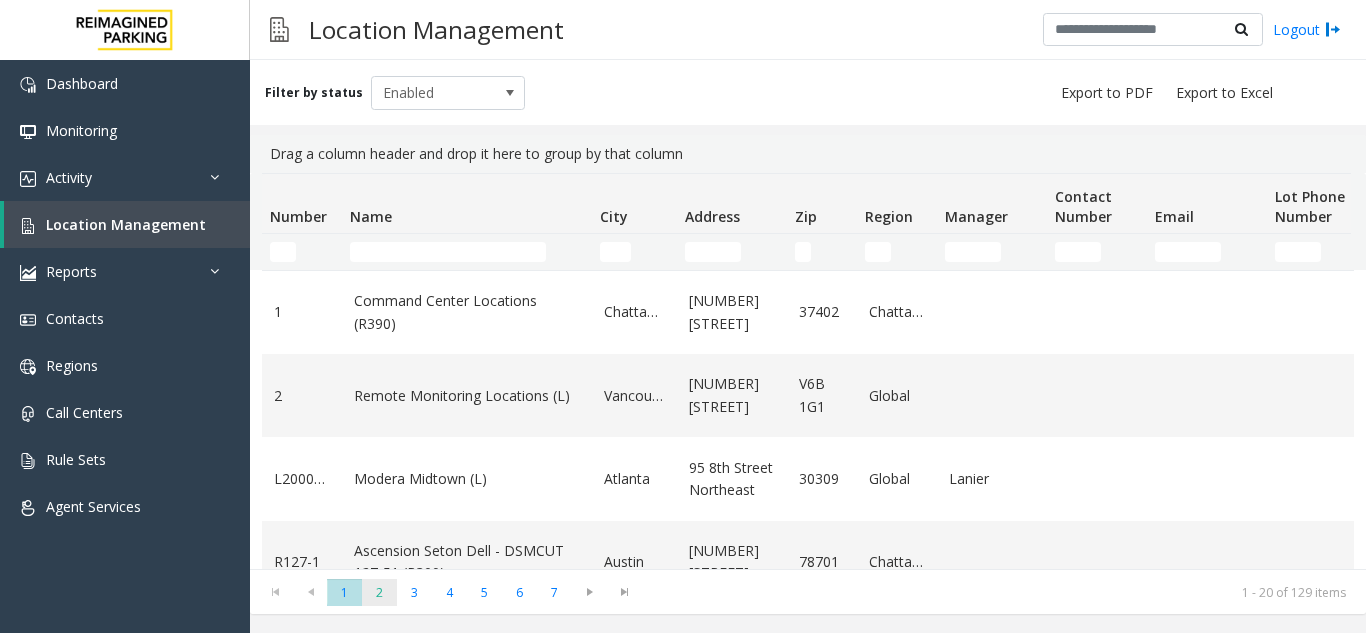 click on "2" 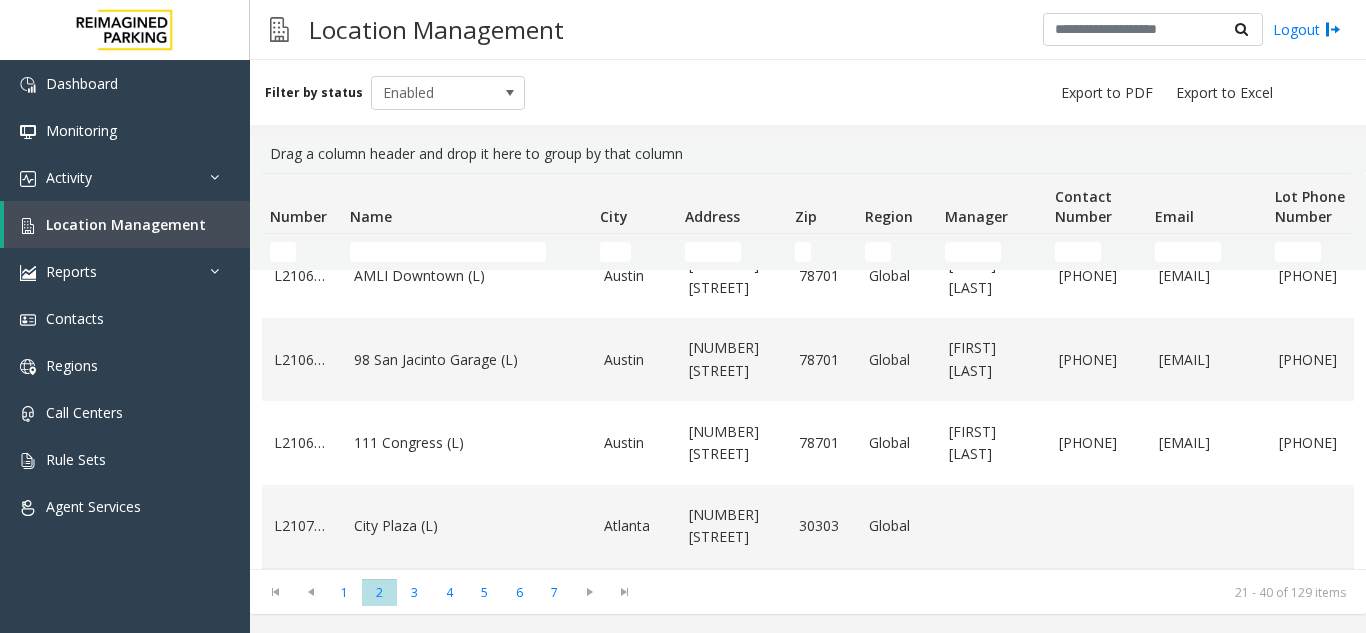 scroll, scrollTop: 1427, scrollLeft: 0, axis: vertical 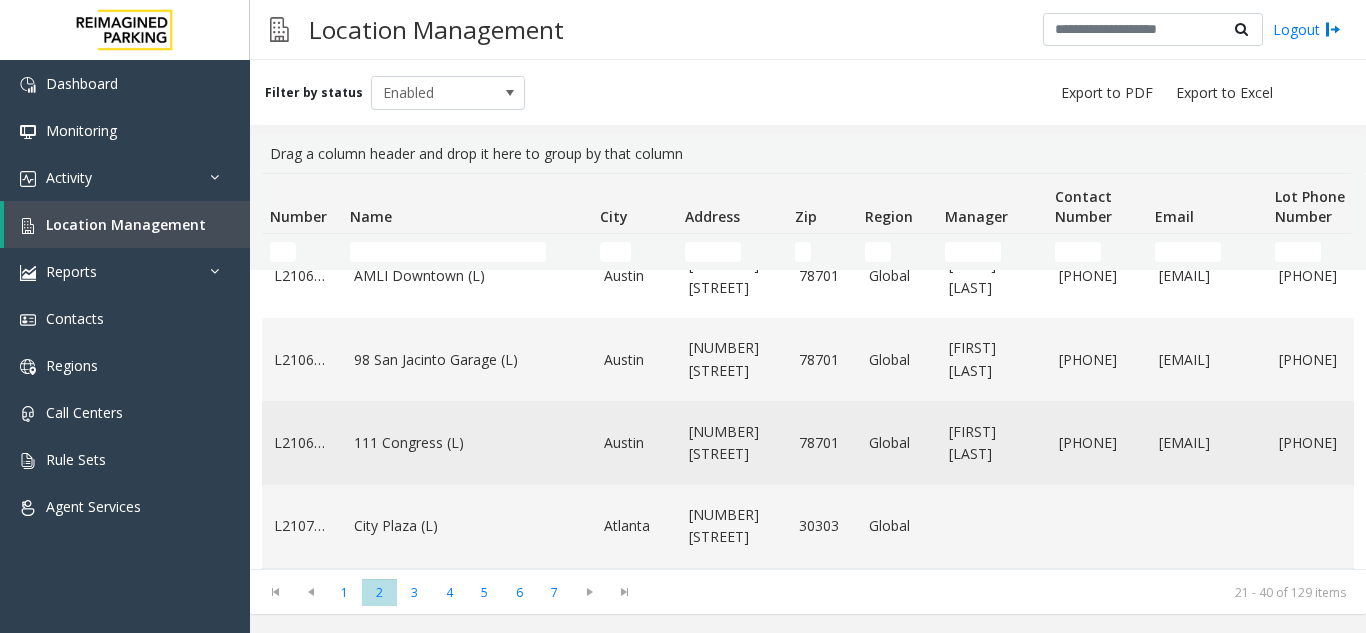 click on "111 Congress (L)" 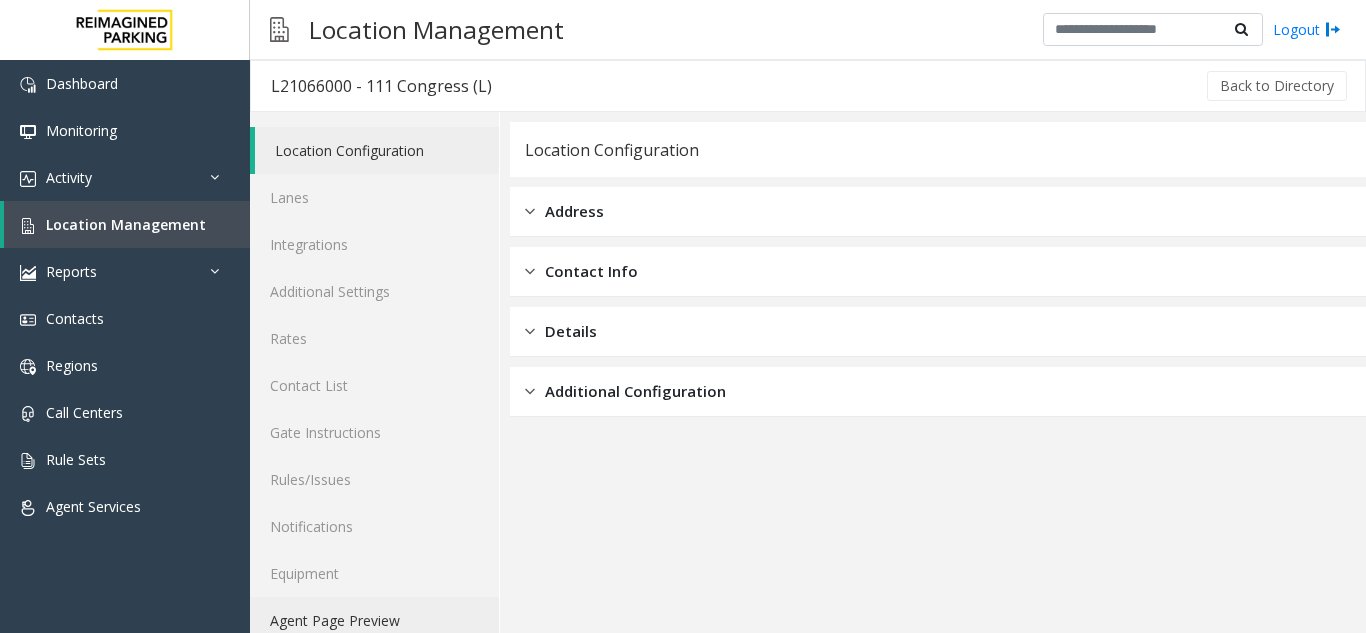 click on "Agent Page Preview" 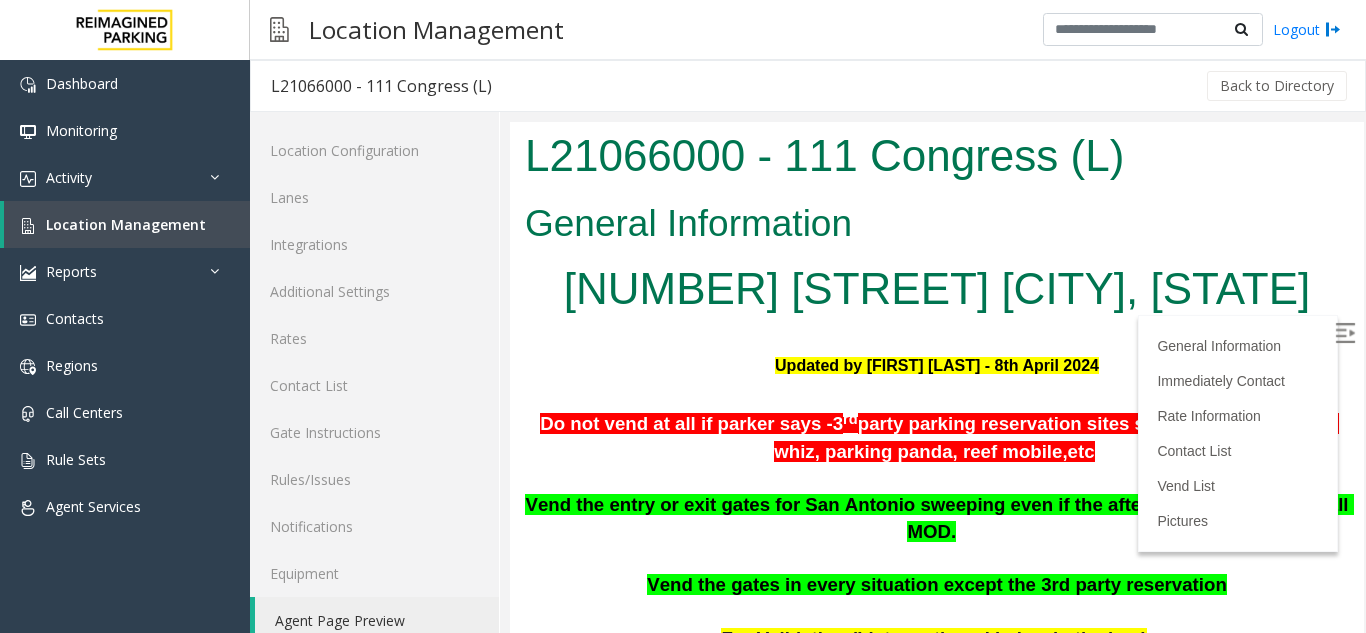 scroll, scrollTop: 0, scrollLeft: 0, axis: both 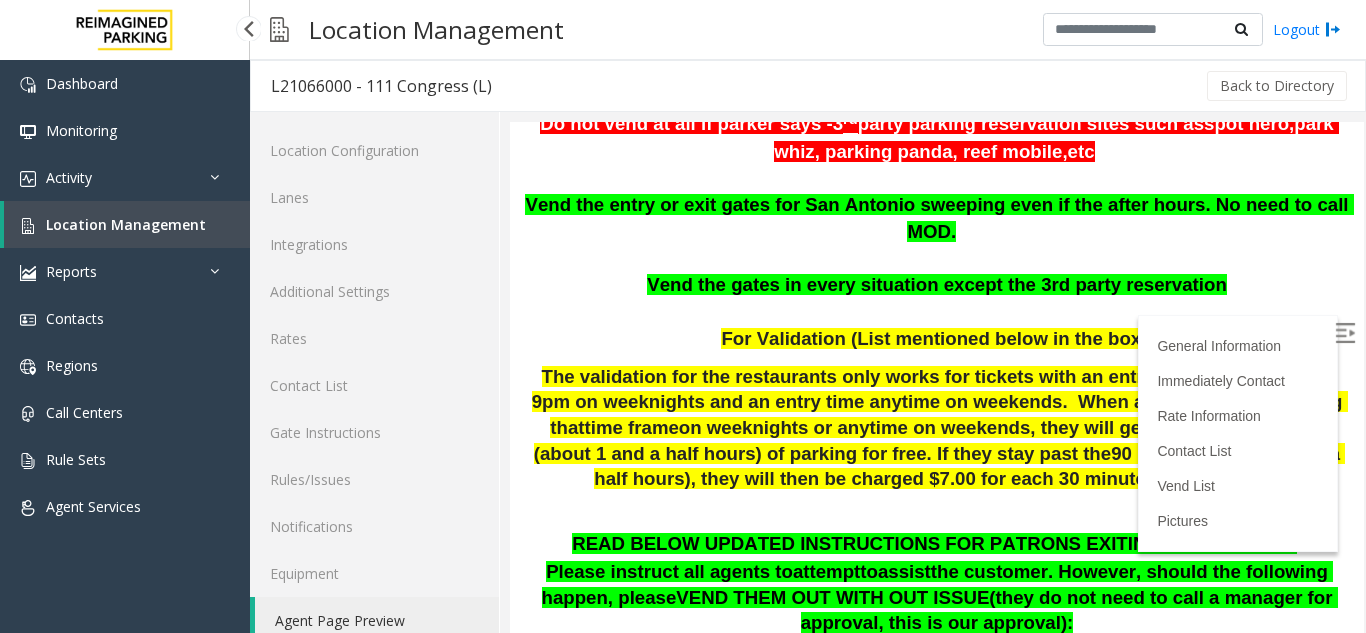 click on "Location Management" at bounding box center [127, 224] 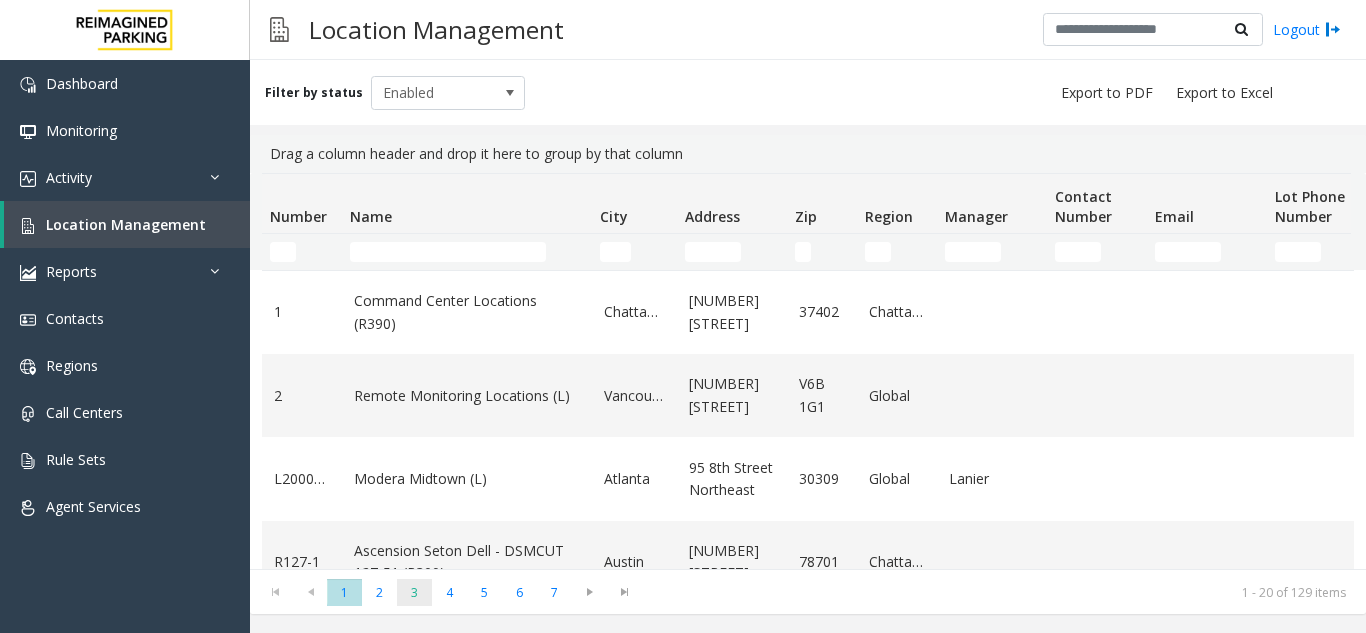 click on "3" 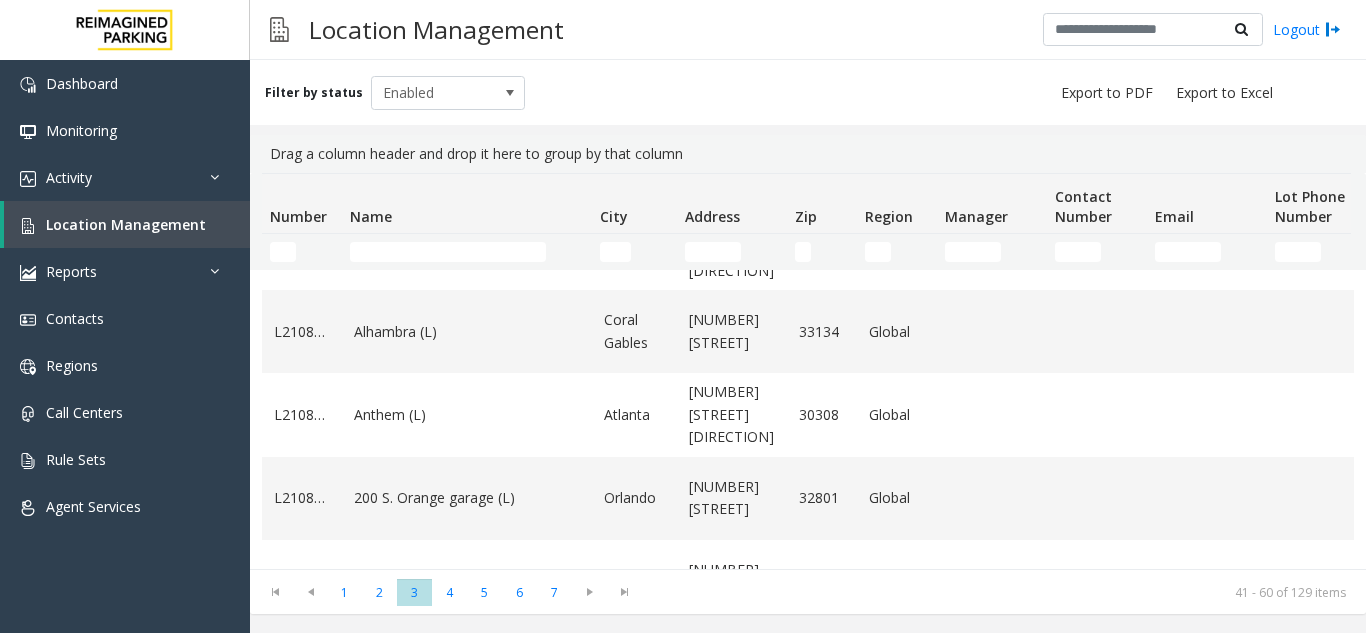 scroll, scrollTop: 300, scrollLeft: 0, axis: vertical 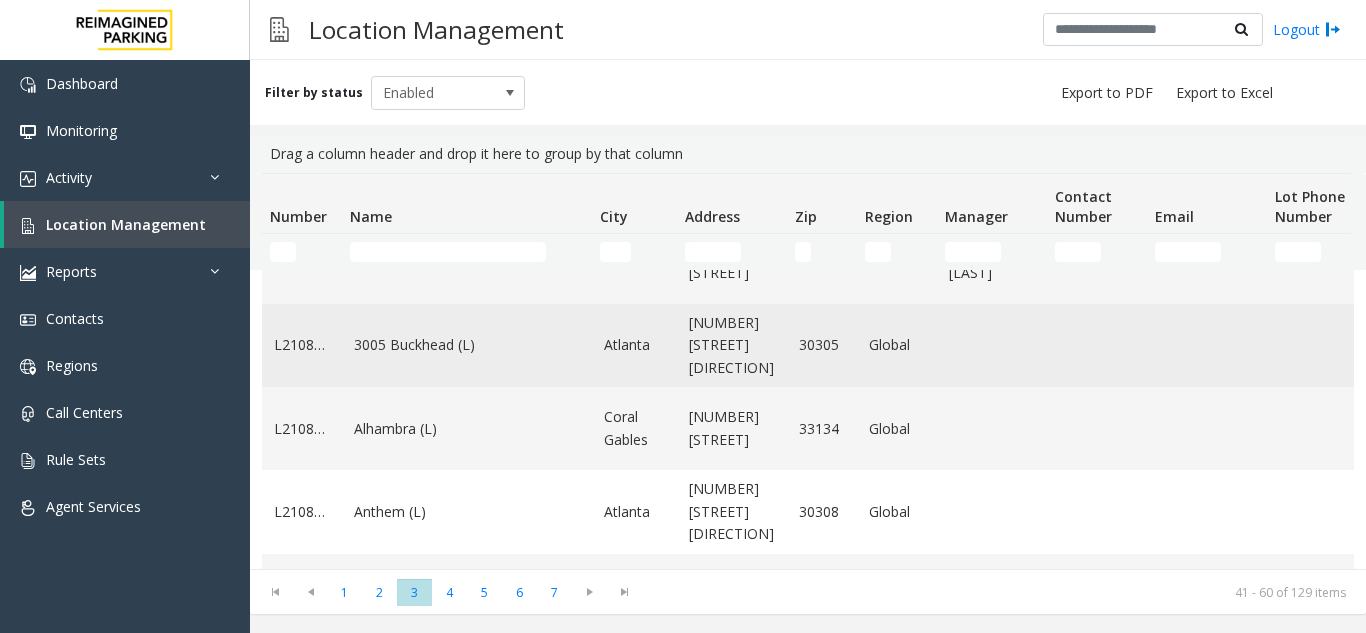 click on "3005 Buckhead (L)" 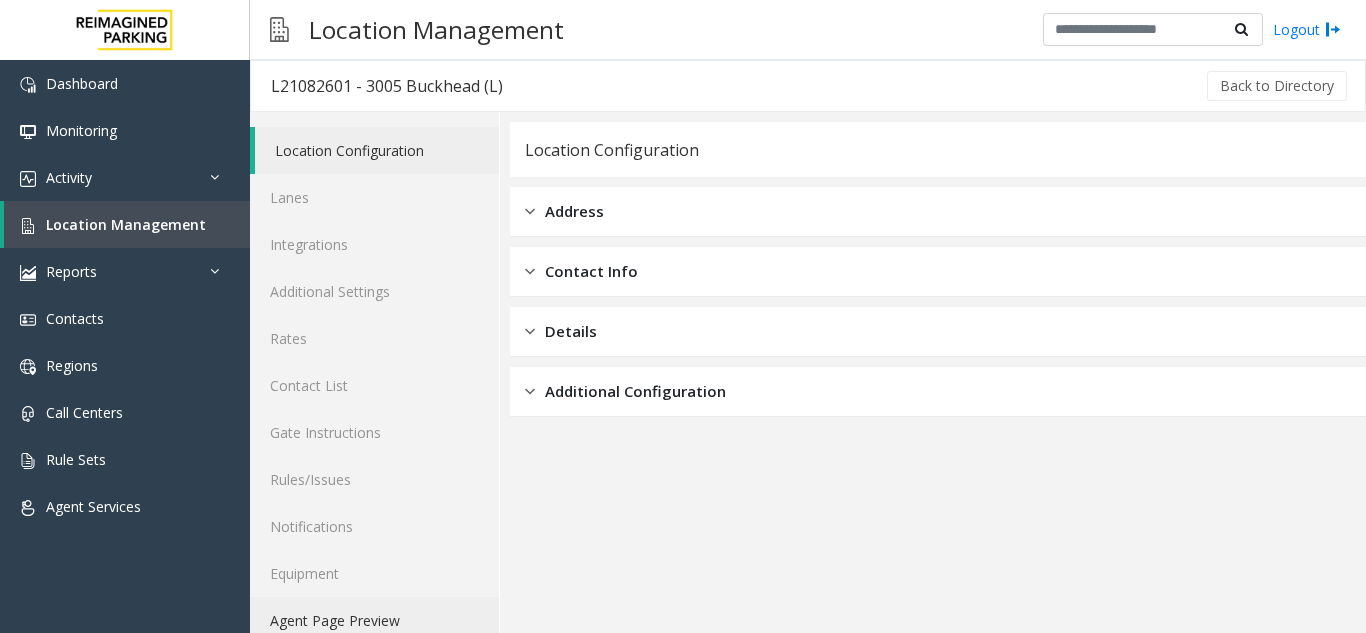 click on "Agent Page Preview" 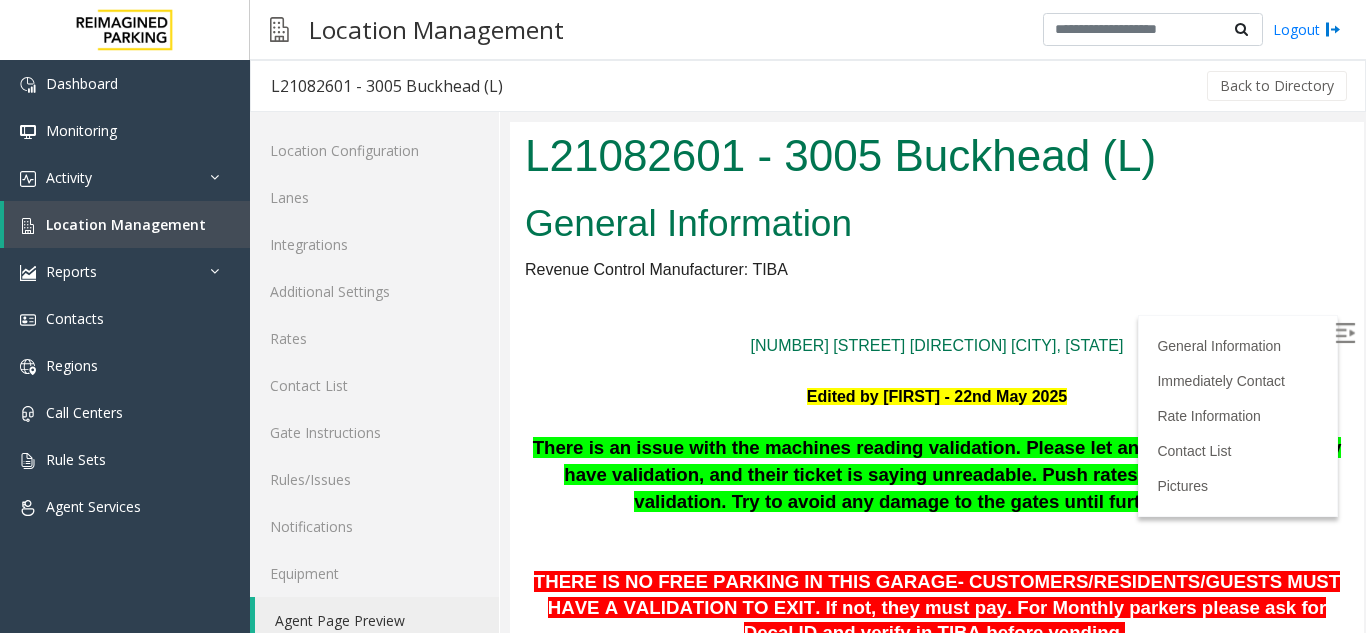 scroll, scrollTop: 0, scrollLeft: 0, axis: both 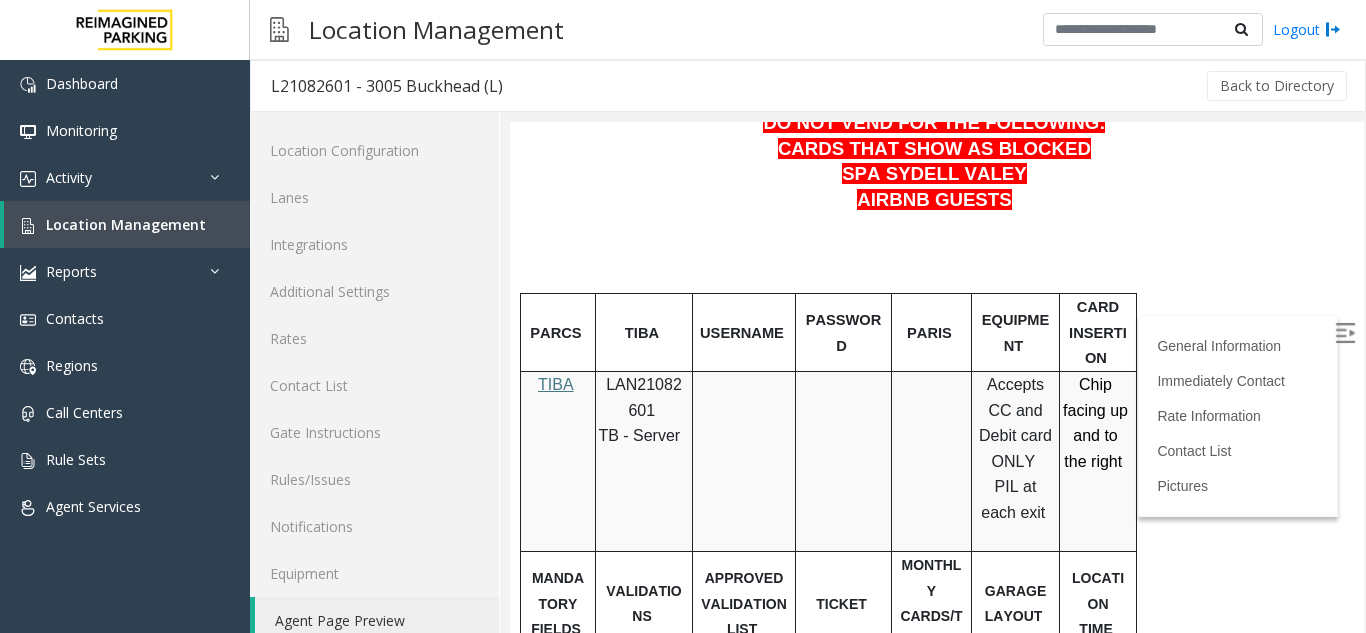 click on "LAN21082601" at bounding box center [644, 397] 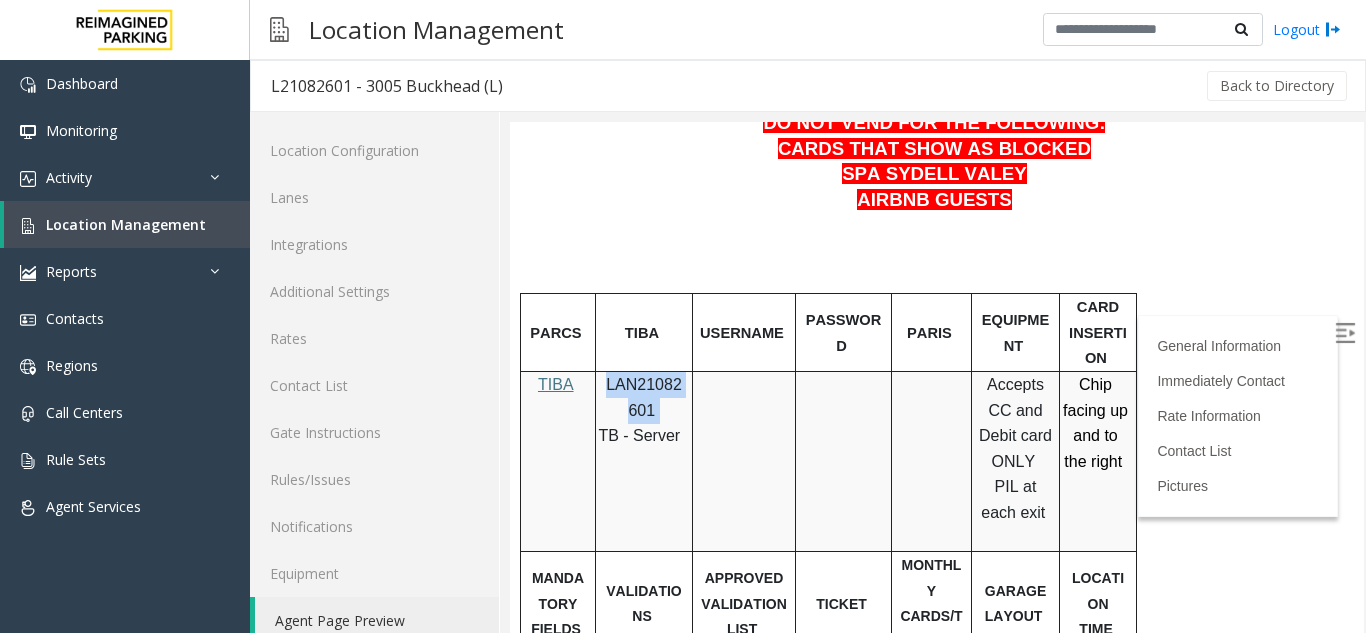 click on "LAN21082601" at bounding box center (644, 397) 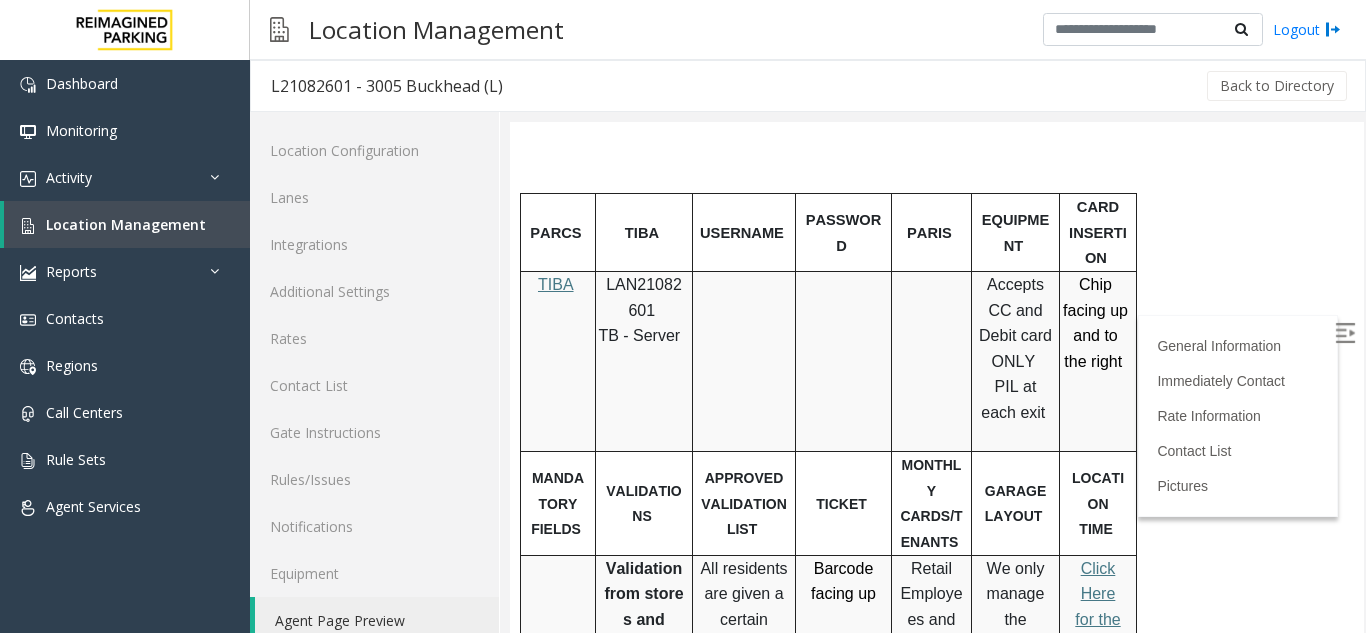 click at bounding box center [937, 177] 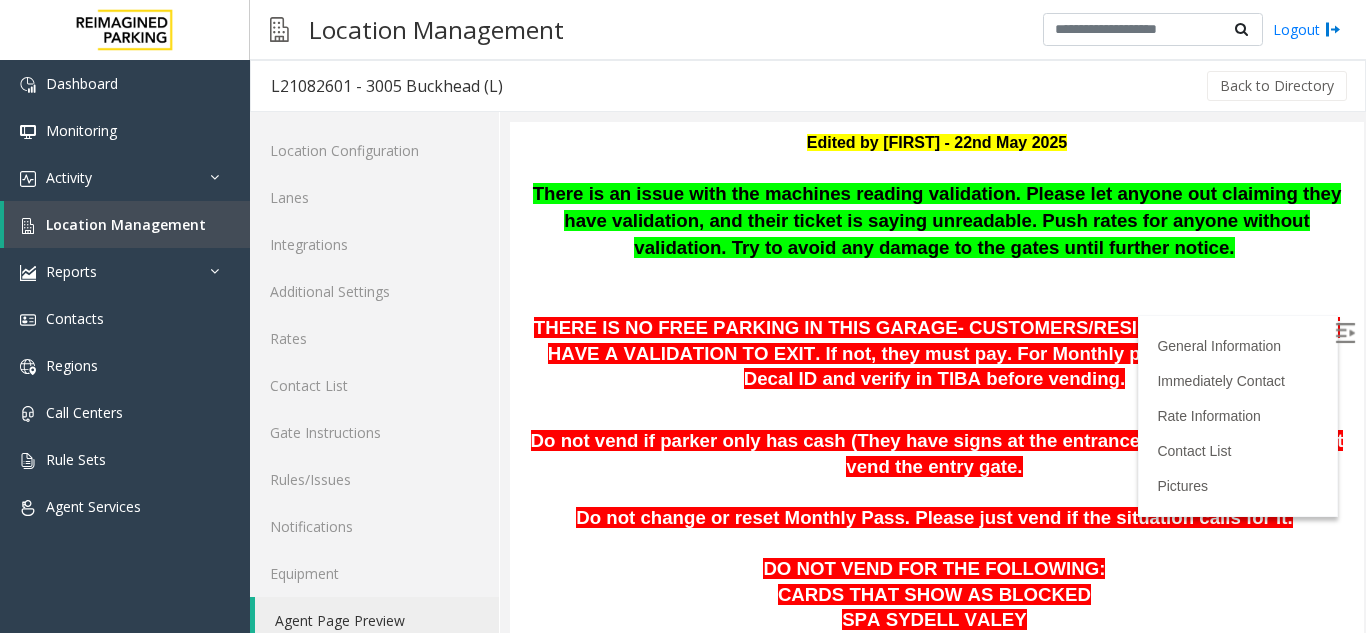 scroll, scrollTop: 300, scrollLeft: 0, axis: vertical 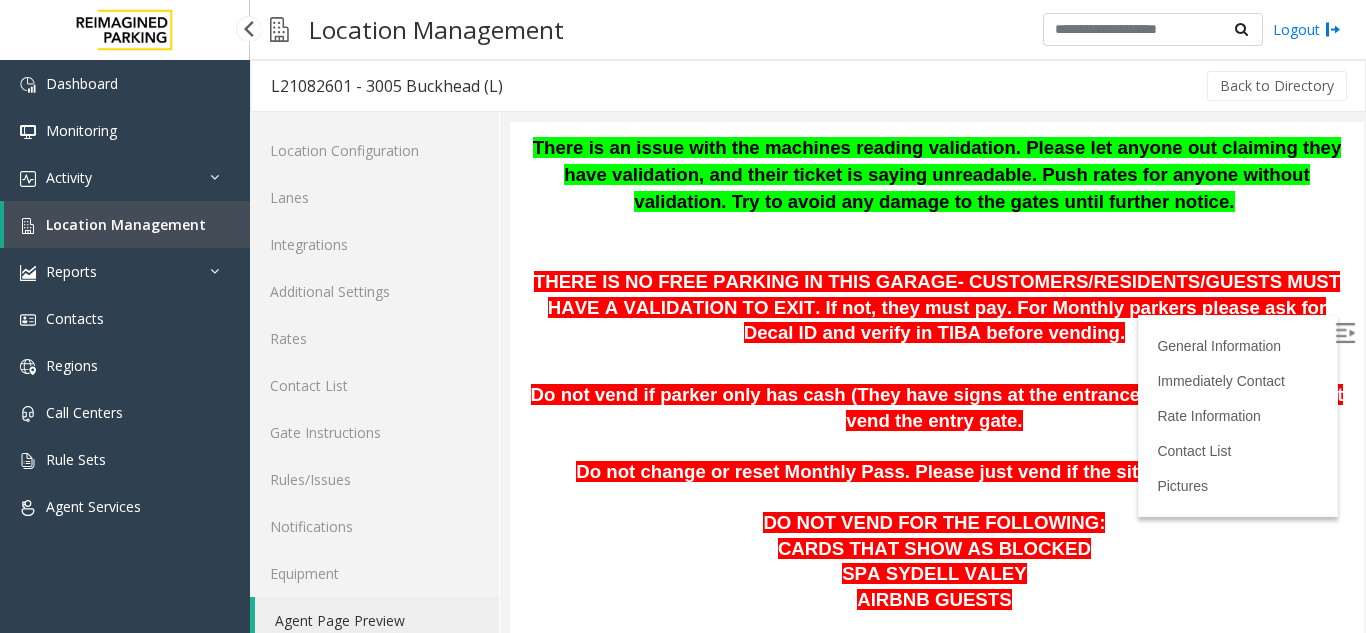 click on "Location Management" at bounding box center [127, 224] 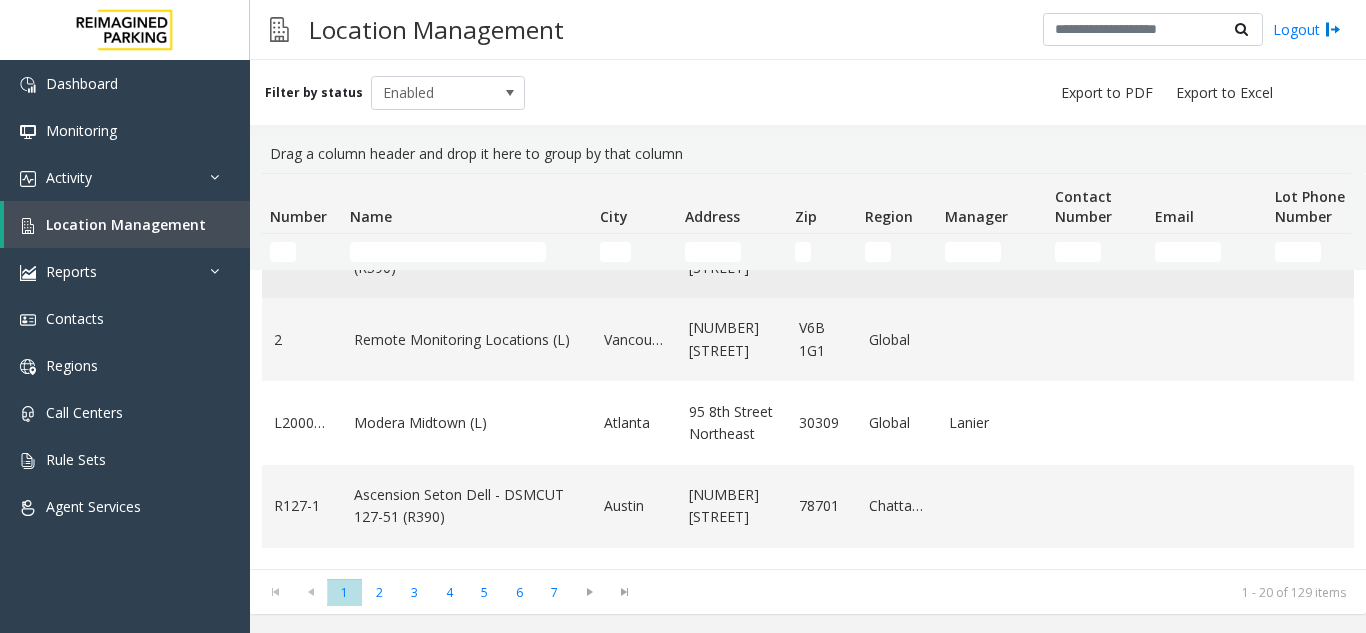 scroll, scrollTop: 100, scrollLeft: 0, axis: vertical 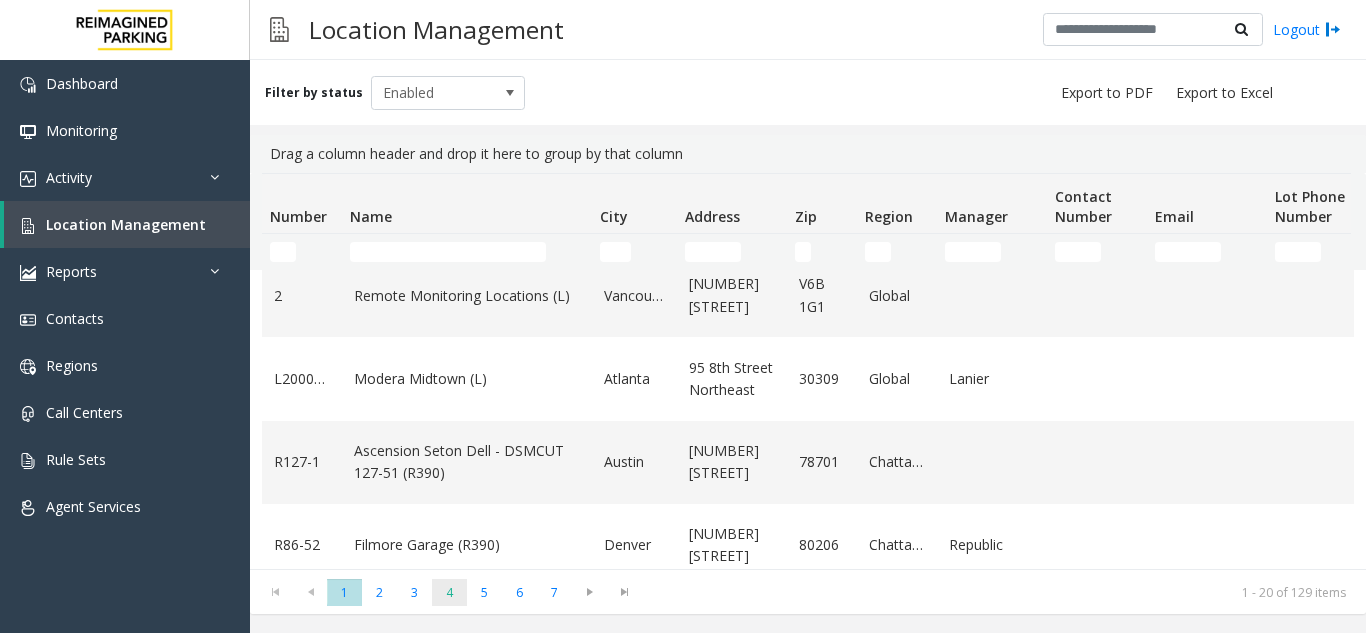 click on "4" 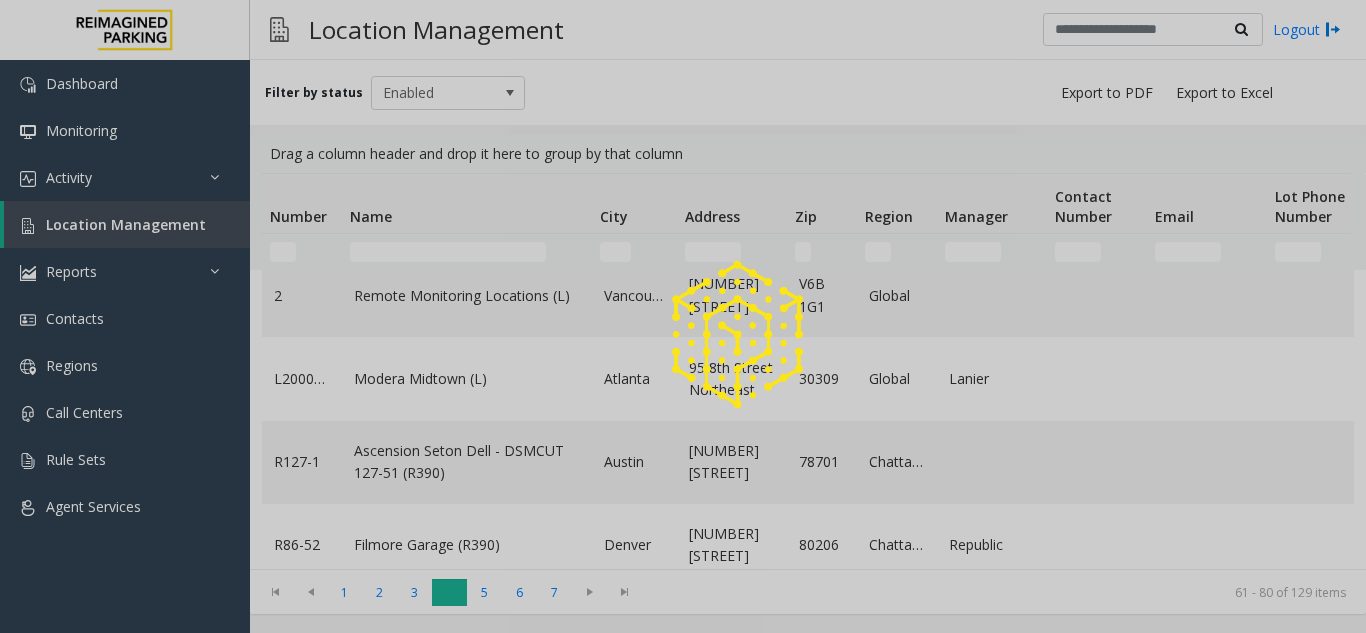 scroll, scrollTop: 0, scrollLeft: 0, axis: both 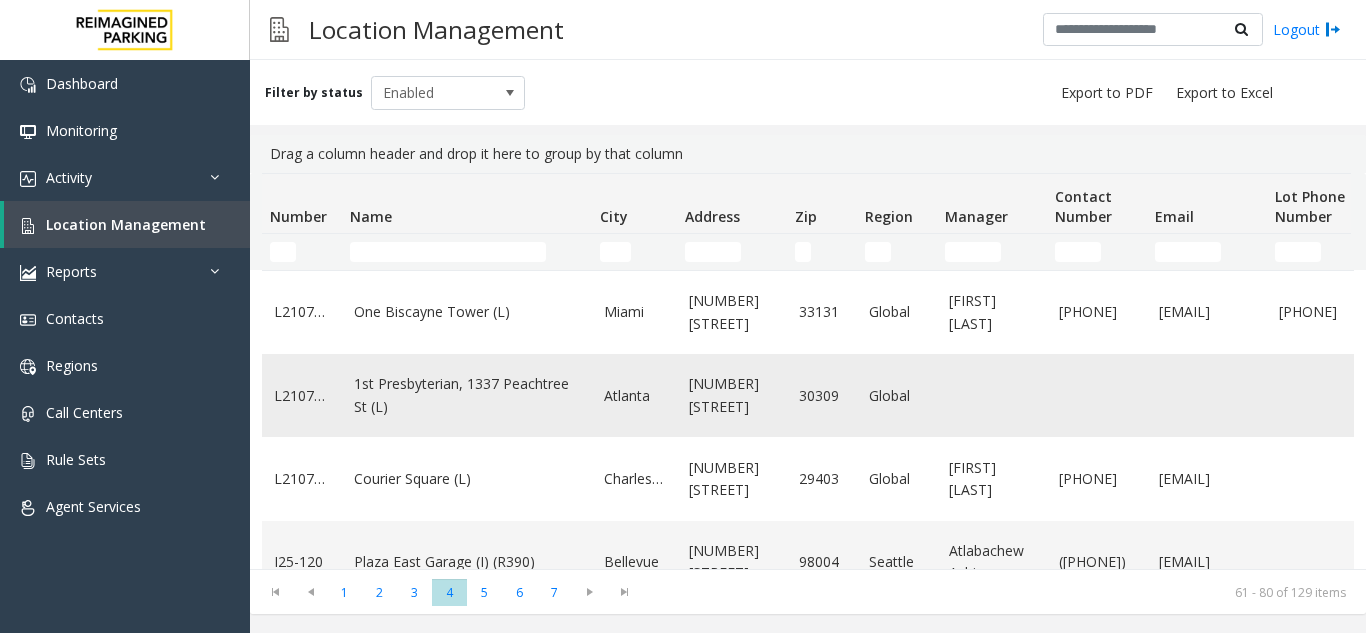click on "1st Presbyterian, 1337 Peachtree St (L)" 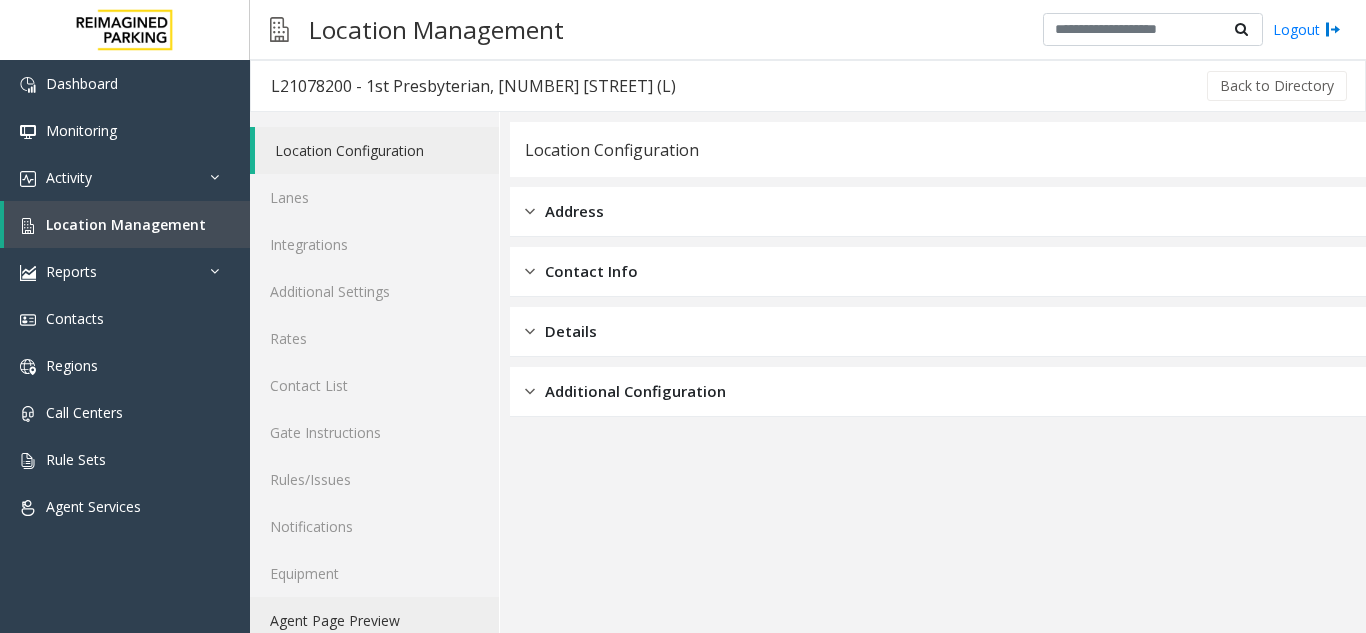click on "Agent Page Preview" 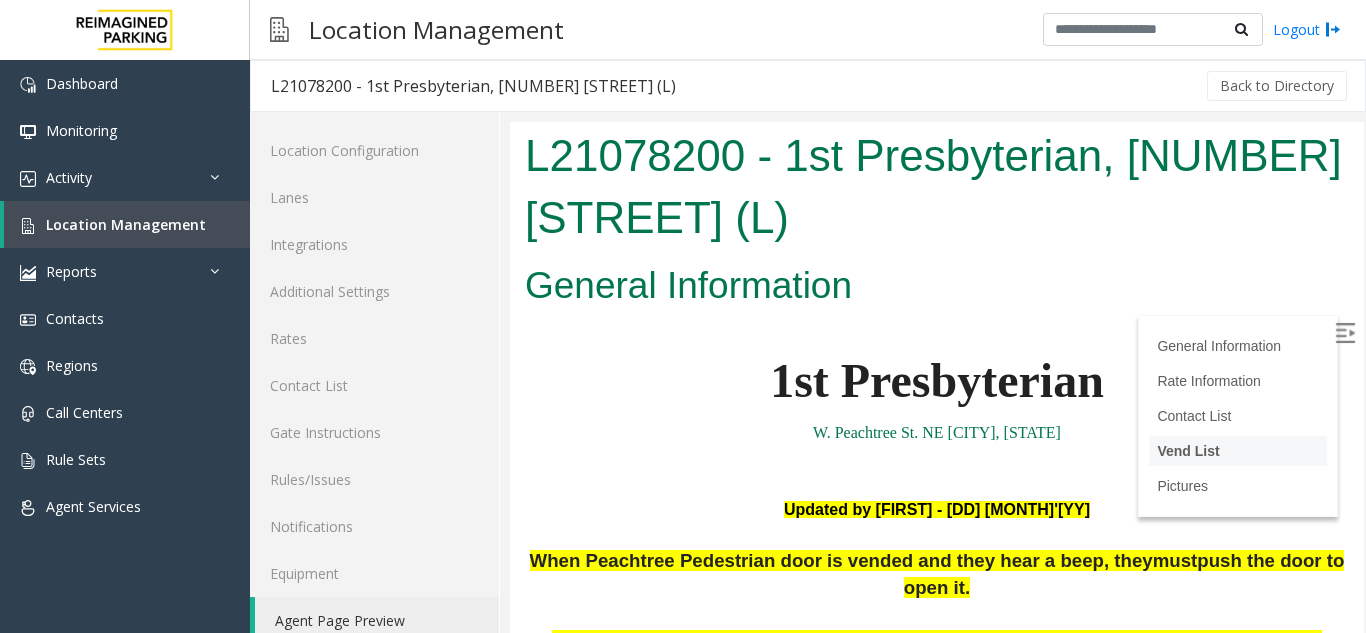 scroll, scrollTop: 0, scrollLeft: 0, axis: both 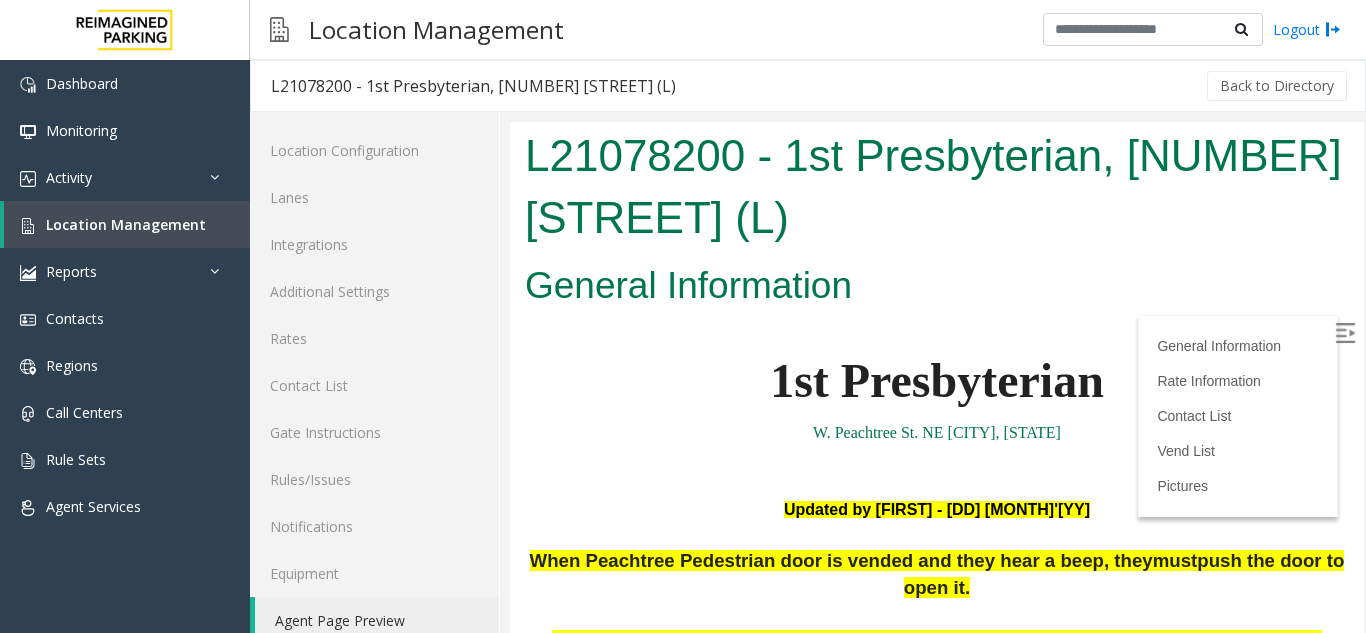 click at bounding box center (1345, 333) 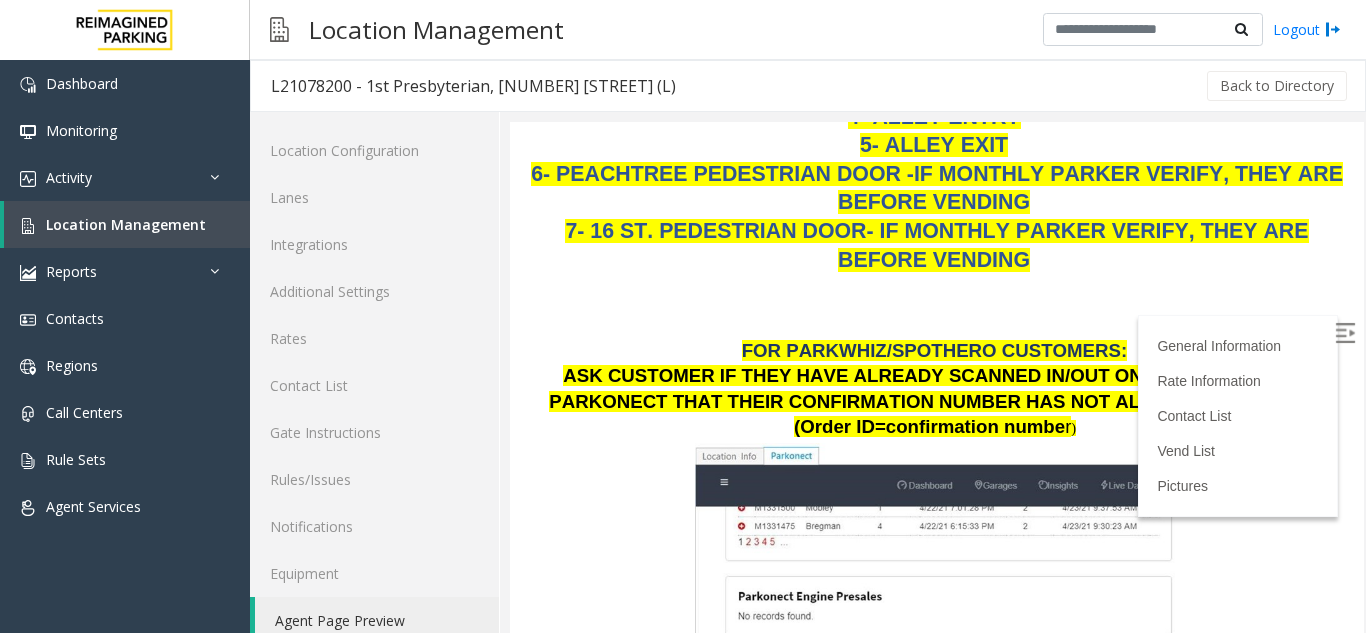 scroll, scrollTop: 1800, scrollLeft: 0, axis: vertical 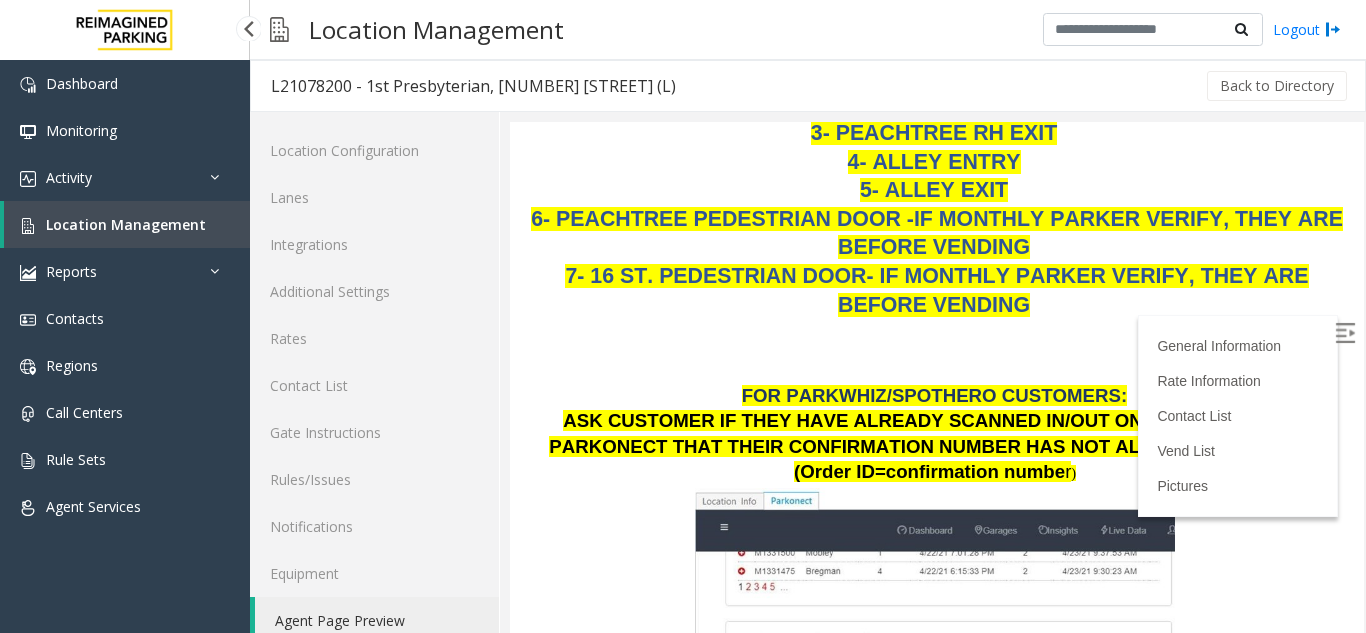 click on "Location Management" at bounding box center (127, 224) 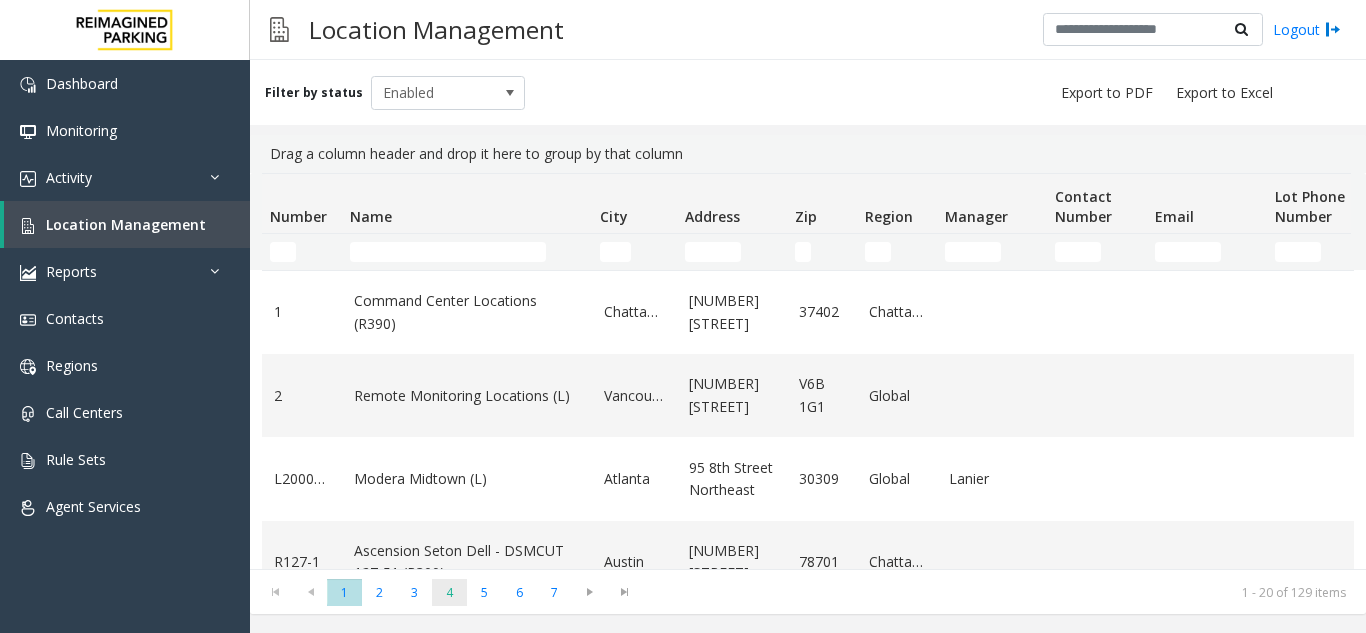 click on "4" 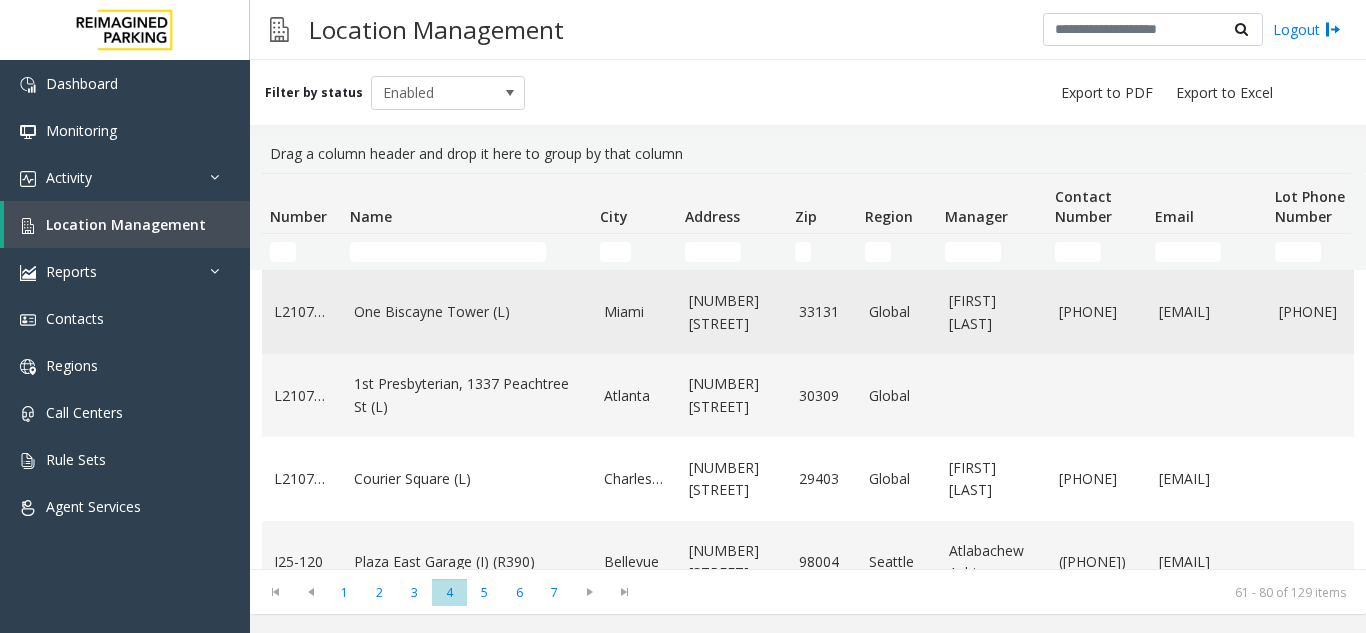 click on "One Biscayne Tower (L)" 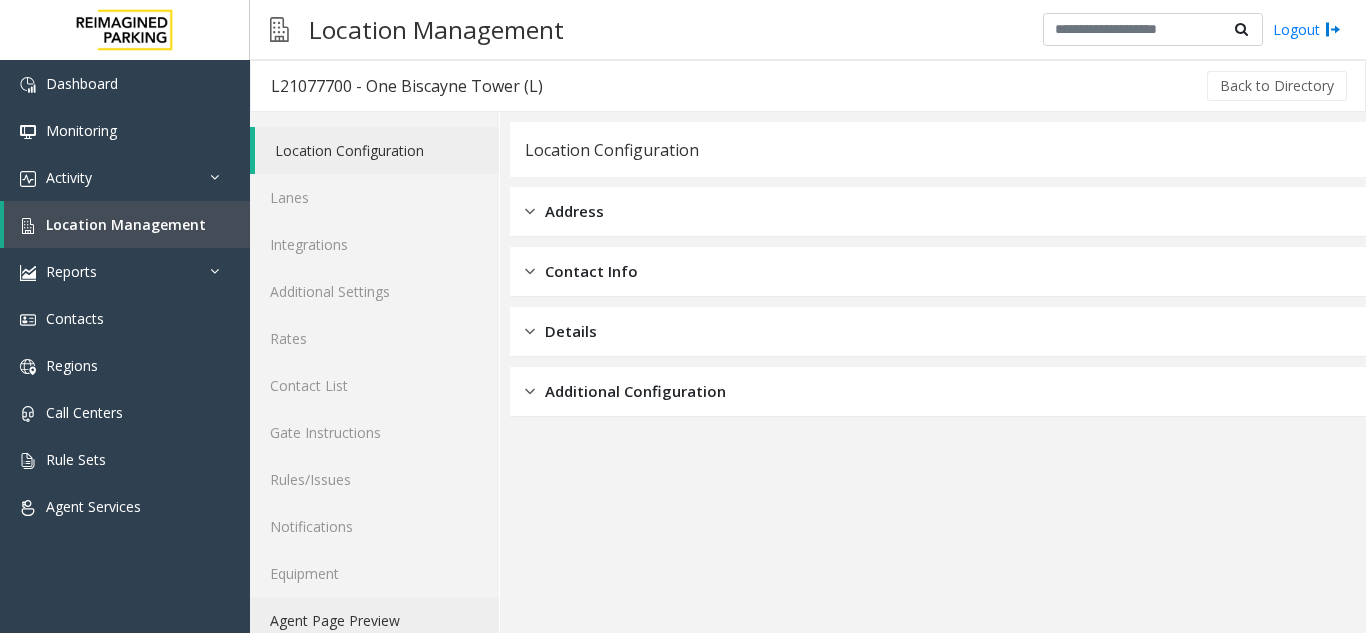 click on "Agent Page Preview" 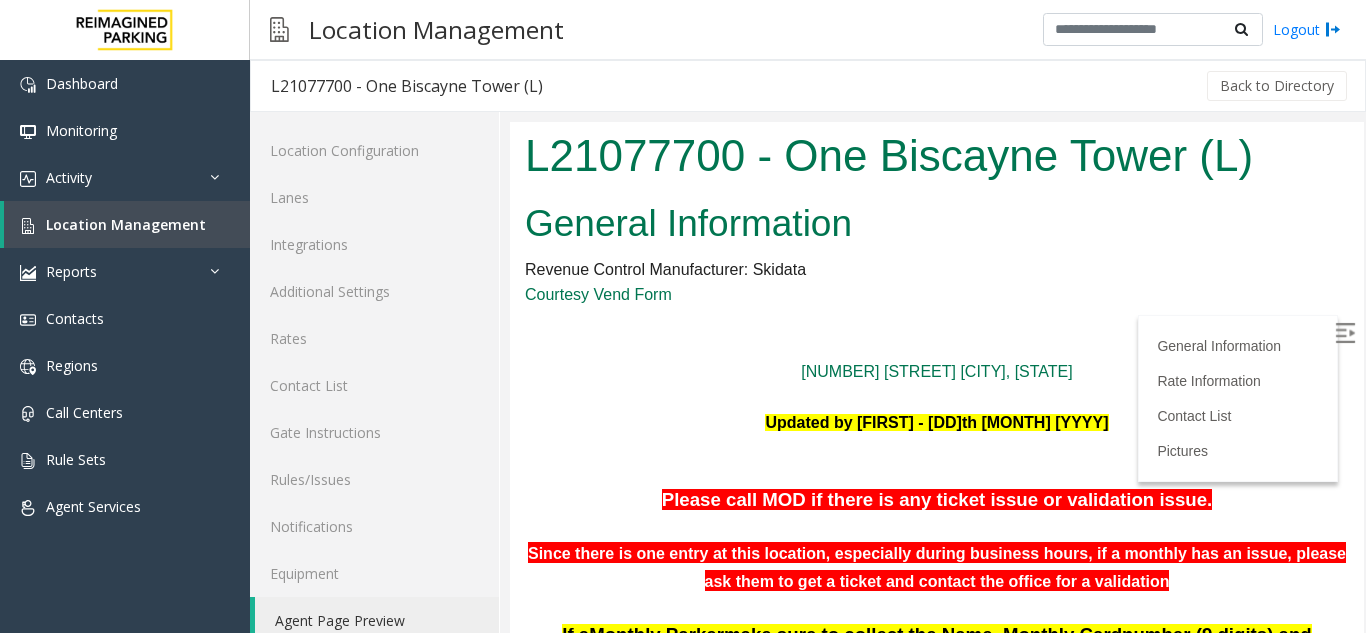 scroll, scrollTop: 0, scrollLeft: 0, axis: both 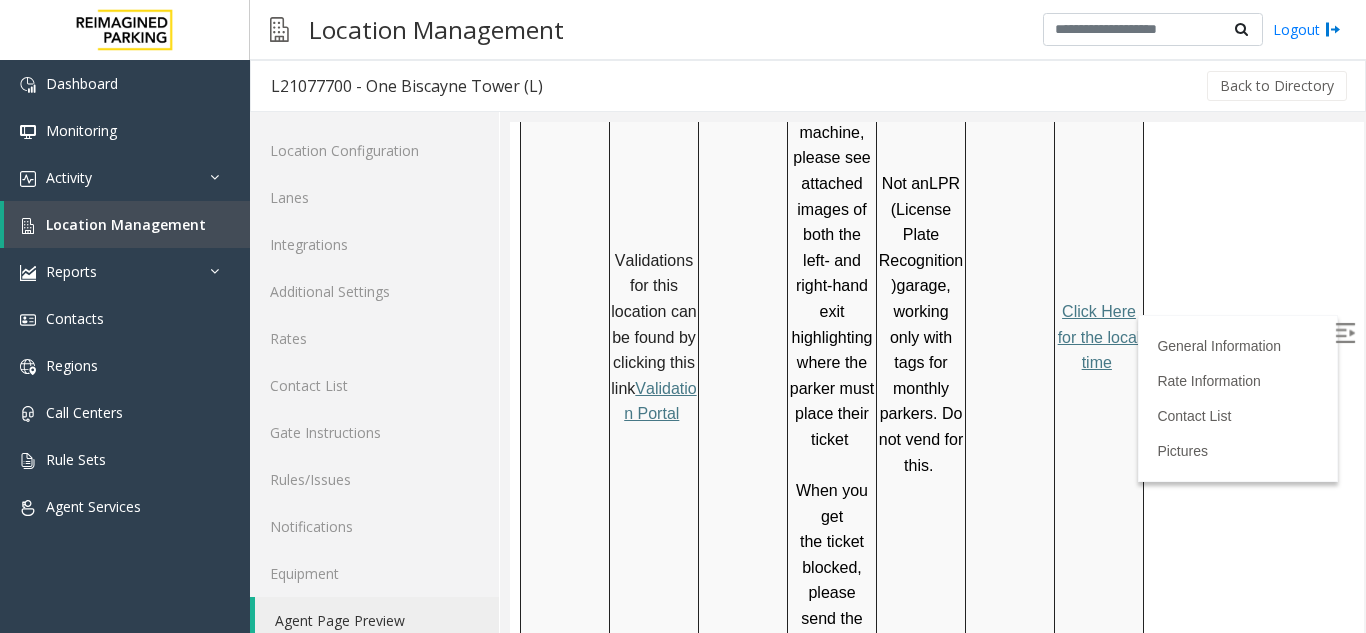 click on "Validation Portal" at bounding box center (660, 401) 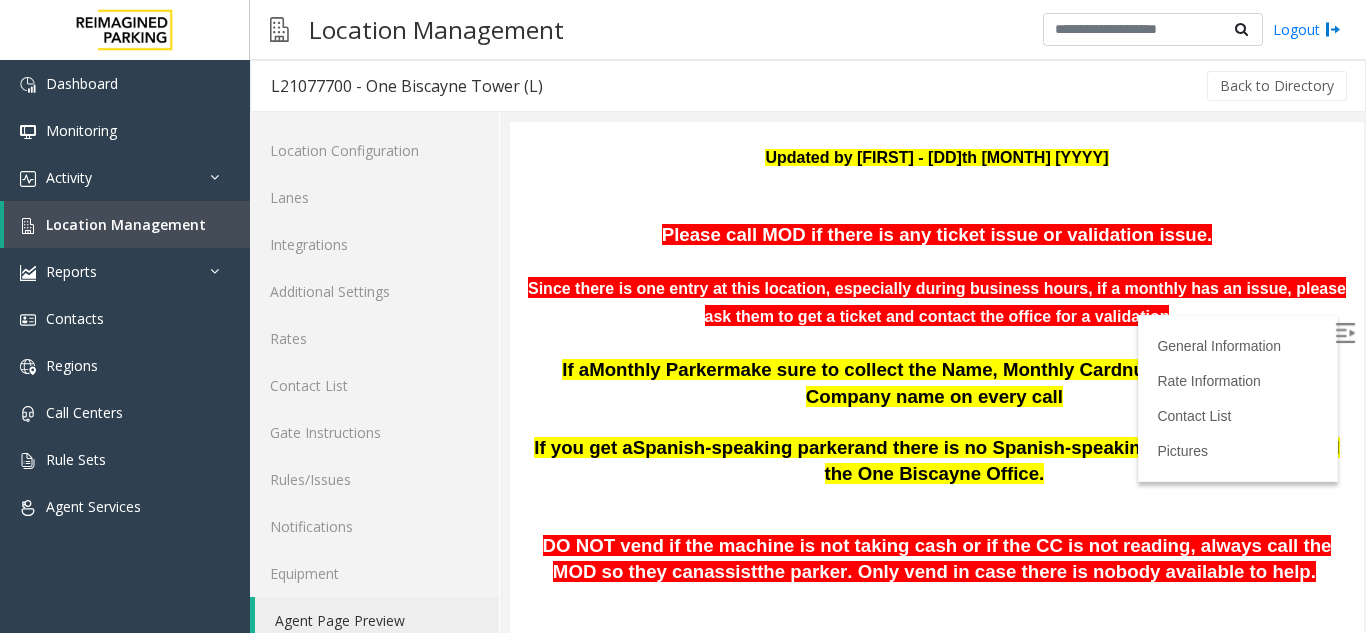 scroll, scrollTop: 300, scrollLeft: 0, axis: vertical 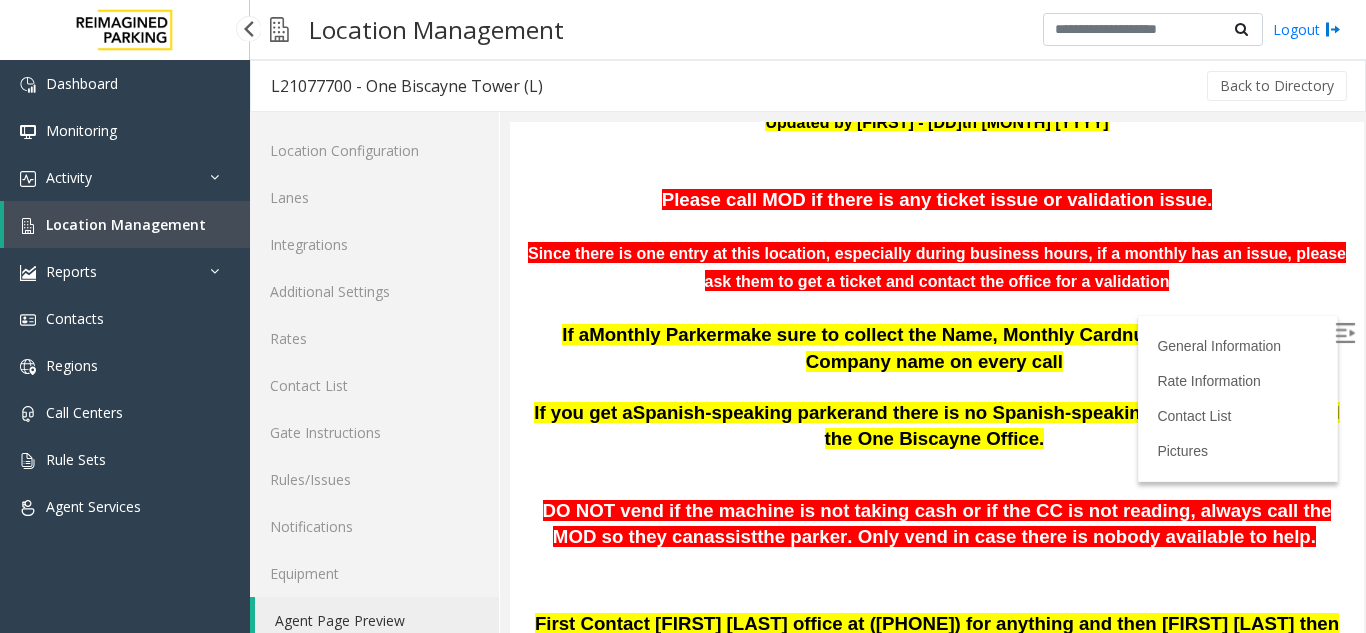 click on "Location Management" at bounding box center (126, 224) 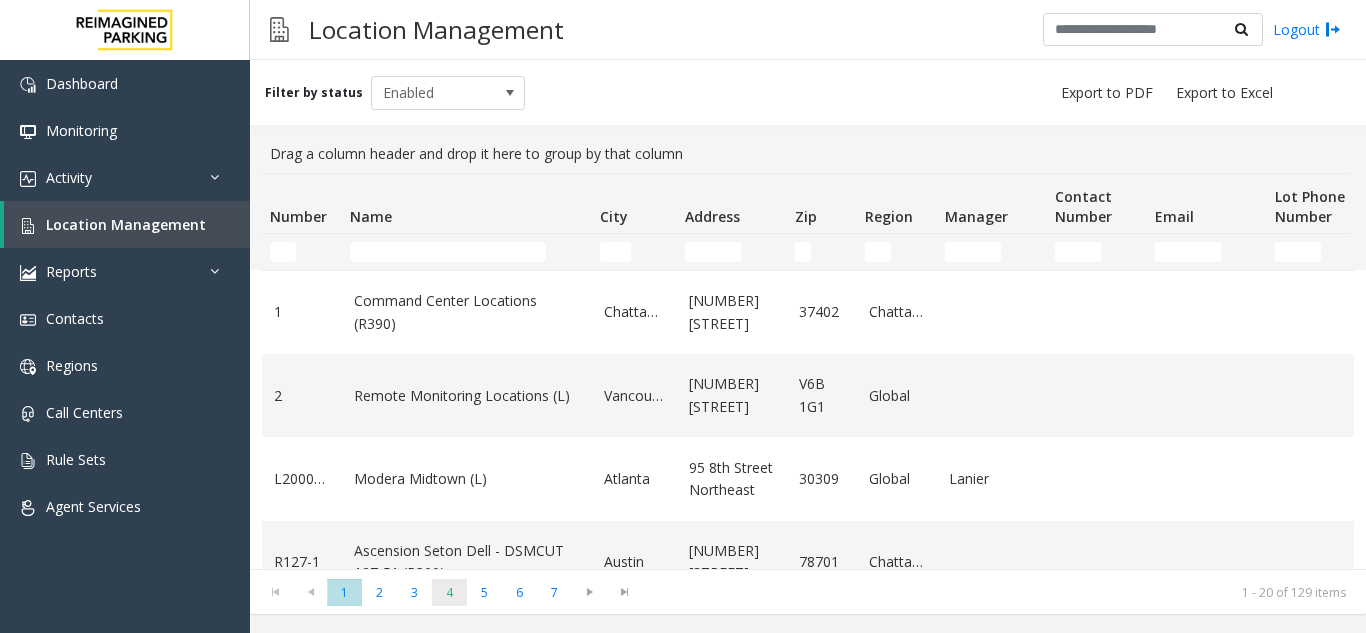 click on "4" 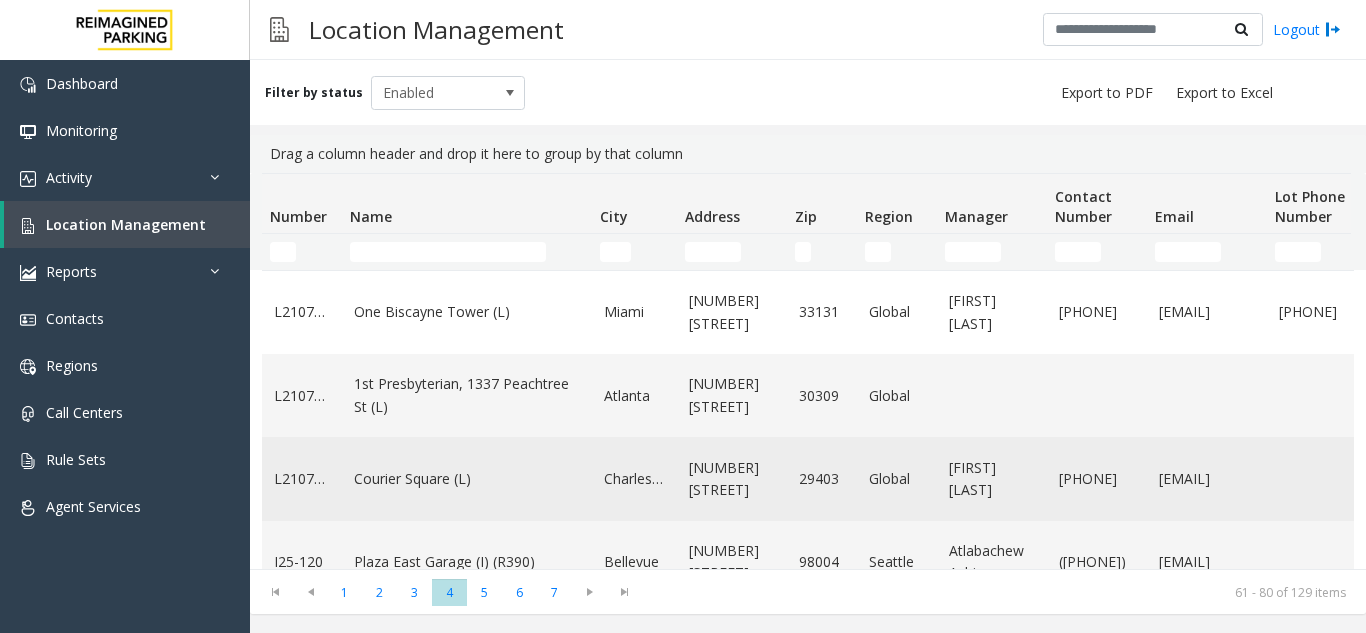 scroll, scrollTop: 100, scrollLeft: 0, axis: vertical 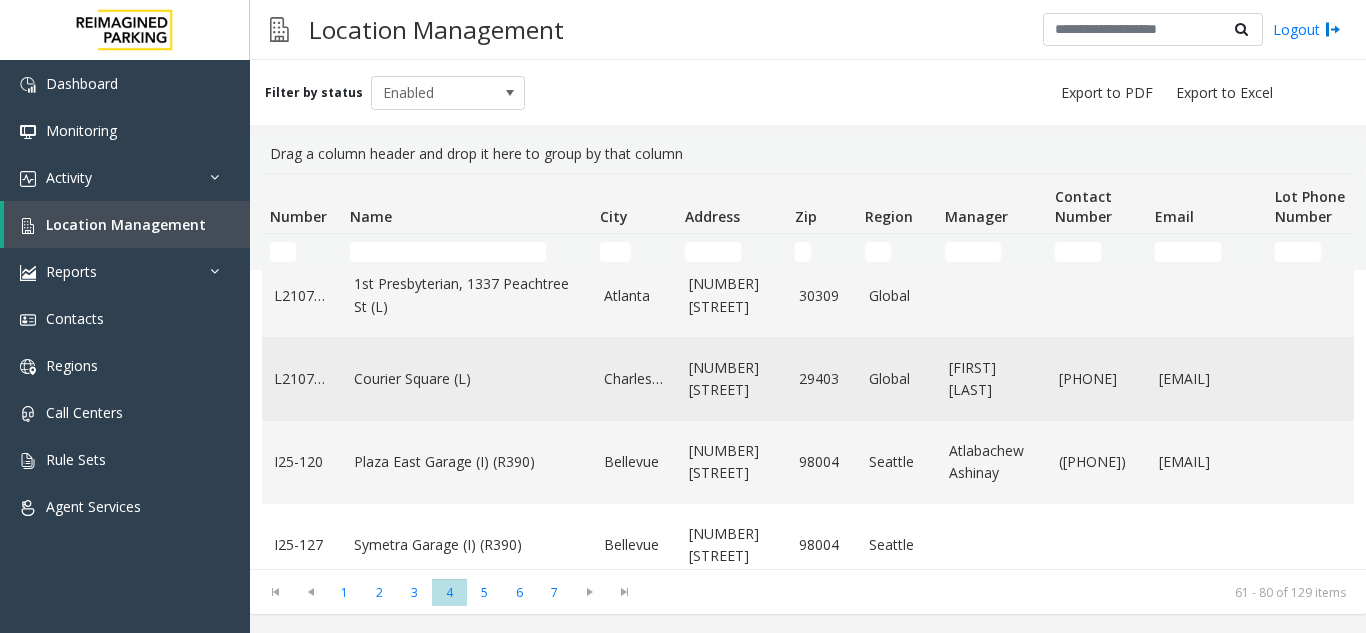 click on "Courier Square (L)" 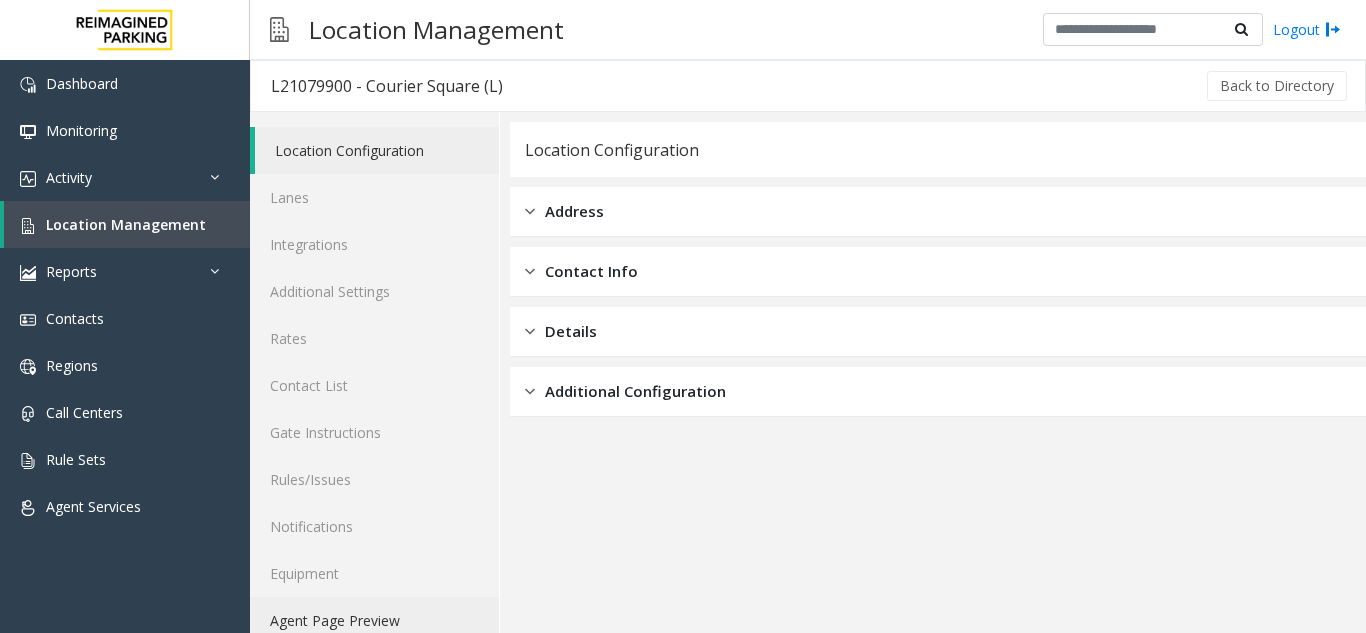 click on "Agent Page Preview" 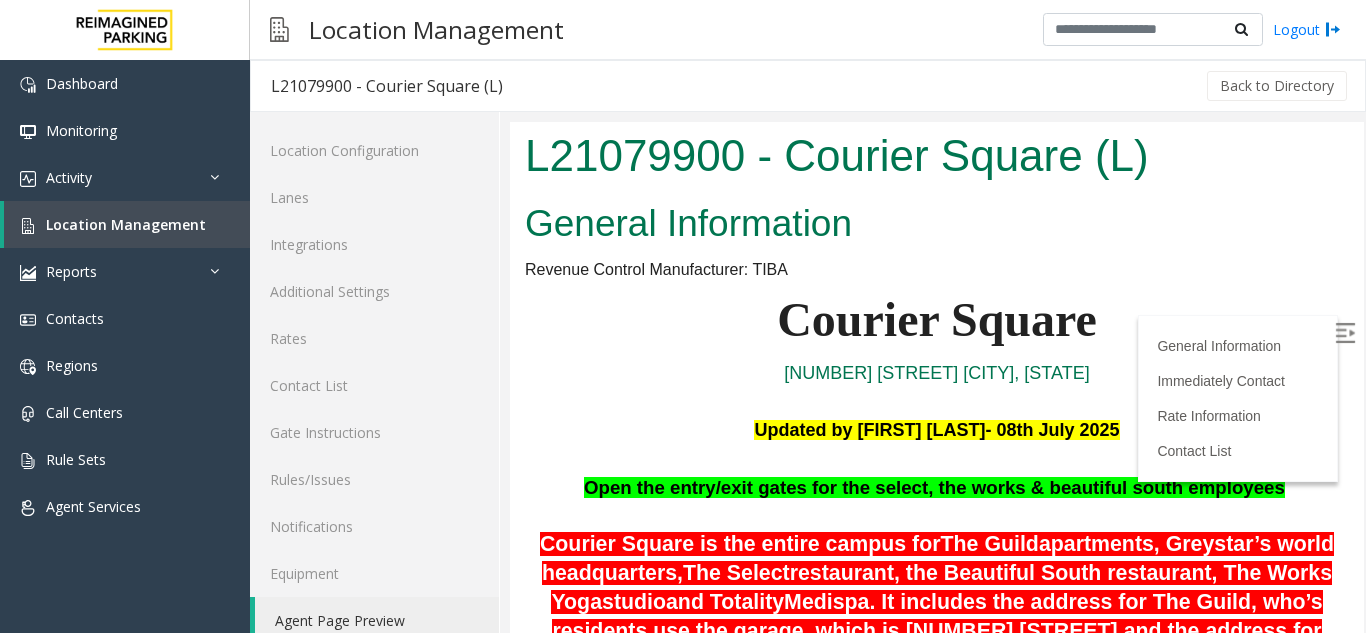 scroll, scrollTop: 0, scrollLeft: 0, axis: both 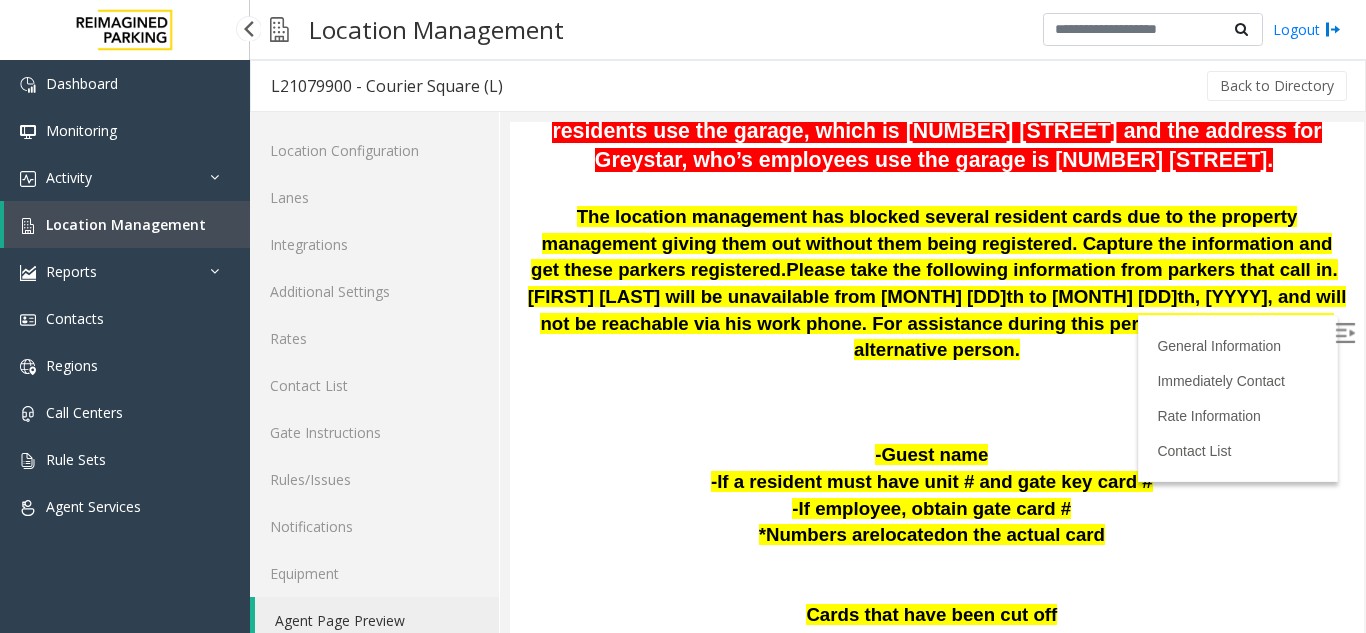 click on "Location Management" at bounding box center [126, 224] 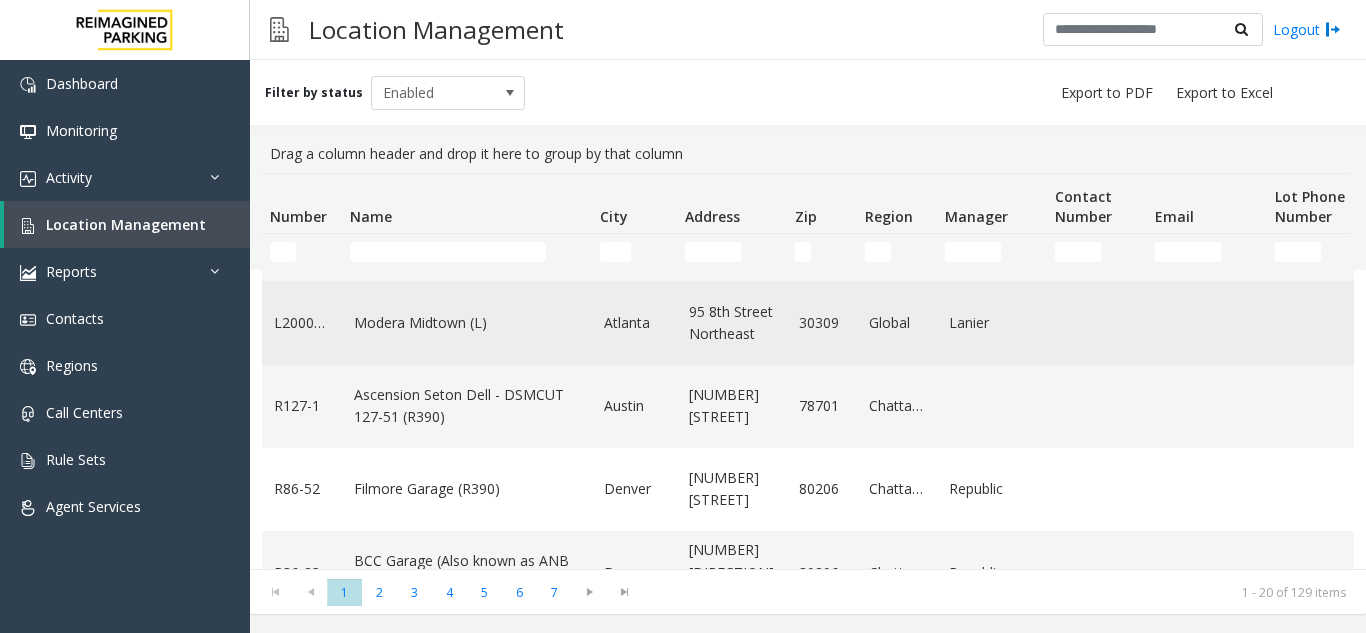 scroll, scrollTop: 200, scrollLeft: 0, axis: vertical 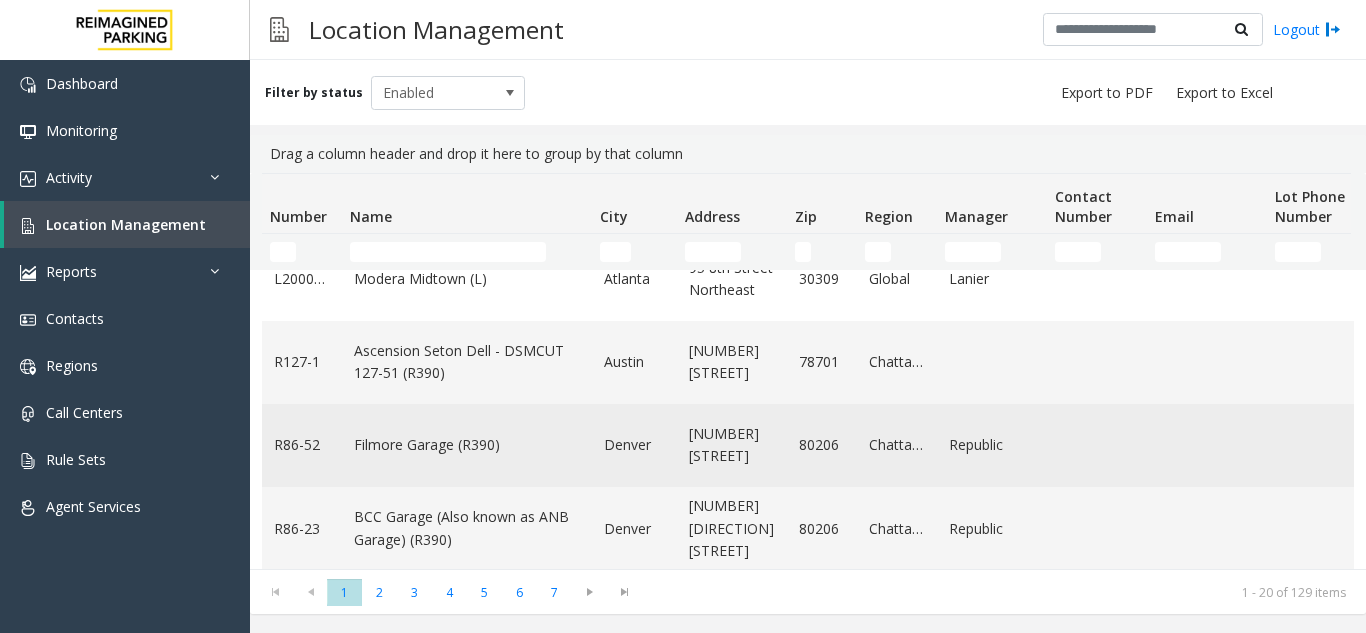 click on "Filmore Garage (R390)" 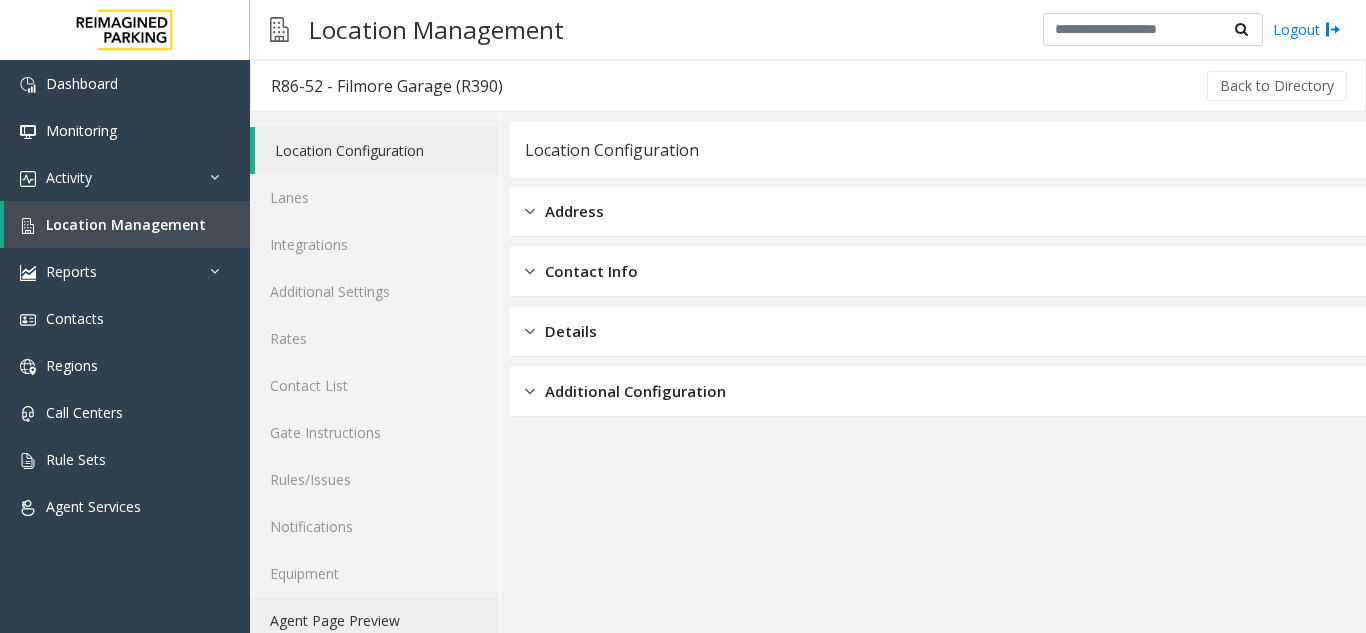 click on "Agent Page Preview" 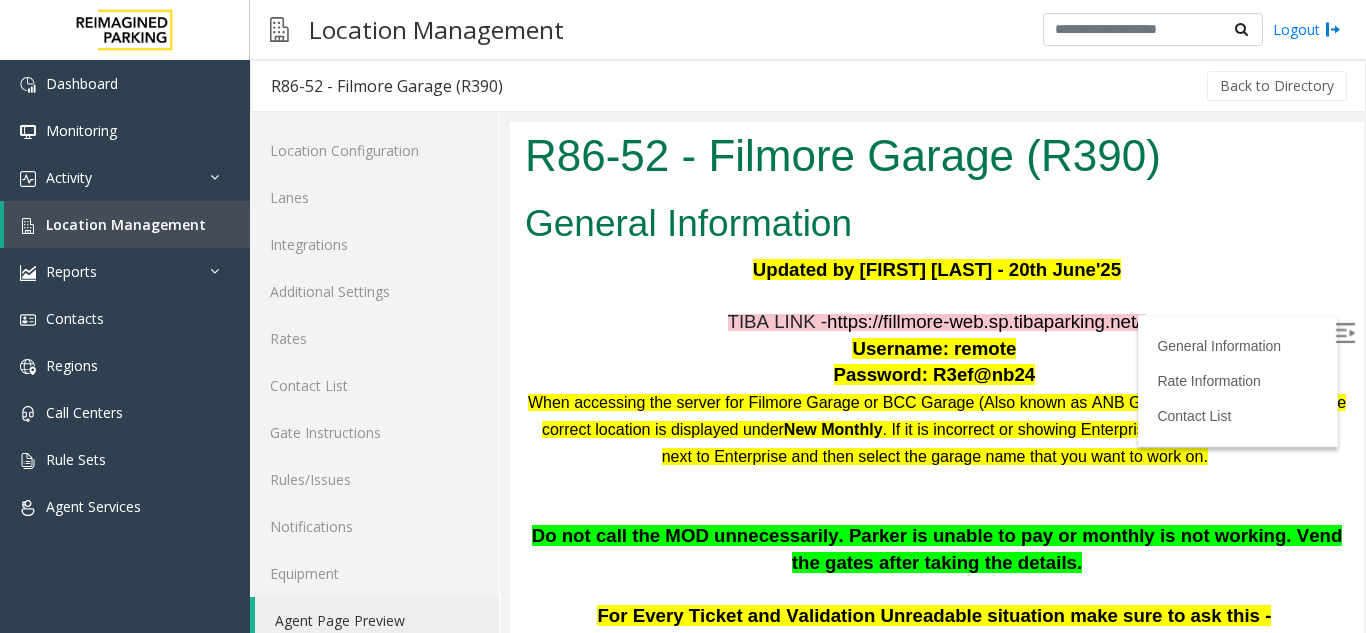 scroll, scrollTop: 0, scrollLeft: 0, axis: both 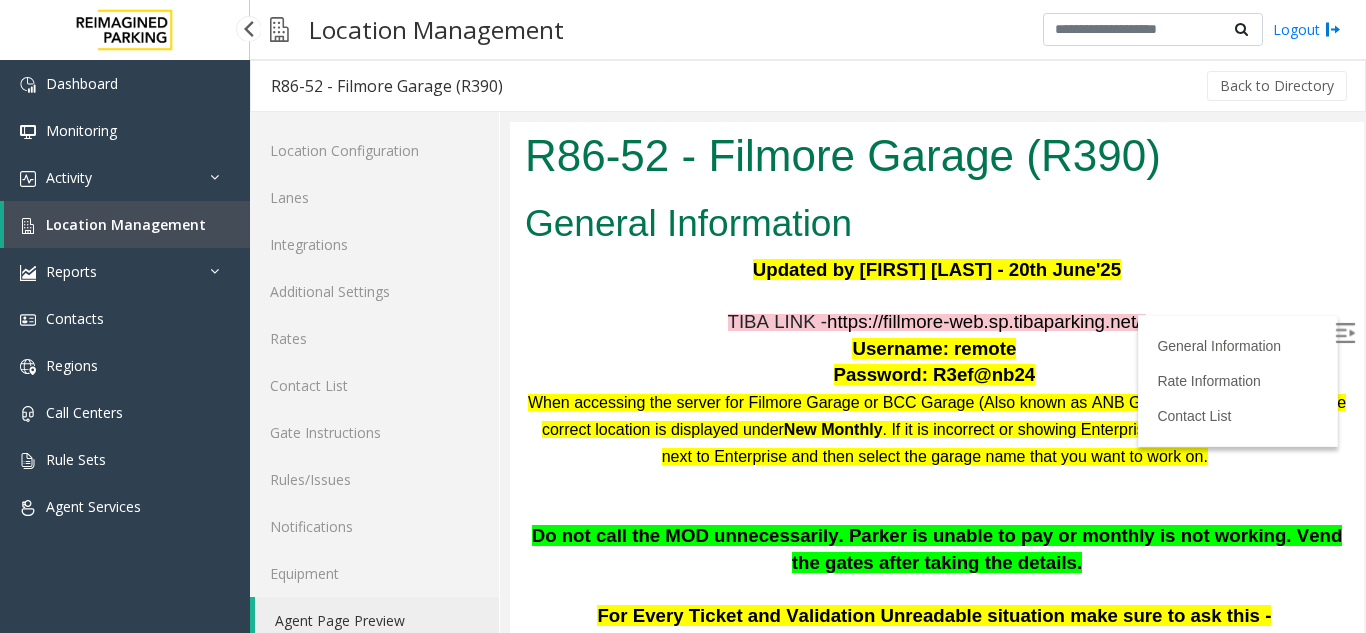 click on "Location Management" at bounding box center [126, 224] 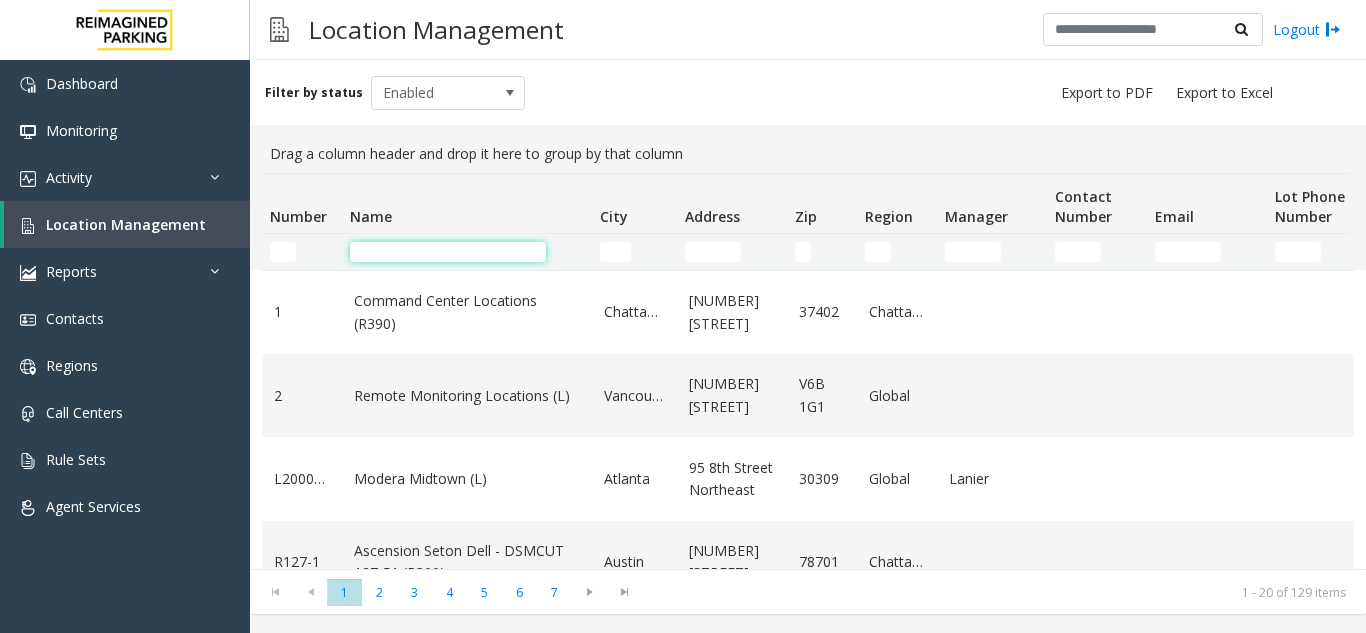 click 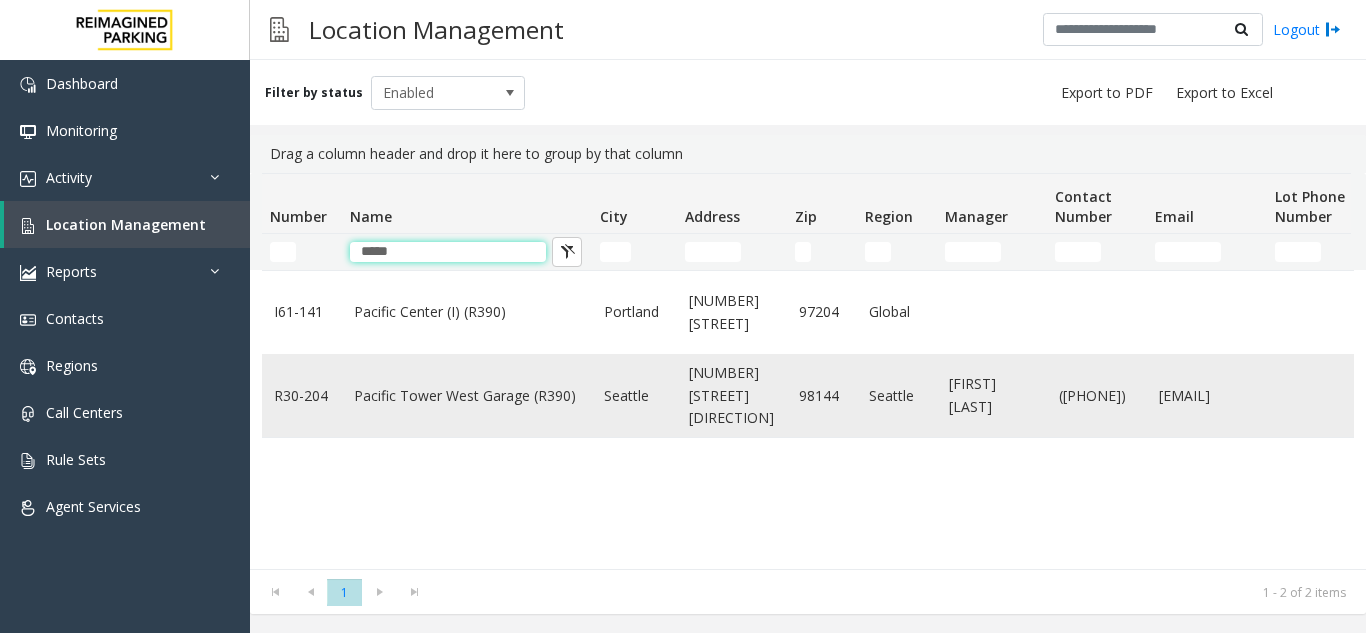 type on "*****" 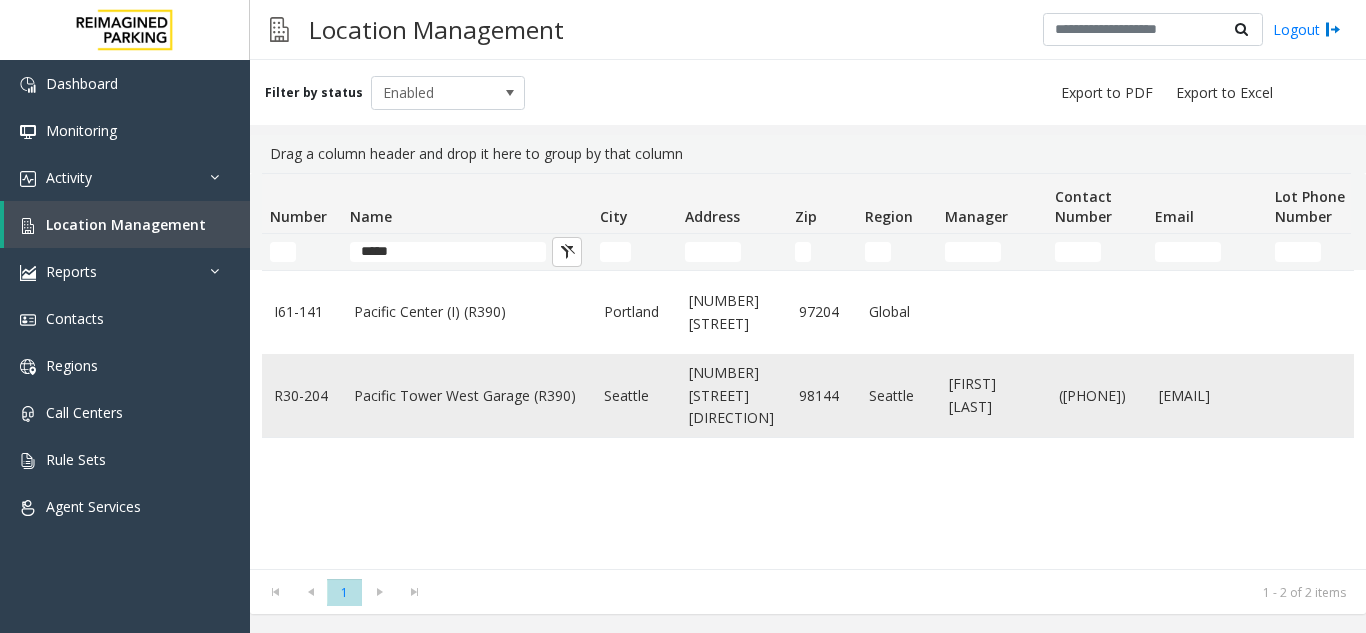 click on "Pacific Tower West Garage (R390)" 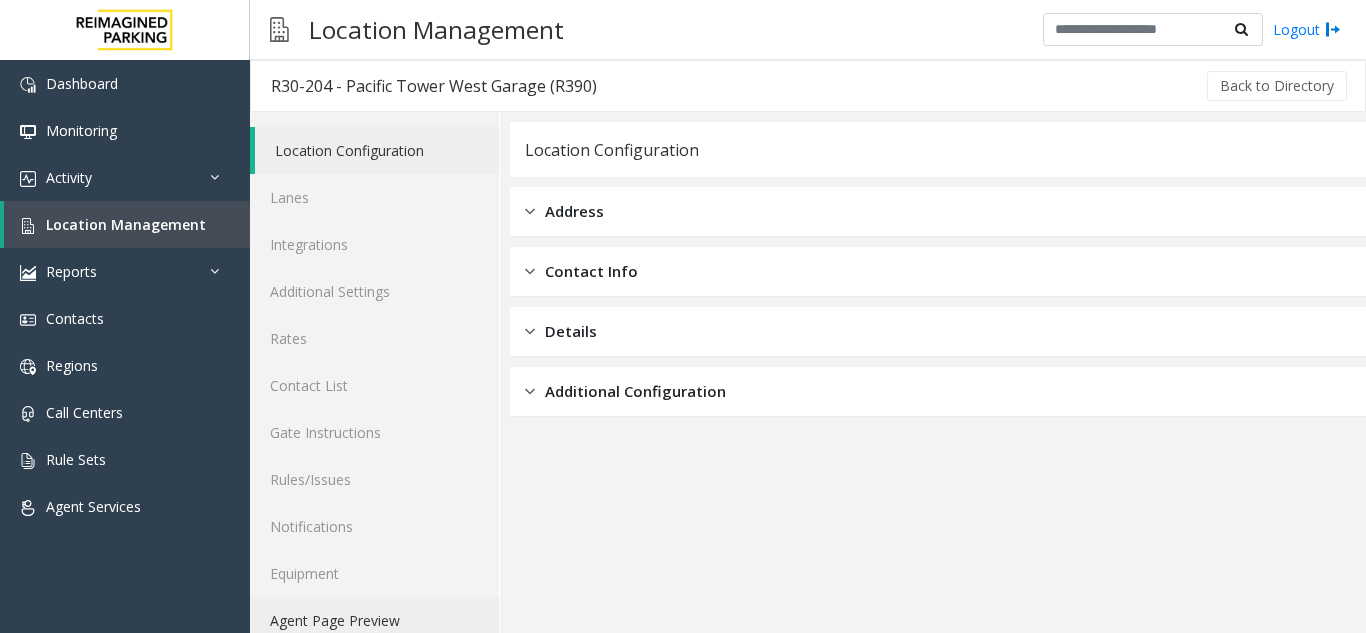 click on "Agent Page Preview" 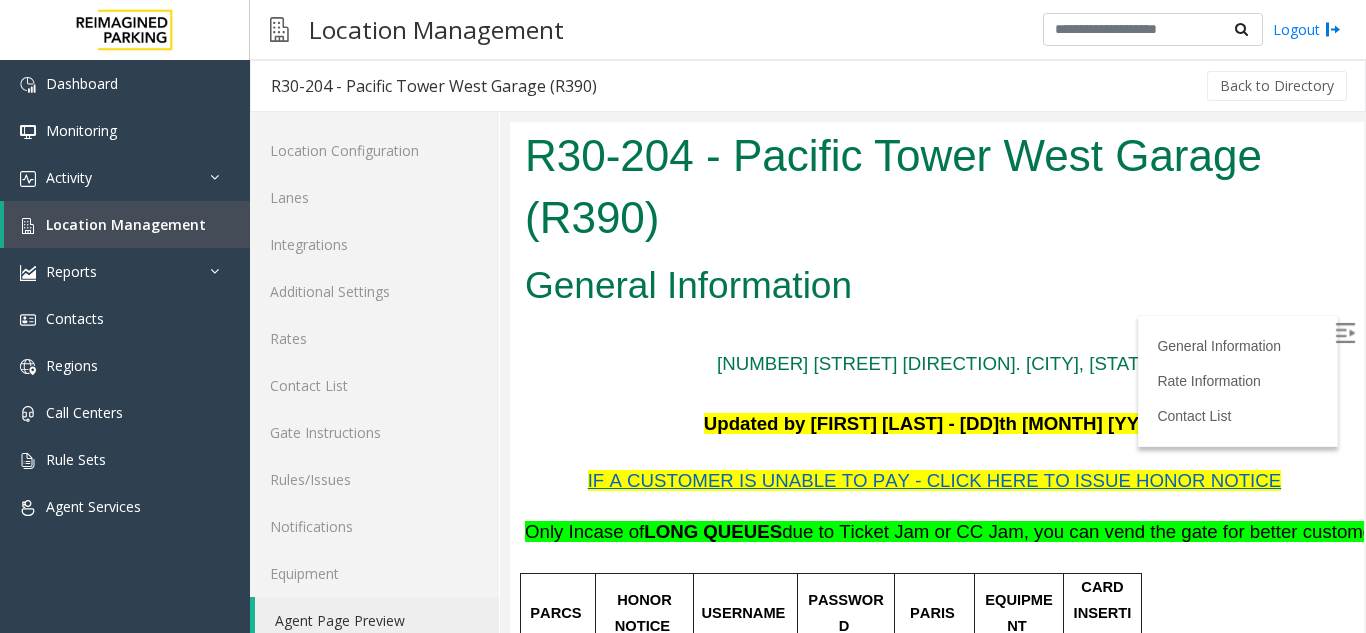 scroll, scrollTop: 100, scrollLeft: 0, axis: vertical 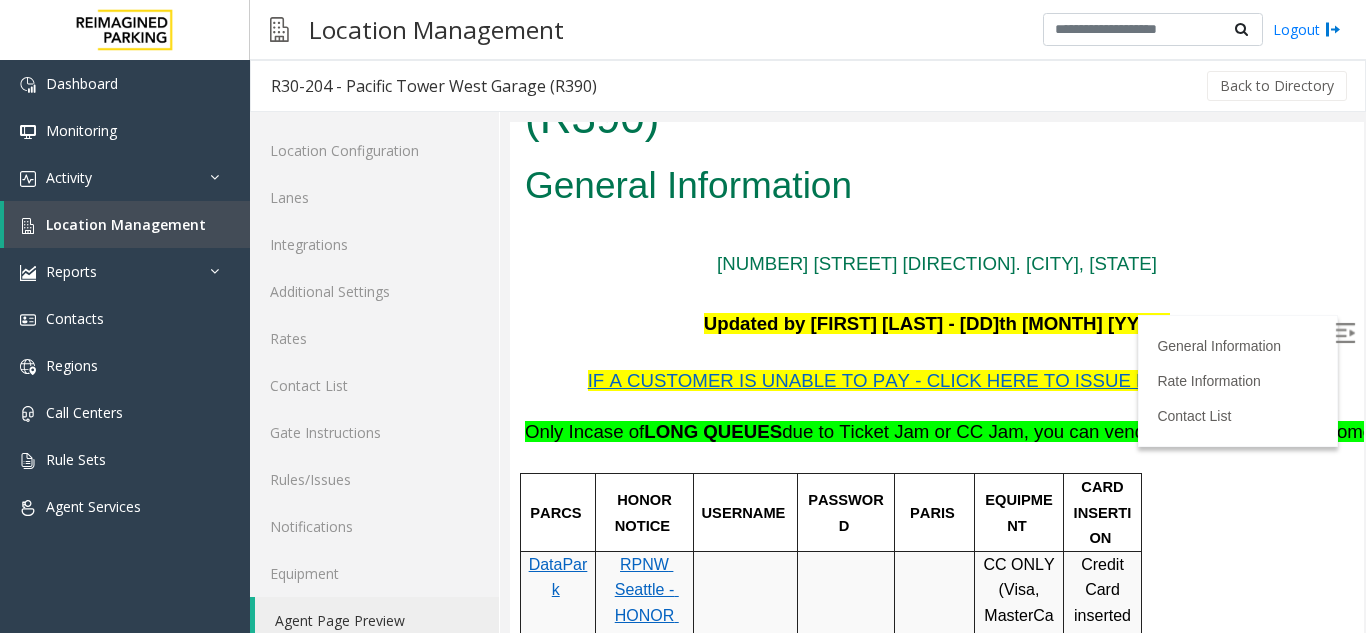 click at bounding box center (1345, 333) 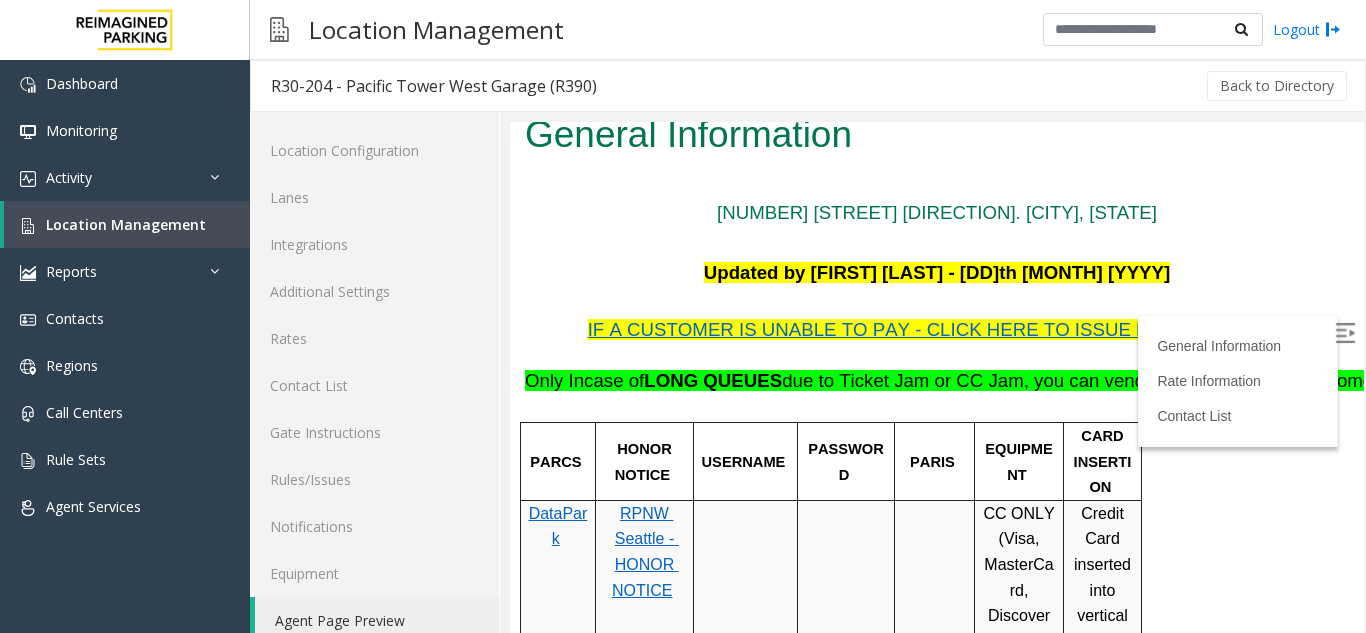 scroll, scrollTop: 0, scrollLeft: 0, axis: both 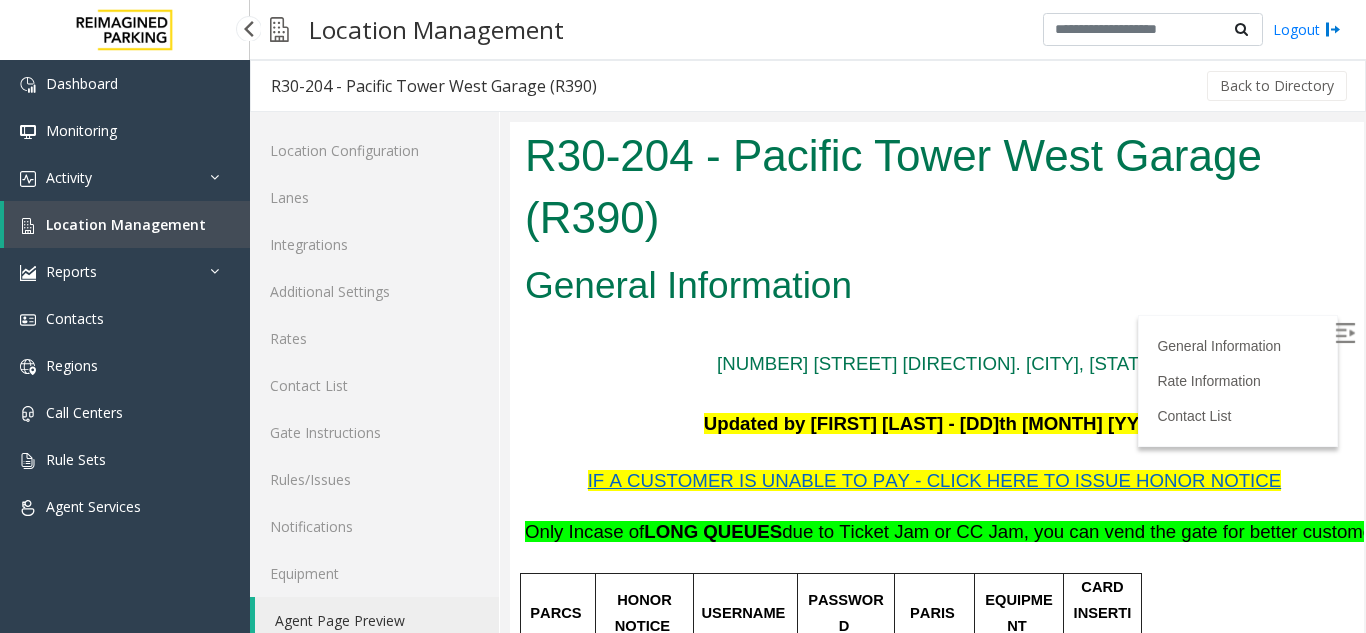 click on "Location Management" at bounding box center [127, 224] 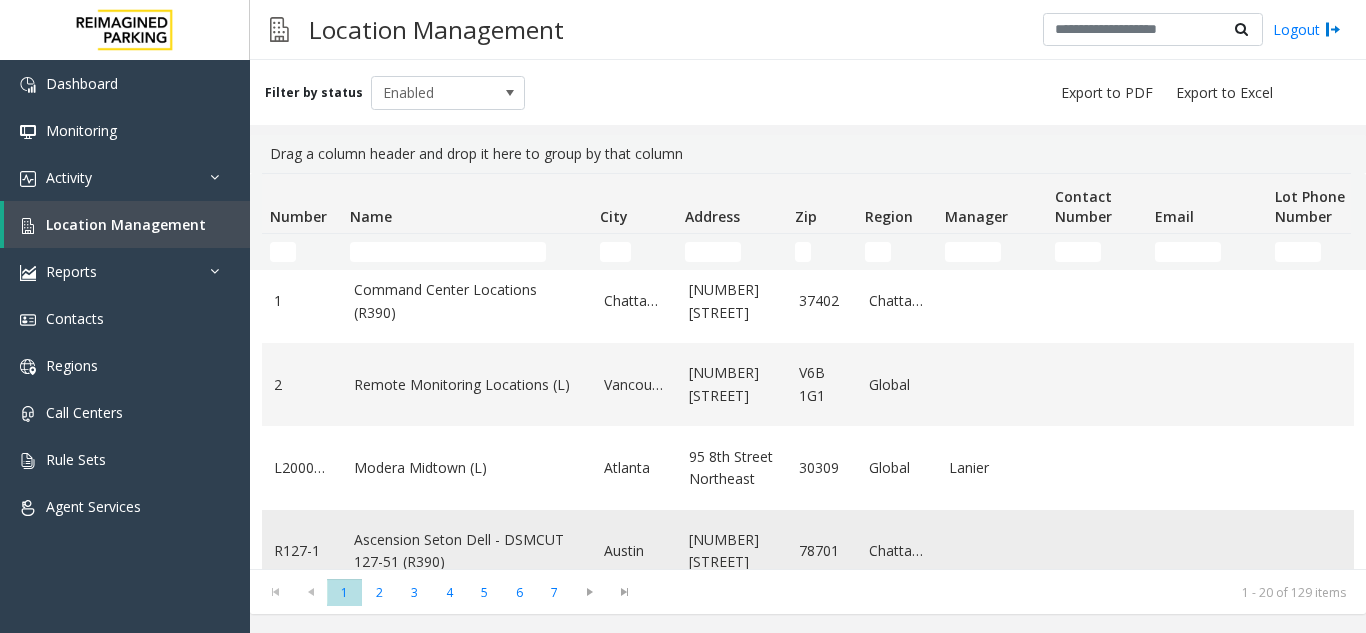 scroll, scrollTop: 0, scrollLeft: 0, axis: both 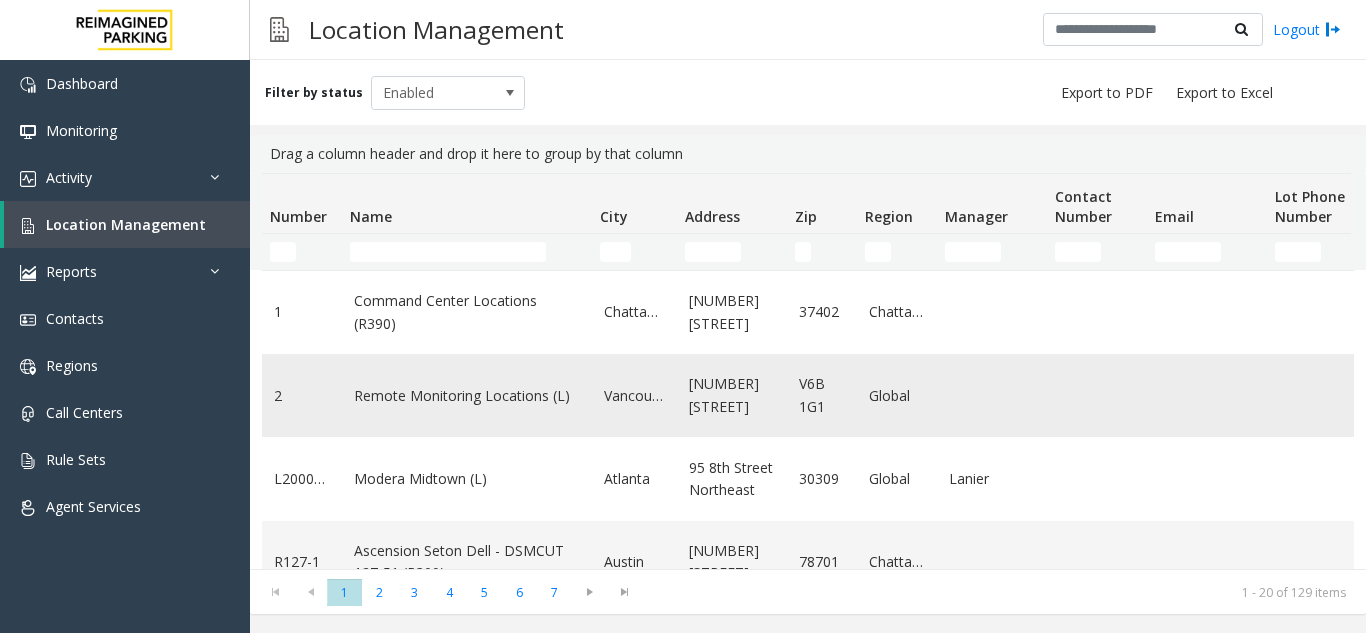 click on "Remote Monitoring Locations (L)" 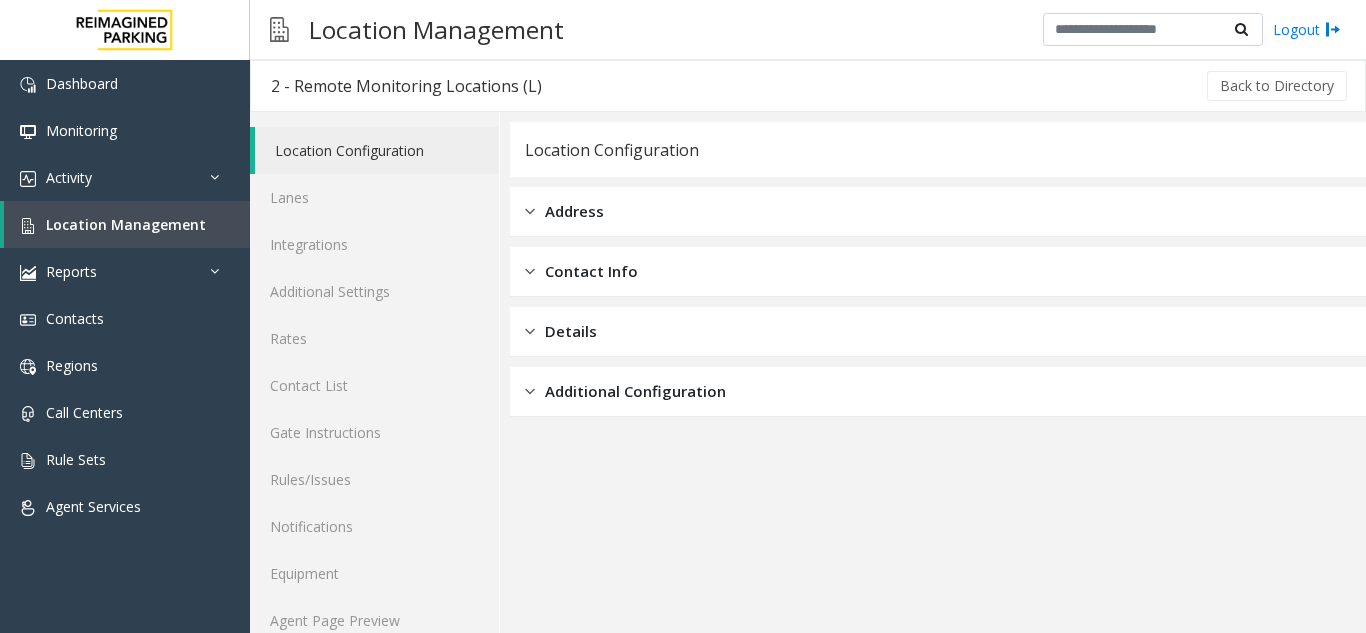 click on "Location Configuration" 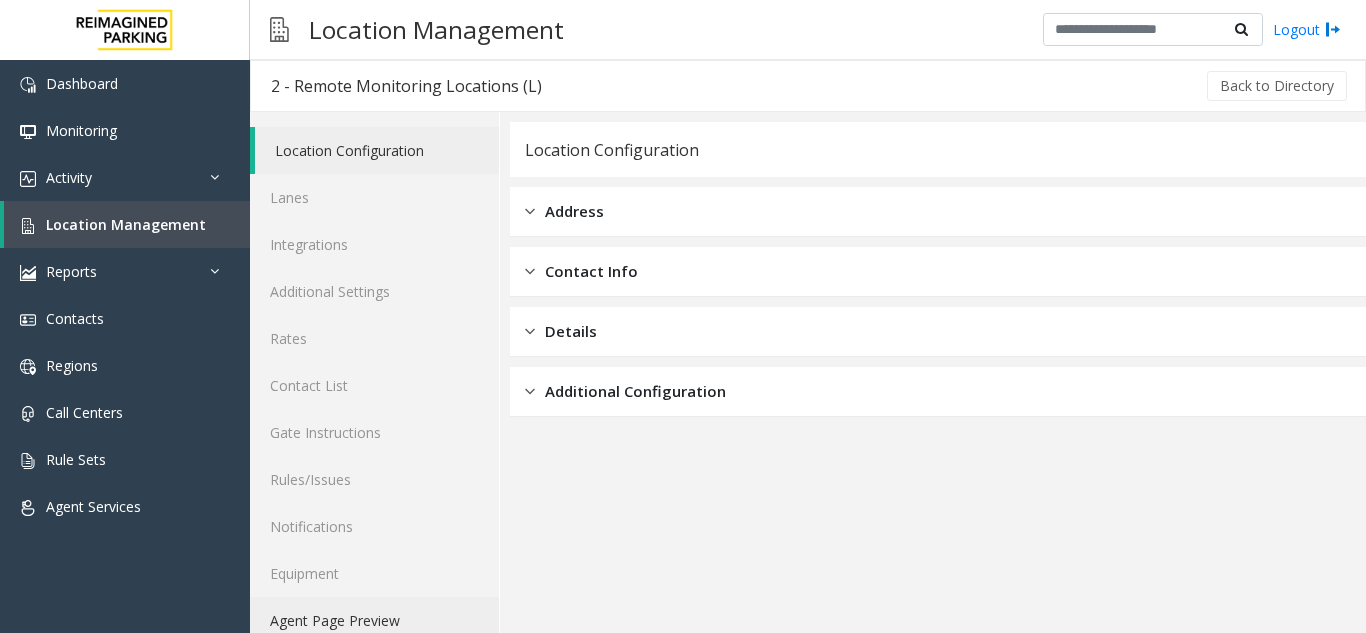 click on "Agent Page Preview" 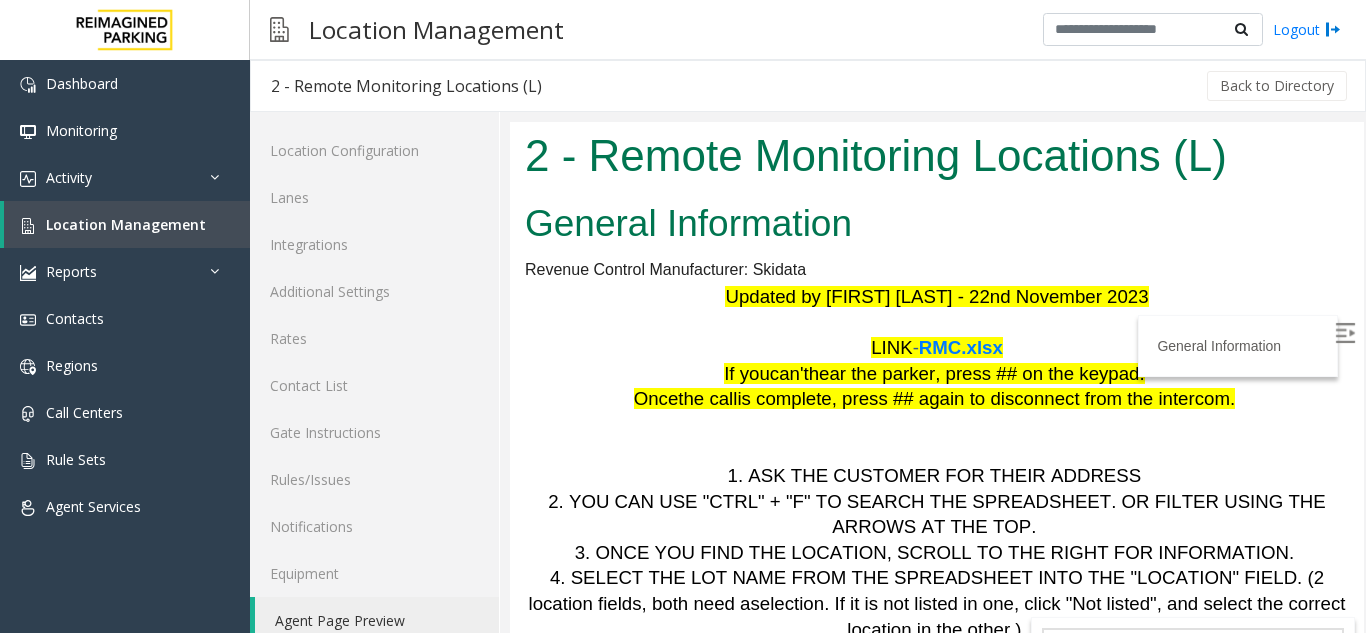 scroll, scrollTop: 0, scrollLeft: 0, axis: both 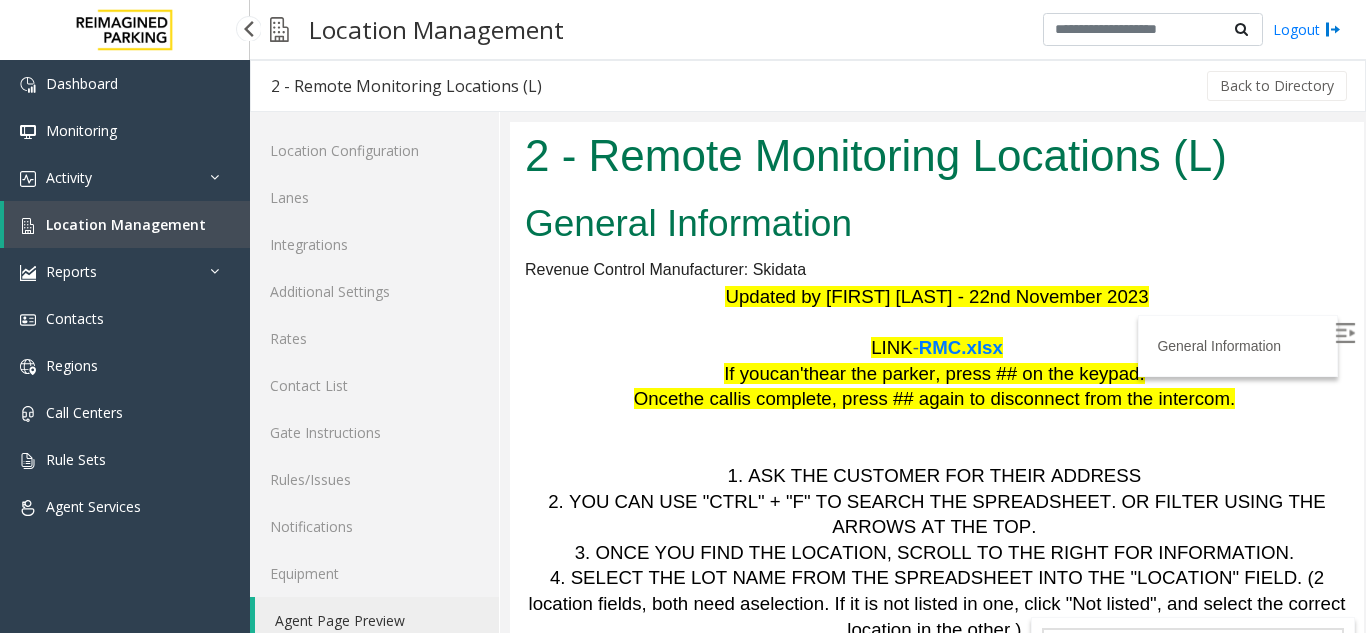 click on "Location Management" at bounding box center (127, 224) 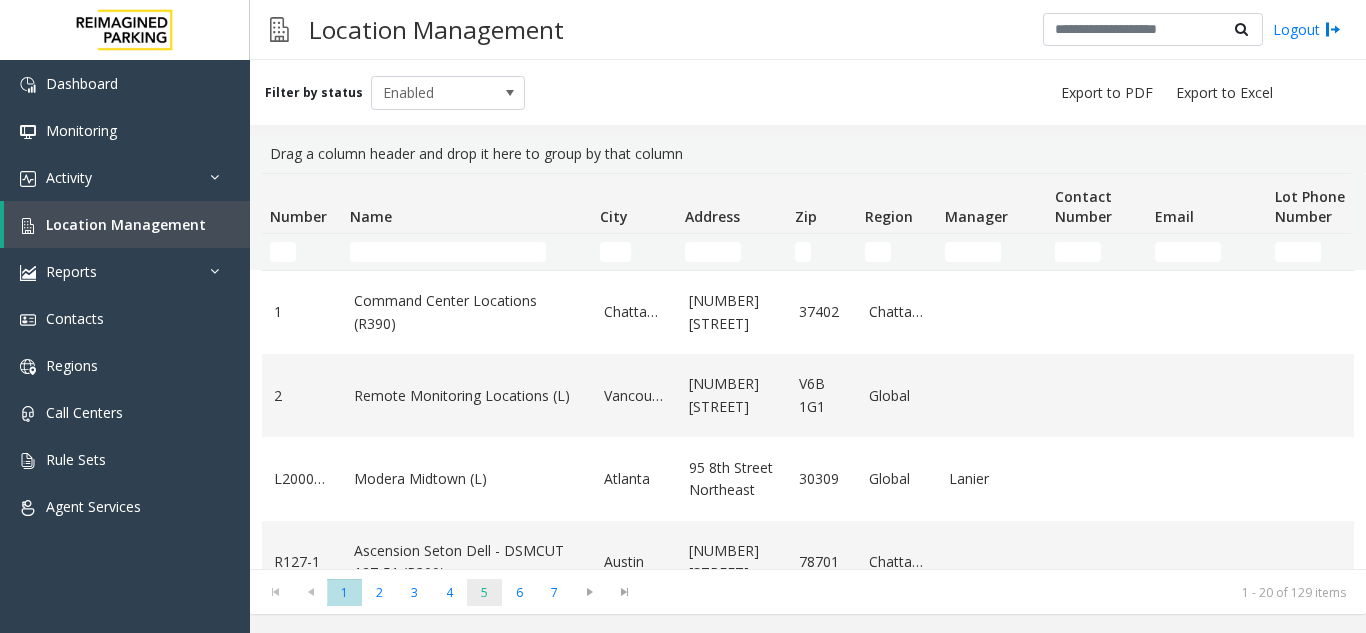 click on "5" 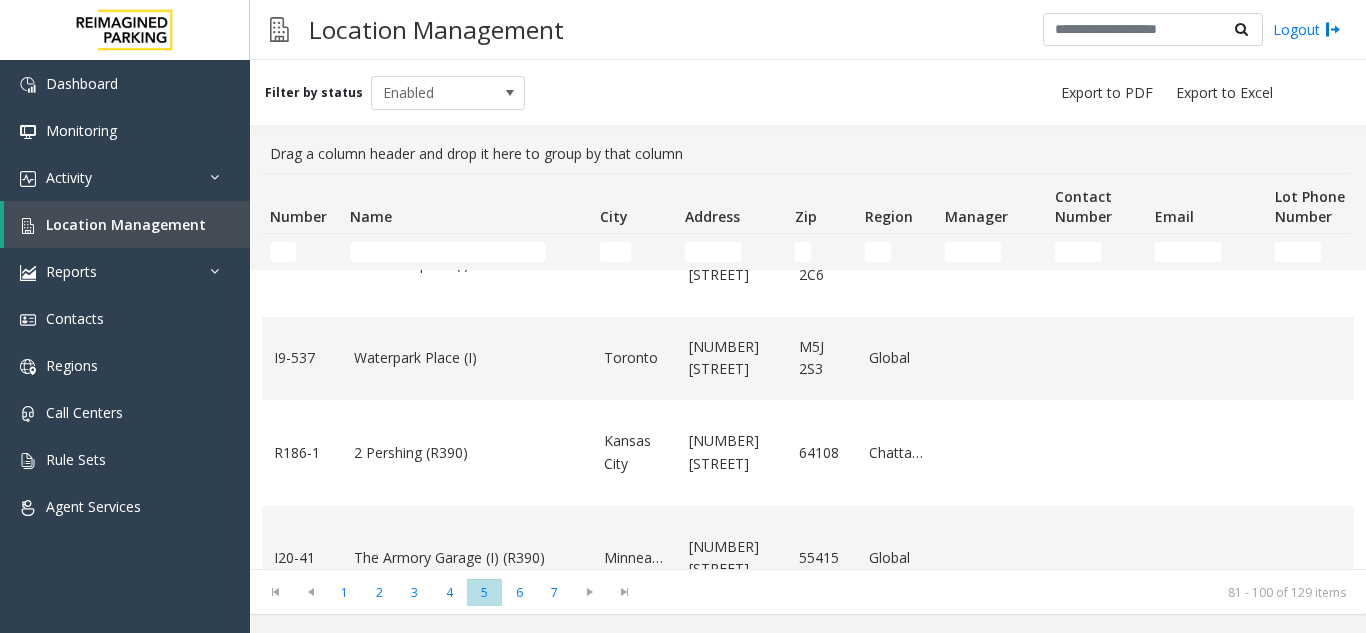 scroll, scrollTop: 1182, scrollLeft: 0, axis: vertical 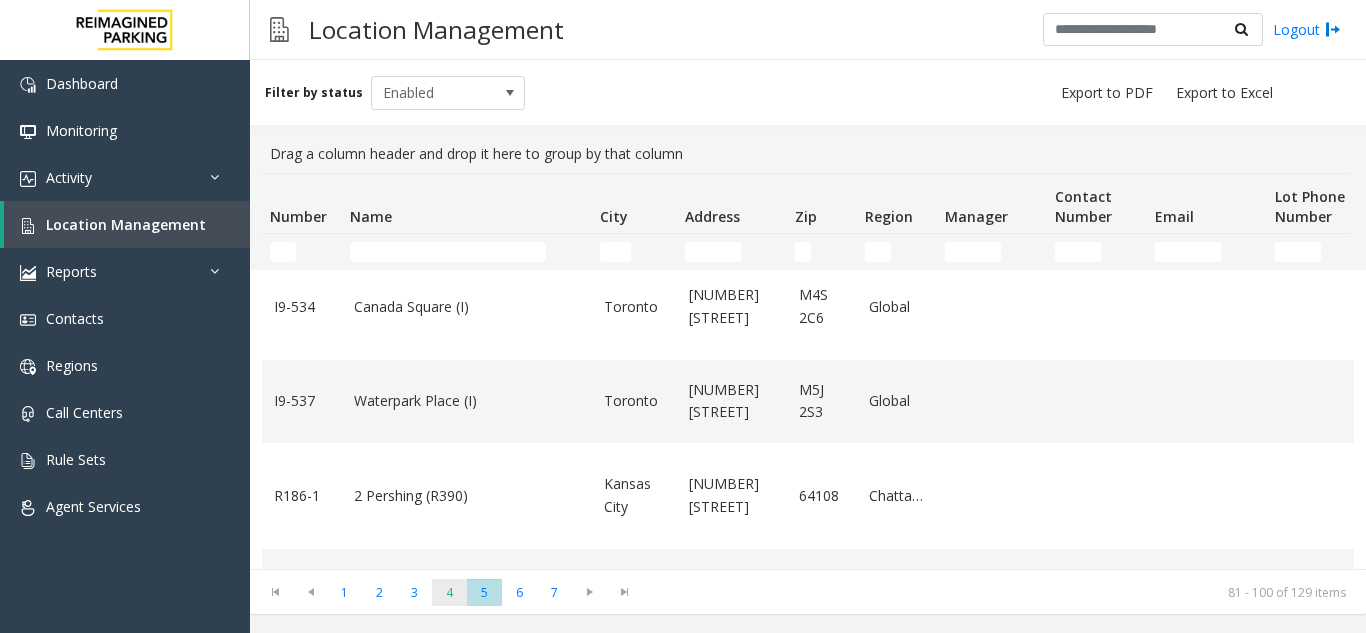 click on "4" 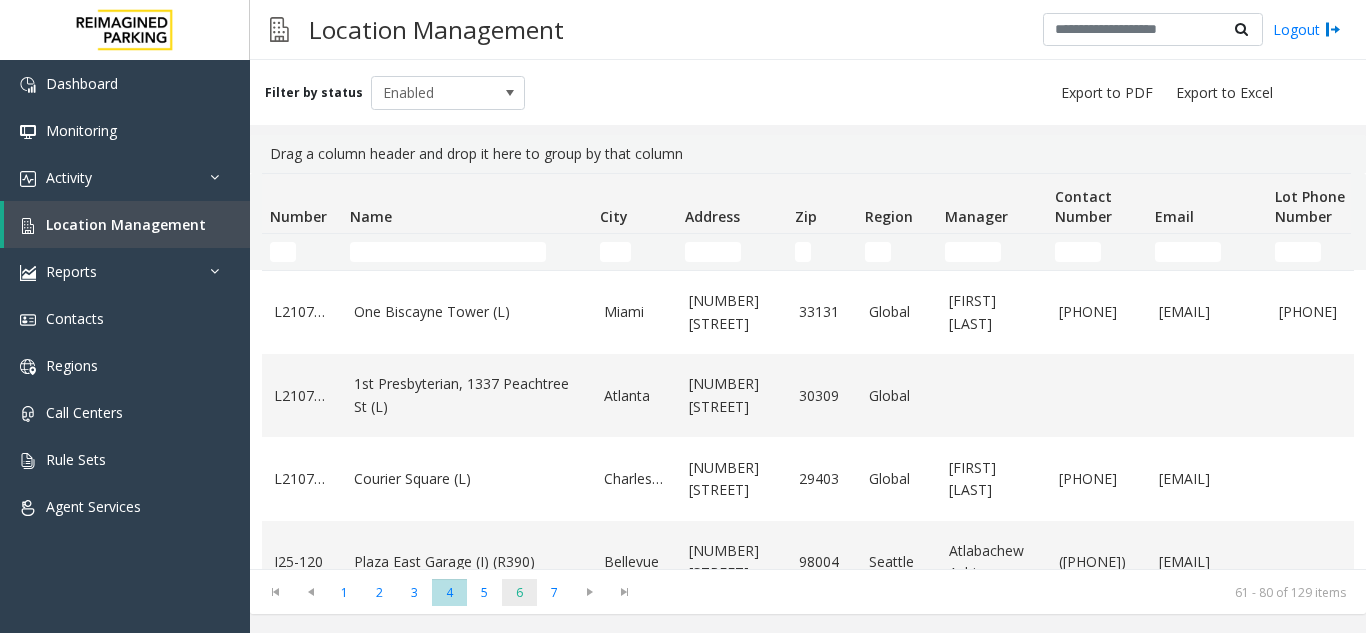 click on "6" 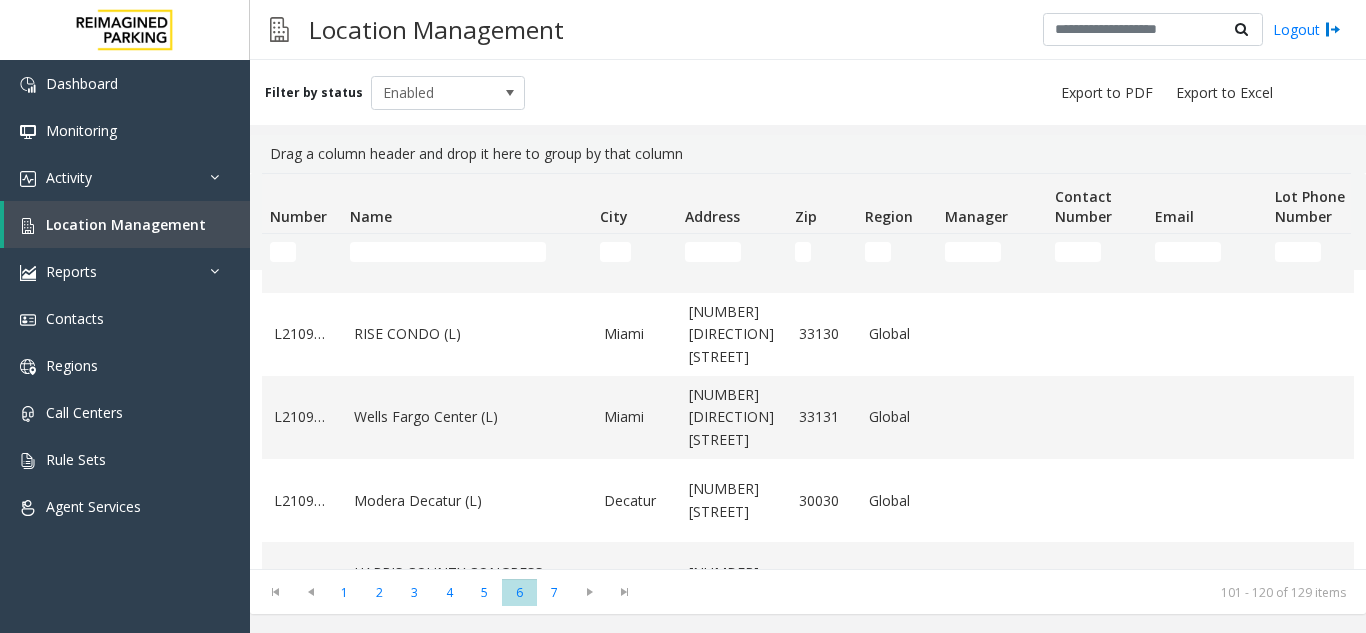 scroll, scrollTop: 600, scrollLeft: 0, axis: vertical 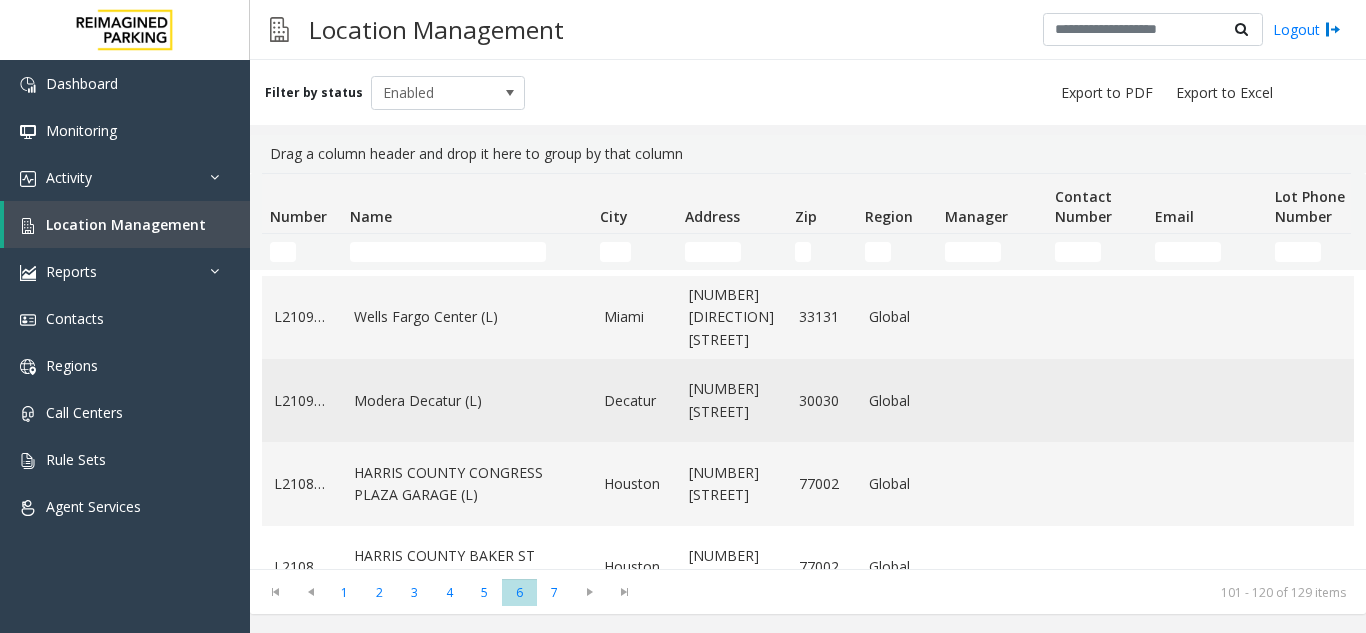 click on "Modera Decatur (L)" 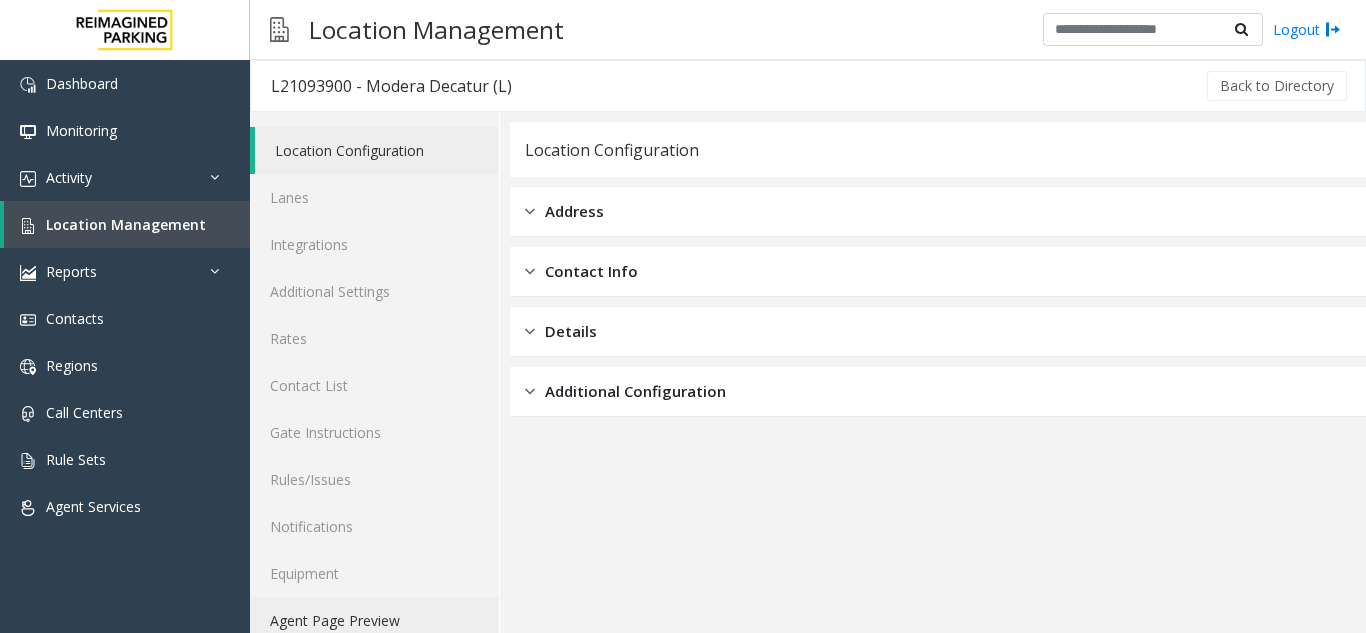 click on "Agent Page Preview" 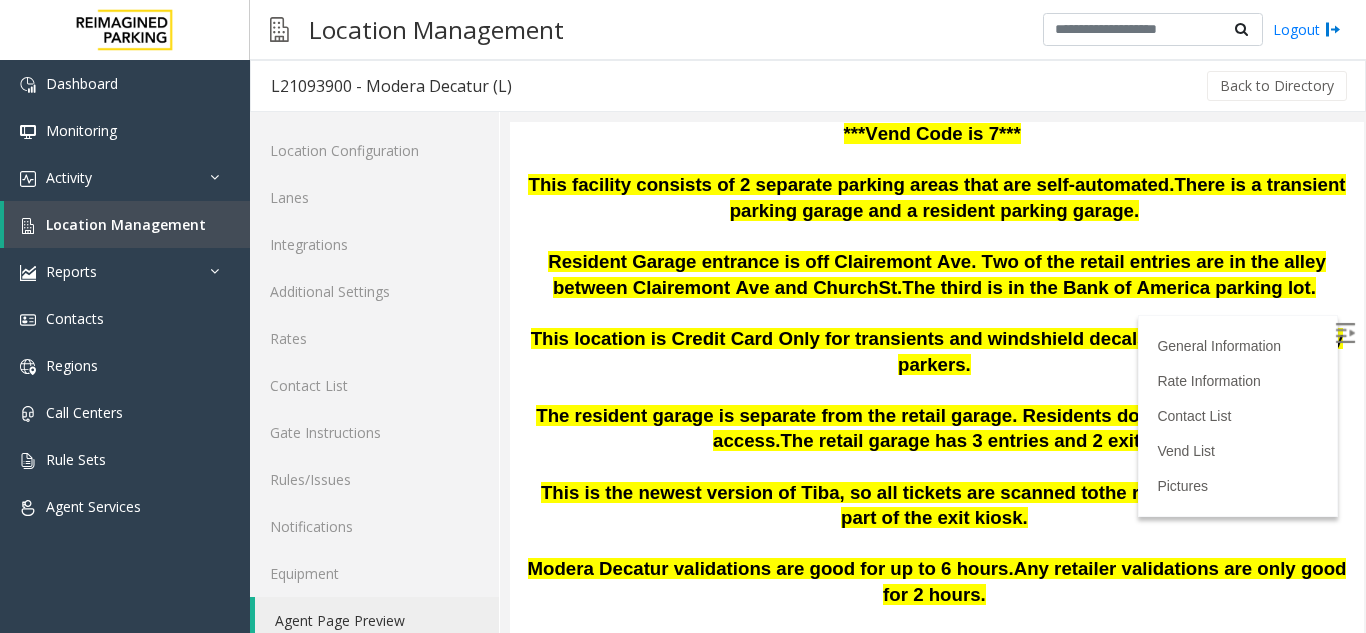 scroll, scrollTop: 400, scrollLeft: 0, axis: vertical 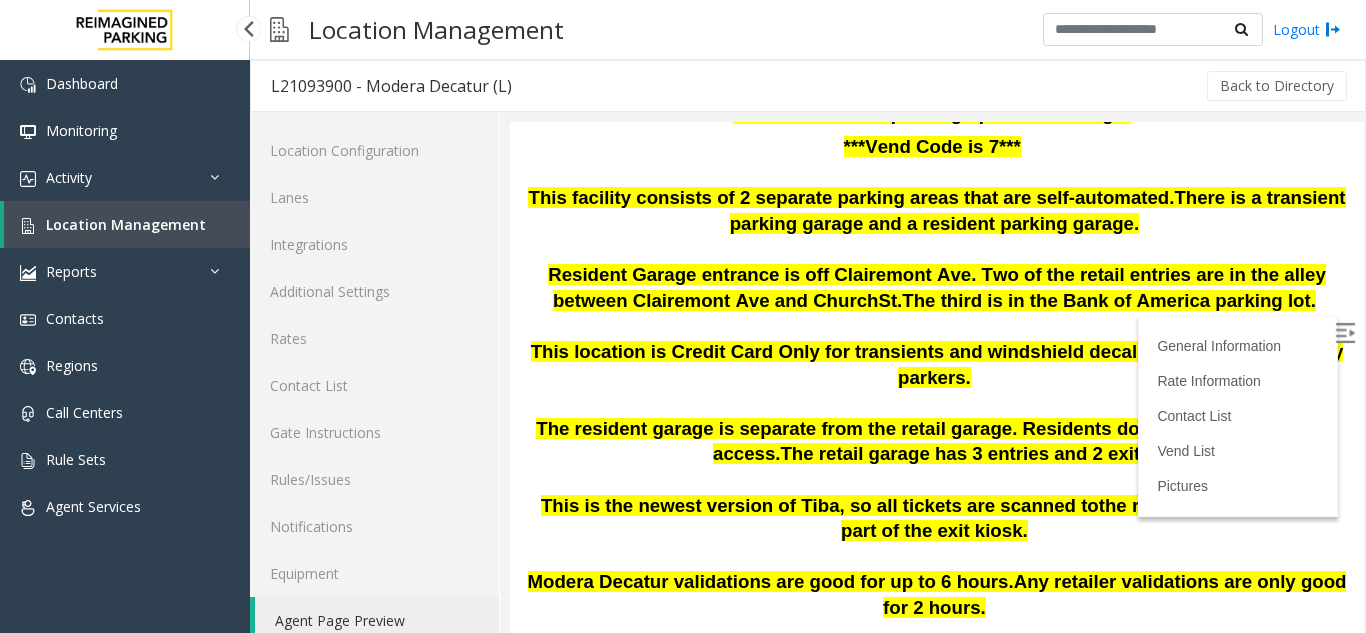 click on "Location Management" at bounding box center (126, 224) 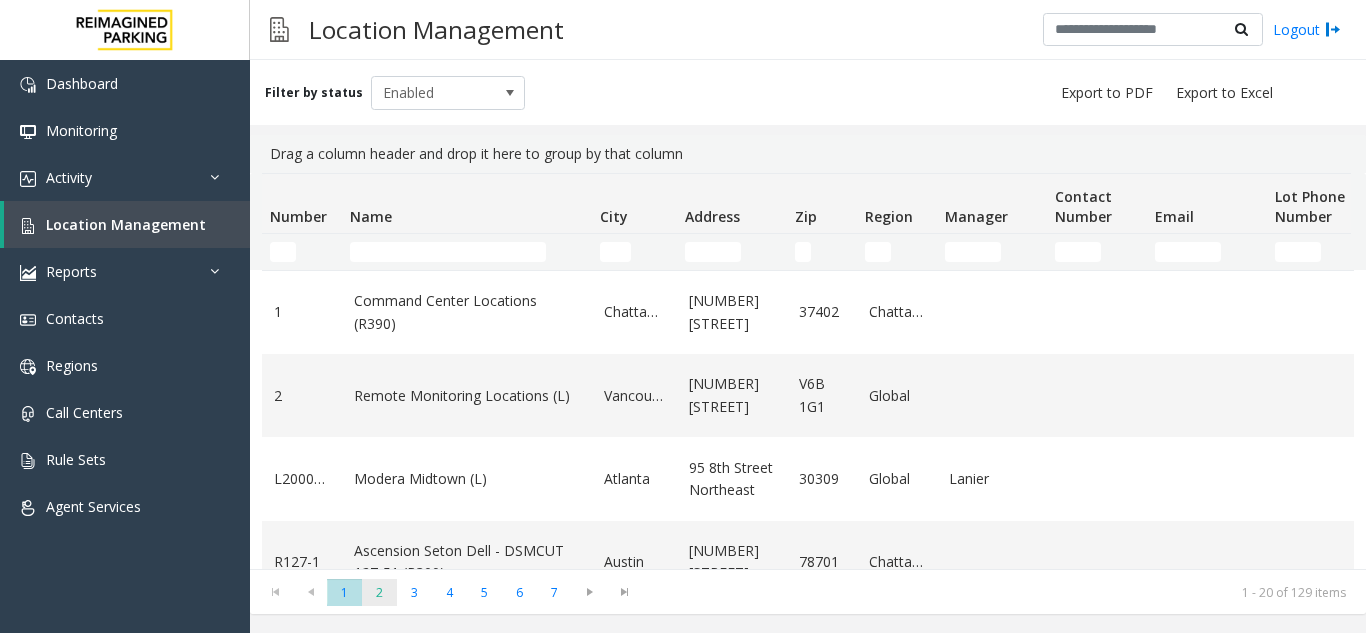 click on "2" 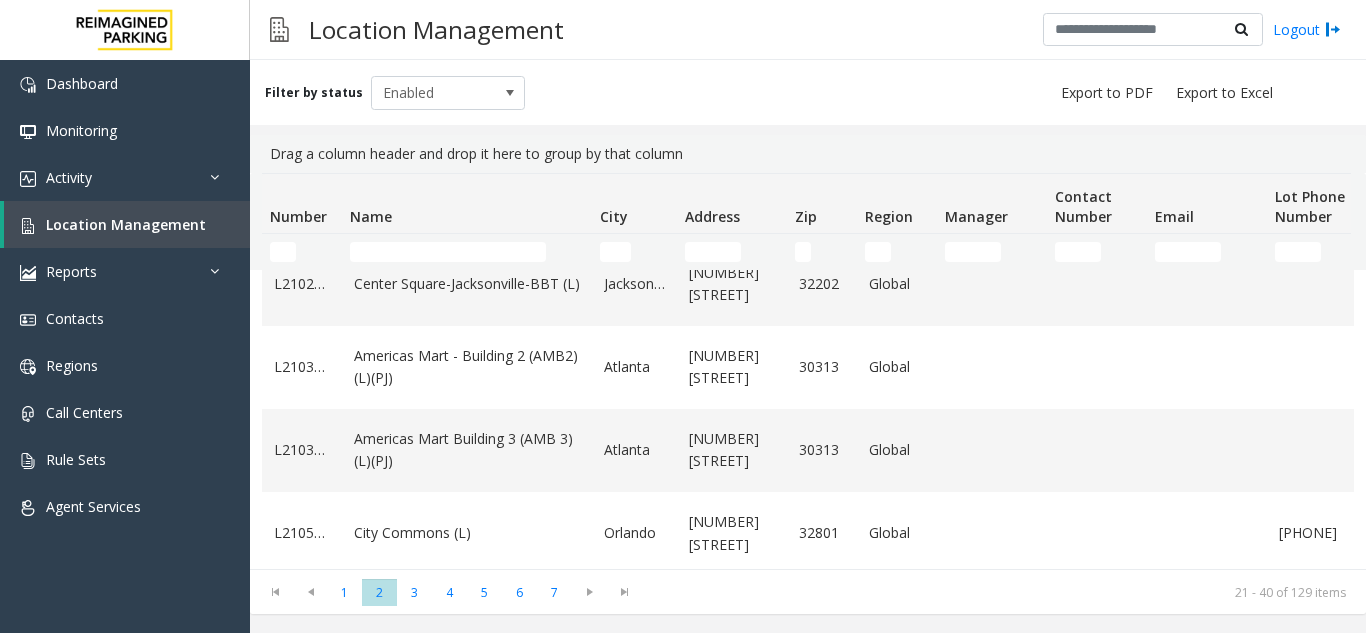scroll, scrollTop: 700, scrollLeft: 0, axis: vertical 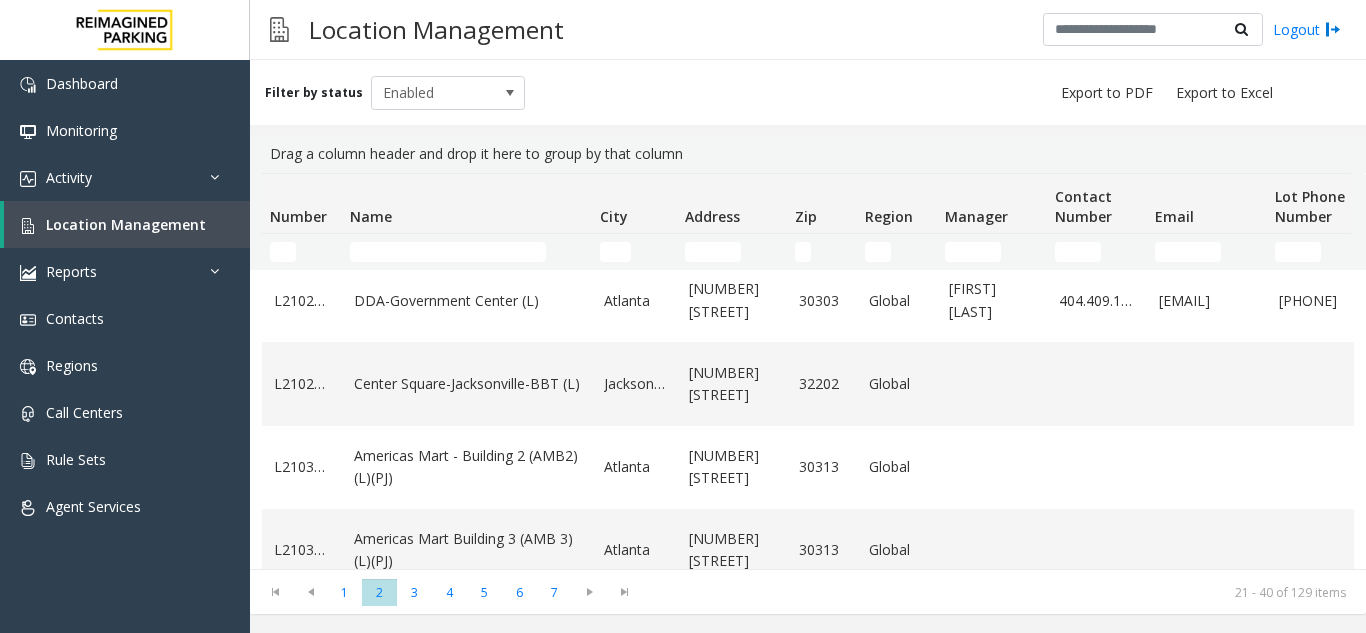 click on "Americas Mart - Building 2 (AMB2) (L)(PJ)" 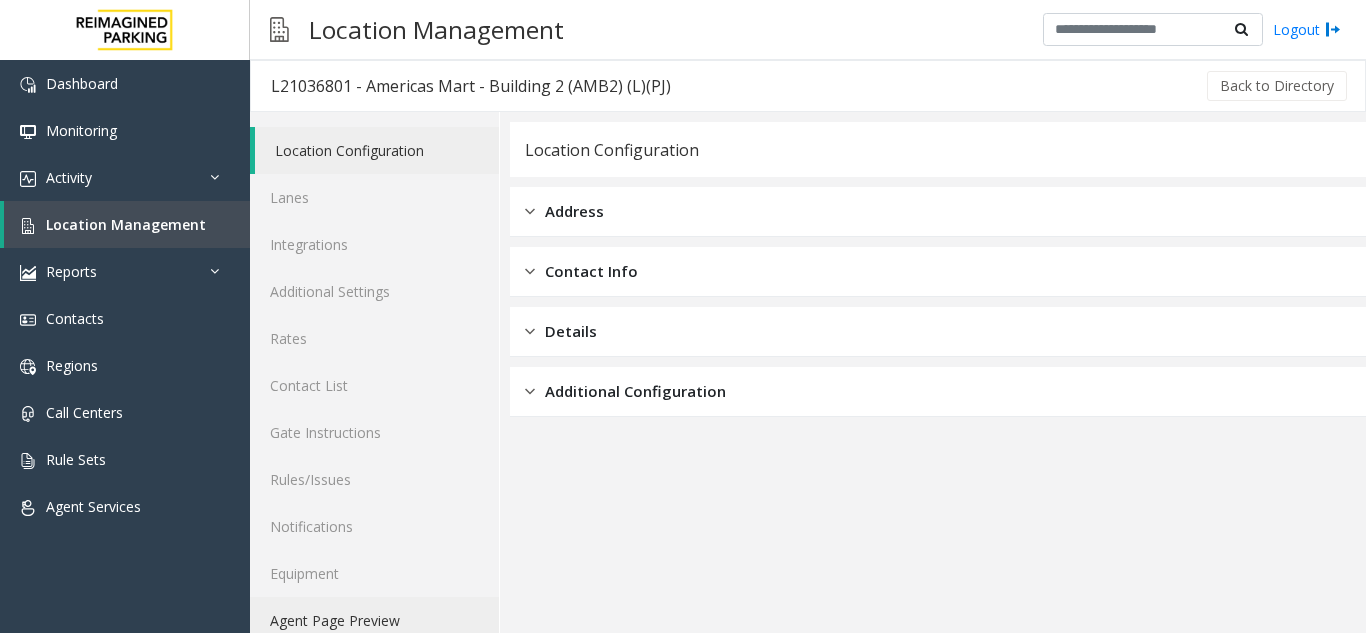 click on "Agent Page Preview" 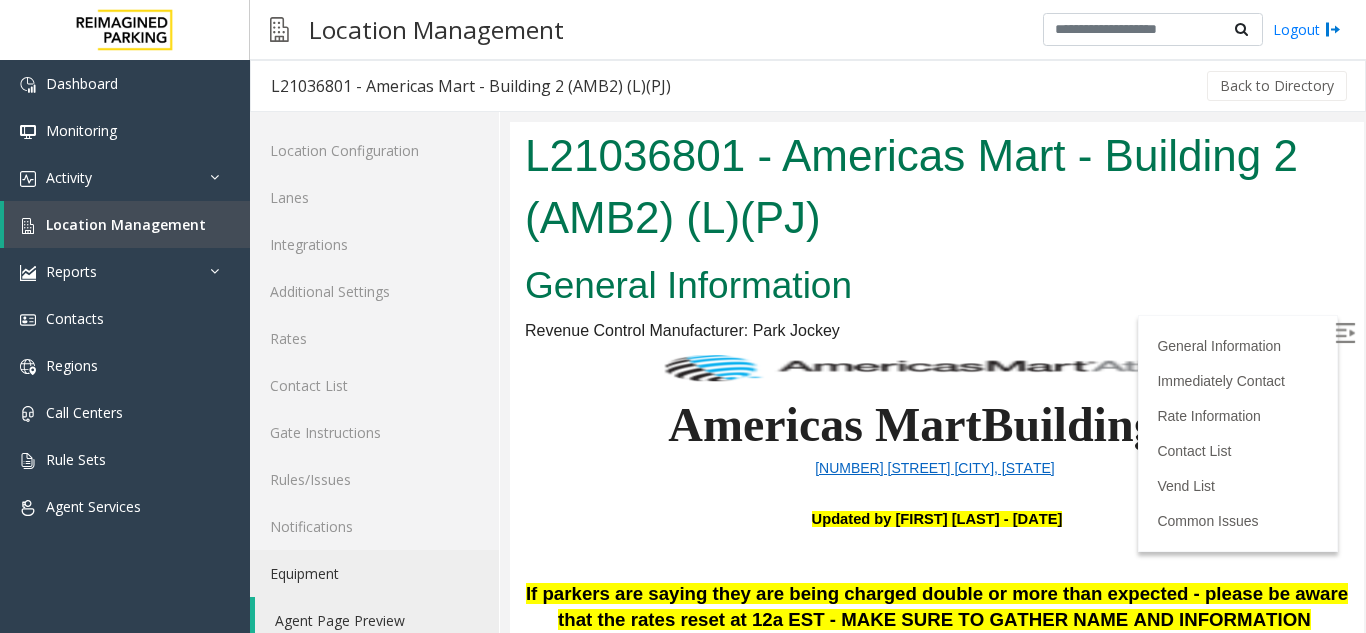 scroll, scrollTop: 0, scrollLeft: 0, axis: both 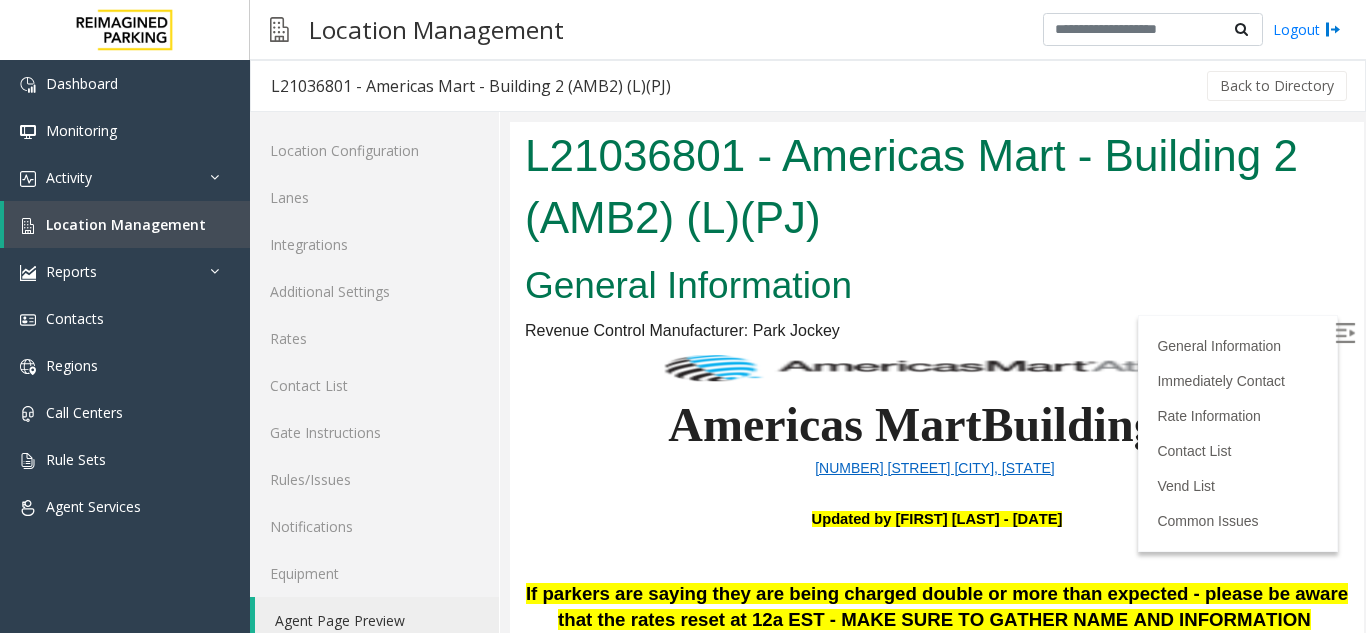 click at bounding box center (1345, 333) 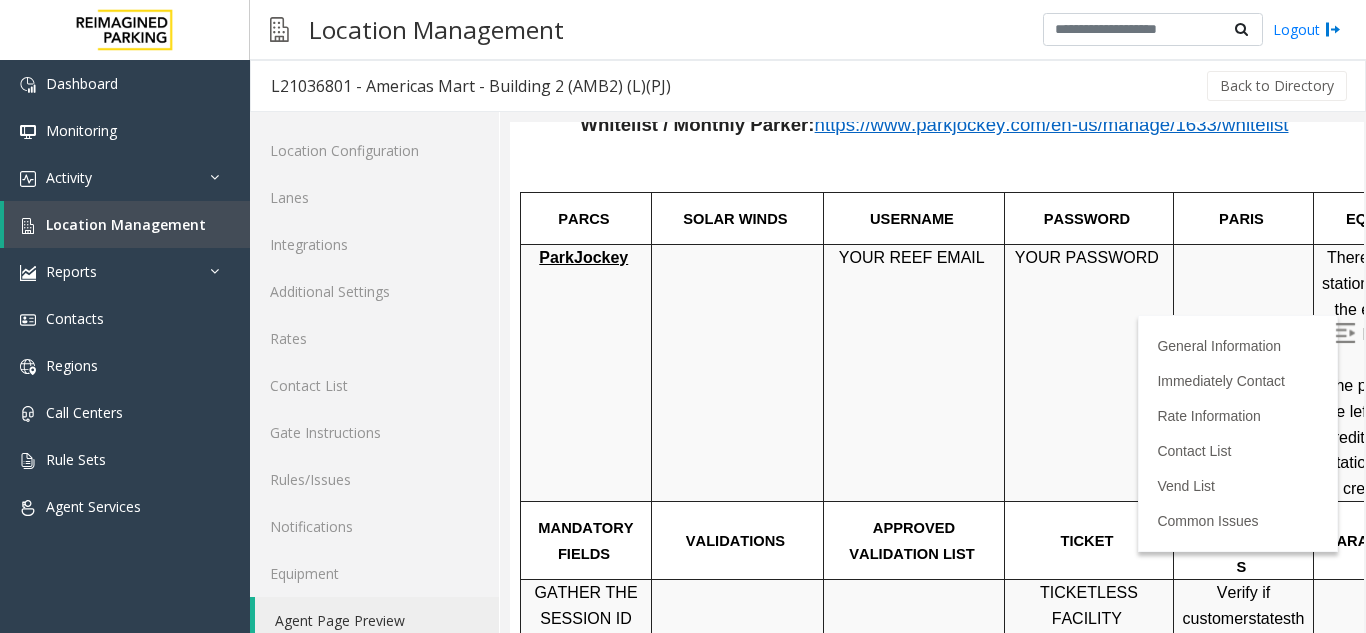 scroll, scrollTop: 1000, scrollLeft: 0, axis: vertical 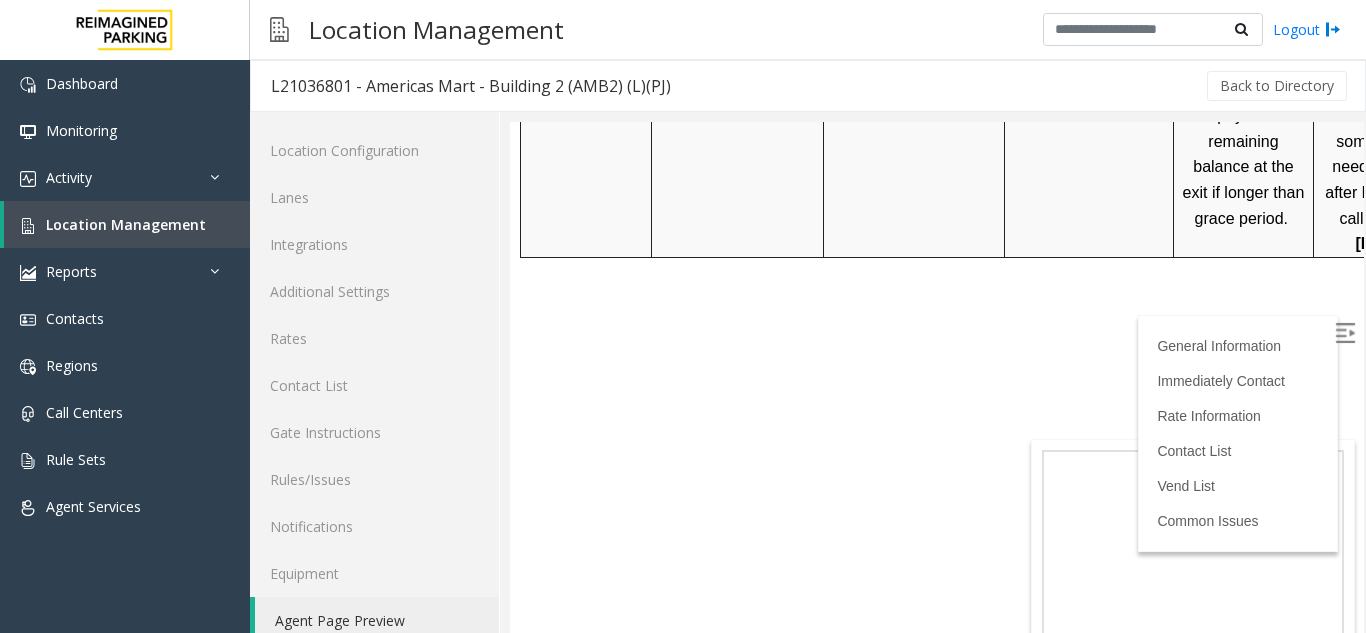 click on "L21036801 - Americas Mart - Building 2 (AMB2) (L)(PJ) General Information Revenue Control Manufacturer: Park Jockey Americas Mart Building 2 227 Ted Turner Dr Atlanta, Georgia Updated by [FIRST] [LAST] - 20th Jun 2025 If parkers are saying they are being charged double or more than expected - please be aware that the rates reset at 12a EST - MAKE SURE TO GATHER NAME AND INFORMATION Do Not Vend for [FIRST] [LAST] [FIRST] [LAST] (license plate: SEE1661) is required to pay upon exit. She is not a monthly parker. If you are unable to verify LPN in camera, do not vend and call MOD. Always check Whitelist/Monthly Parker List if parker is claiming to be Monthly Parker. If parker saying his name as [FIRST] [LAST] with LPN GPA 118 and facing issue regarding entry/exit, then do not vend gate and call MOD Lakeesha/Eric. No longer accepting promo codes for UPS employees. Haveli Indian Restaurant/Hookah lounge needs to pay" at bounding box center [937, -1522] 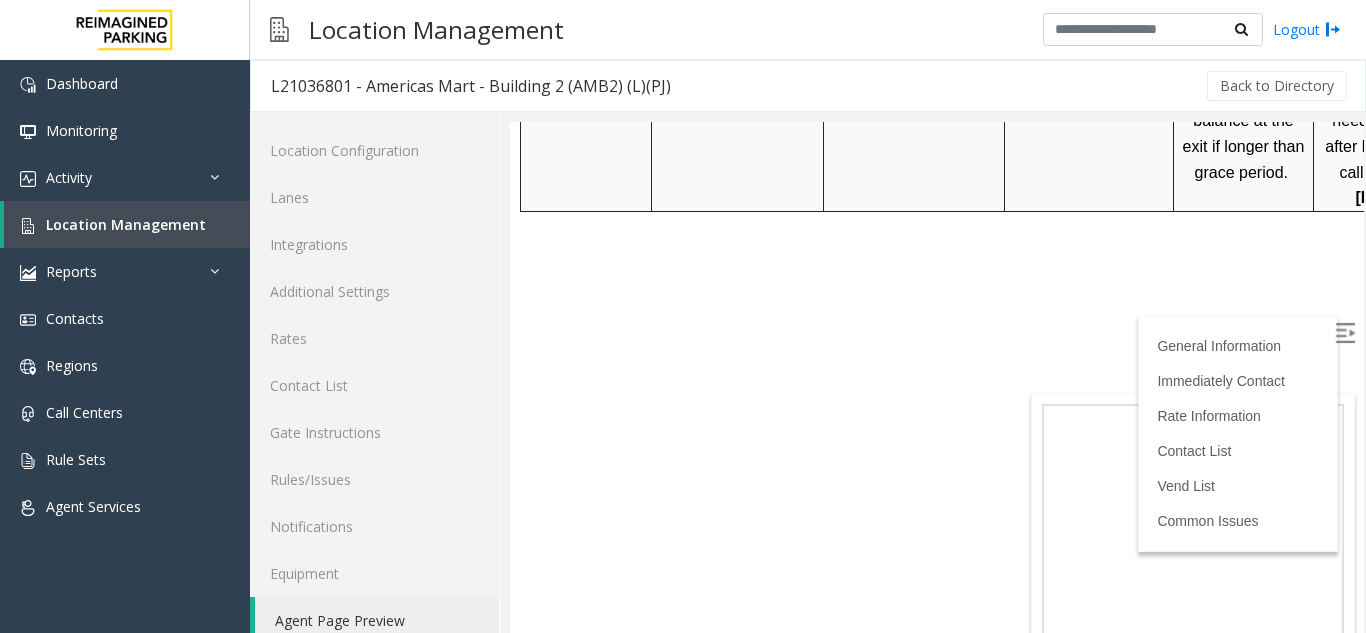 scroll, scrollTop: 2012, scrollLeft: 0, axis: vertical 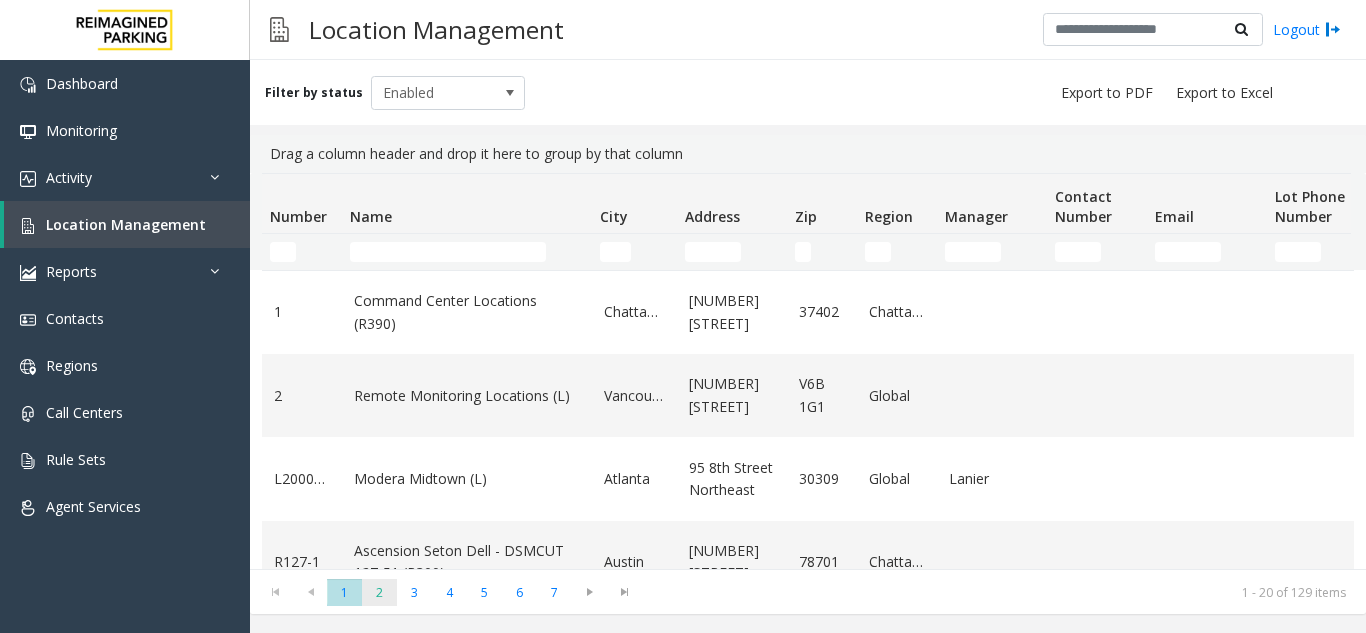 click on "2" 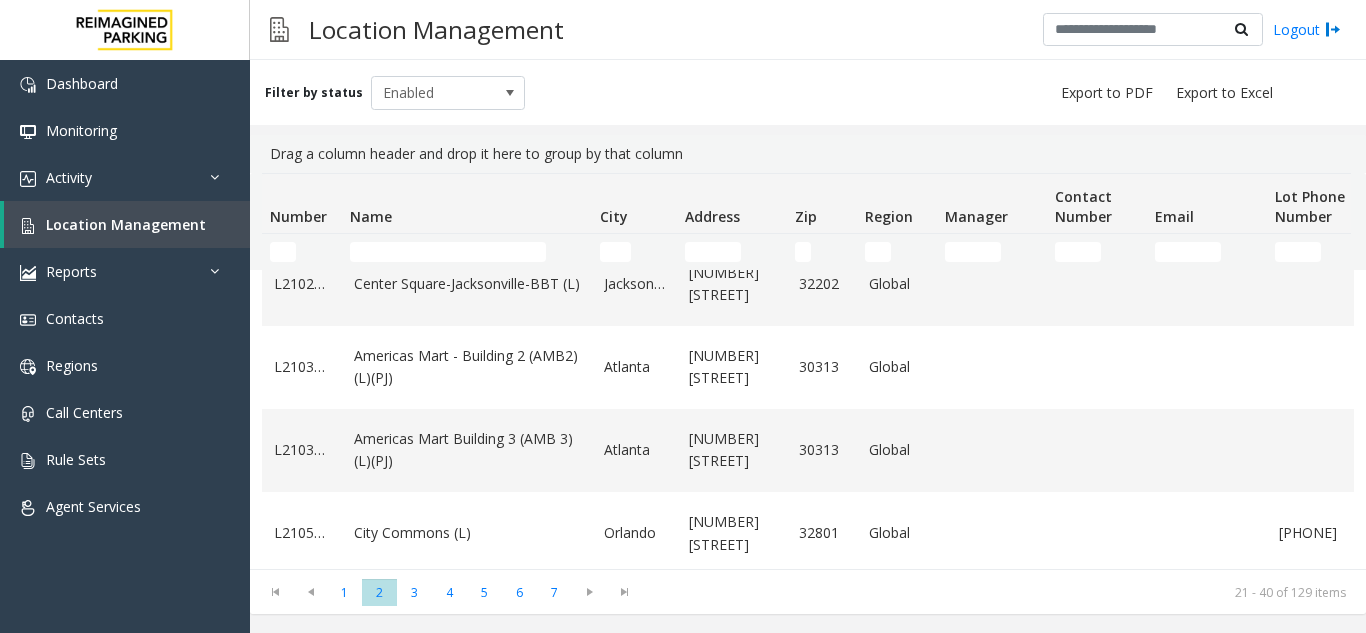 scroll, scrollTop: 900, scrollLeft: 0, axis: vertical 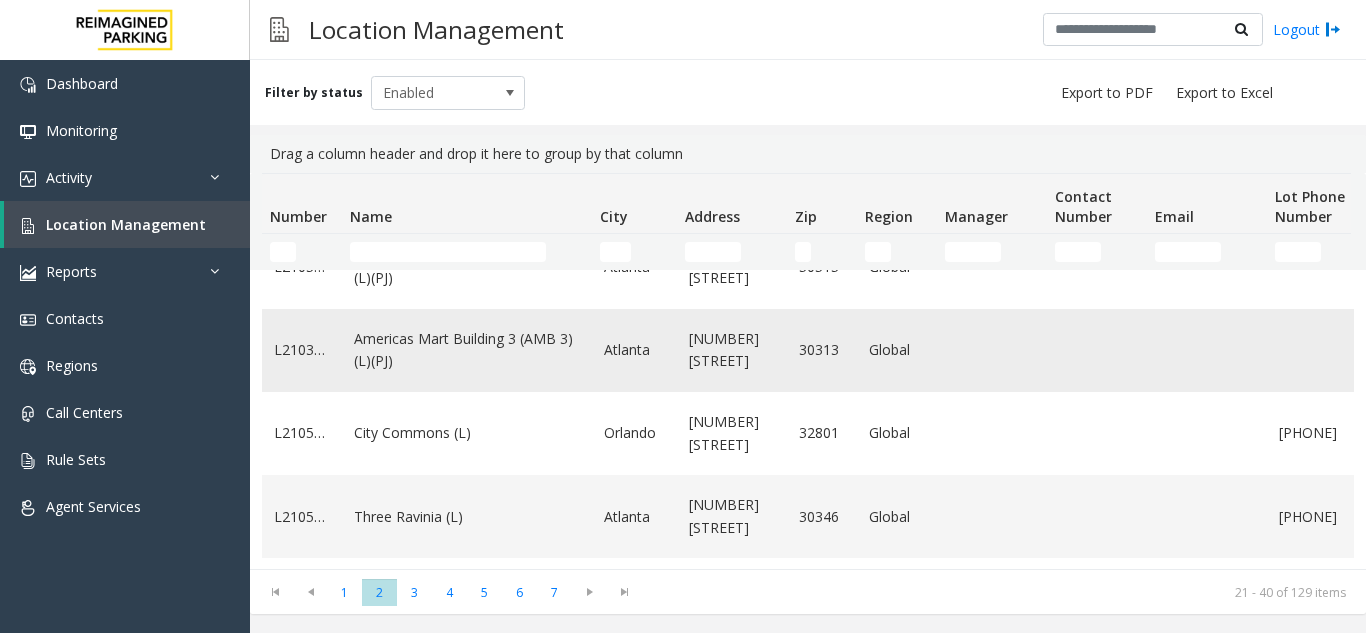 click on "Americas Mart Building  3 (AMB 3) (L)(PJ)" 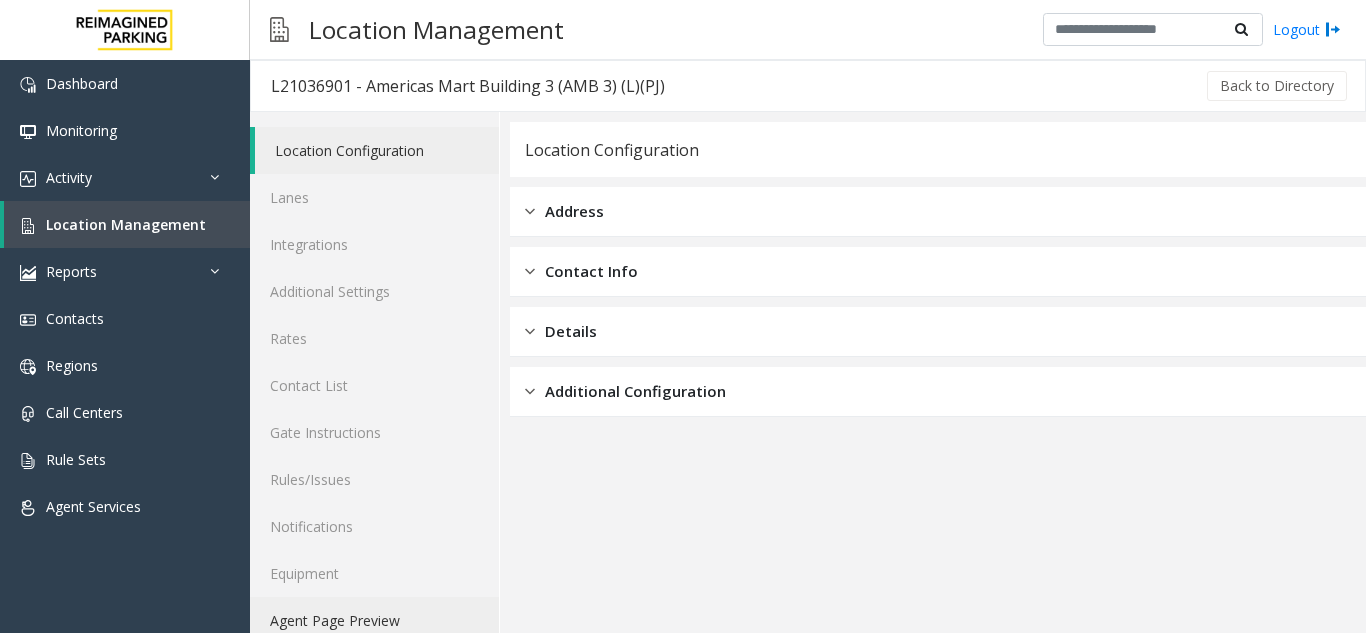 click on "Agent Page Preview" 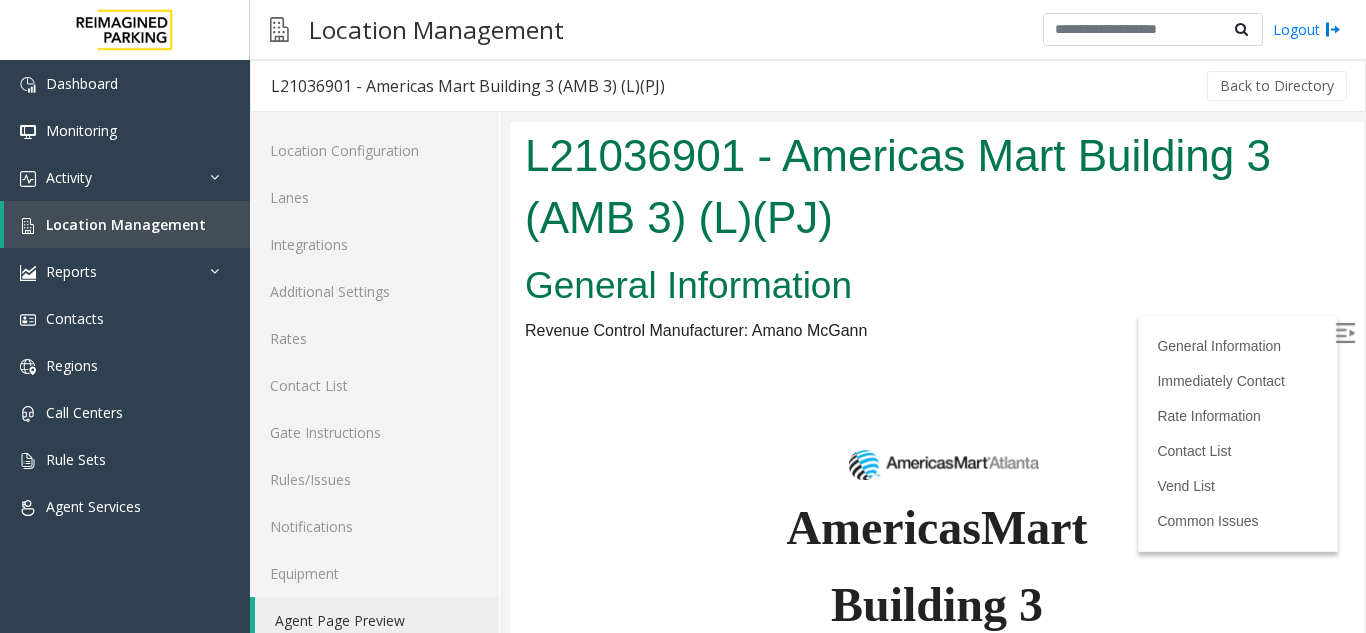 scroll, scrollTop: 0, scrollLeft: 0, axis: both 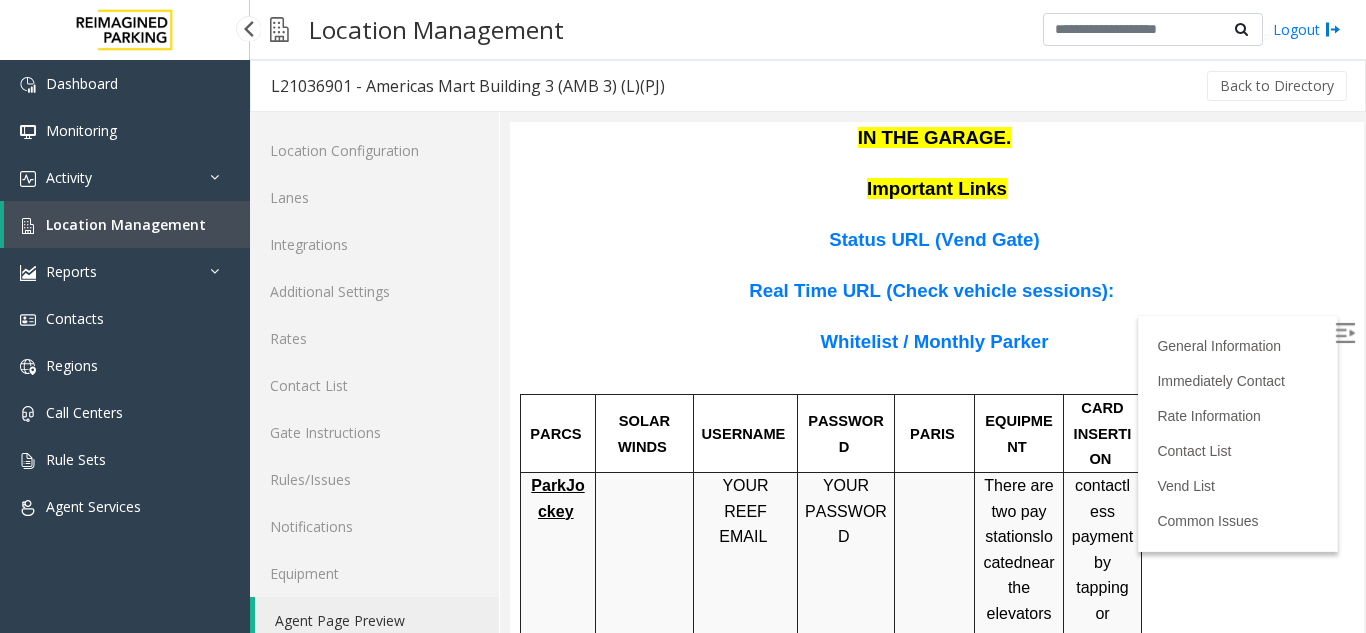 click on "Location Management" at bounding box center (127, 224) 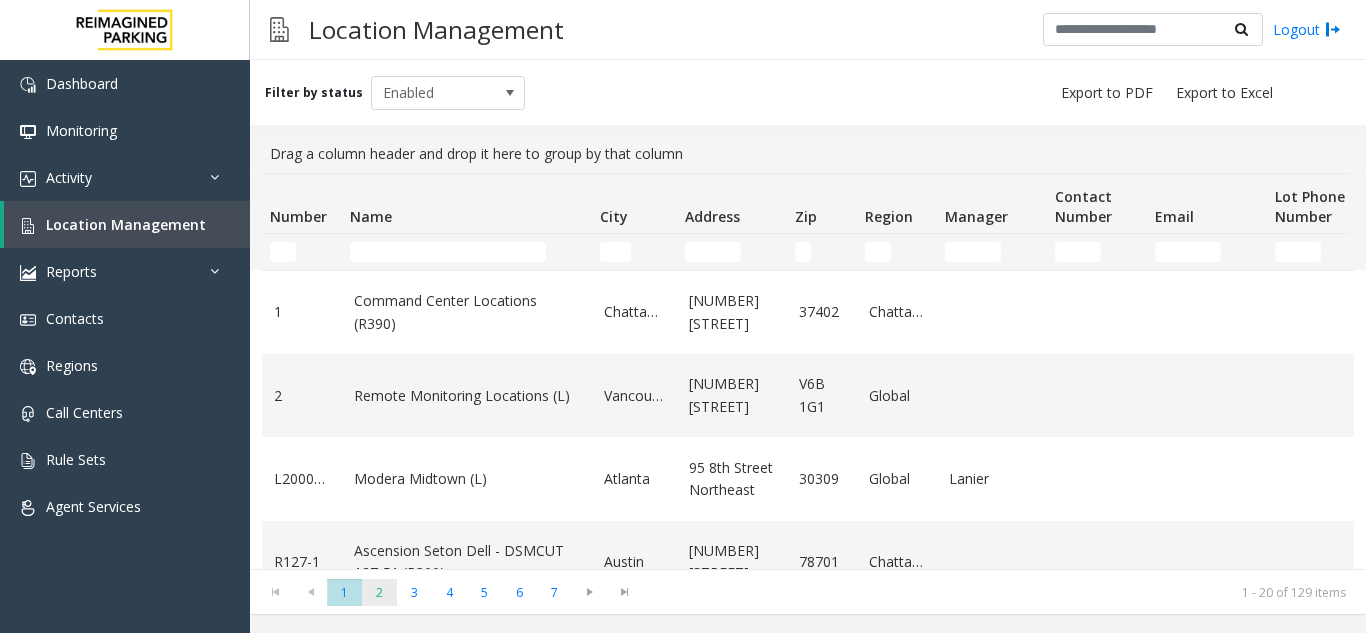 click on "2" 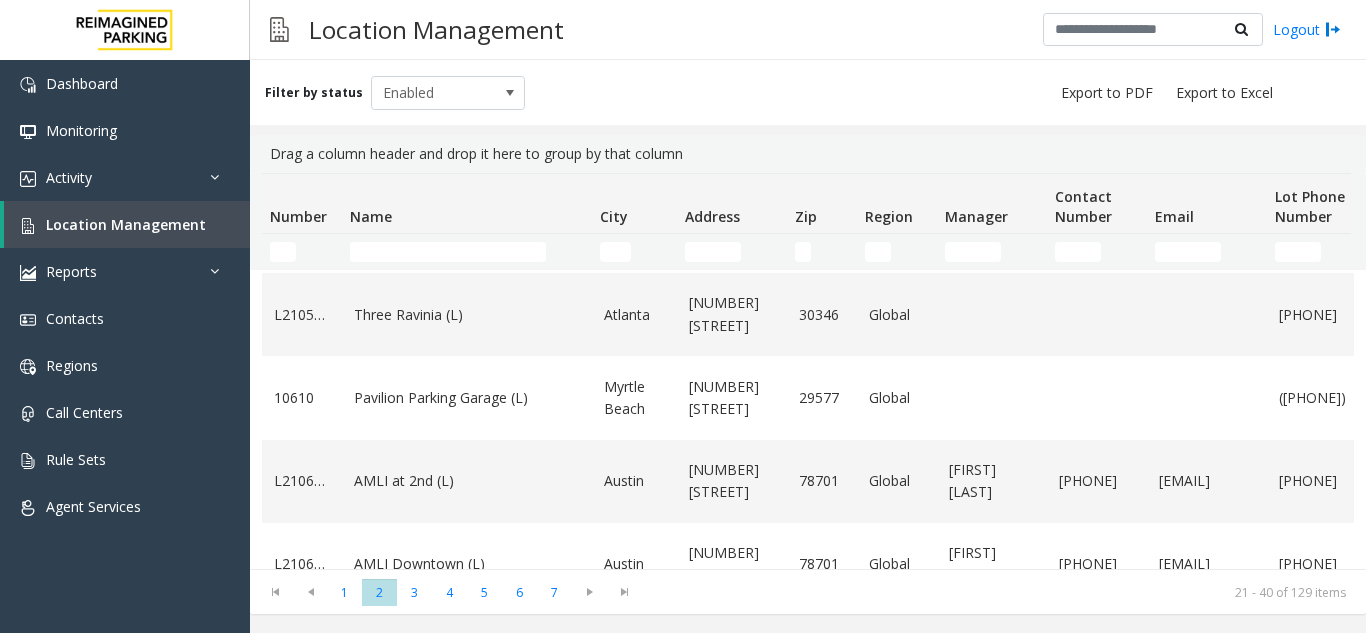 scroll, scrollTop: 1000, scrollLeft: 0, axis: vertical 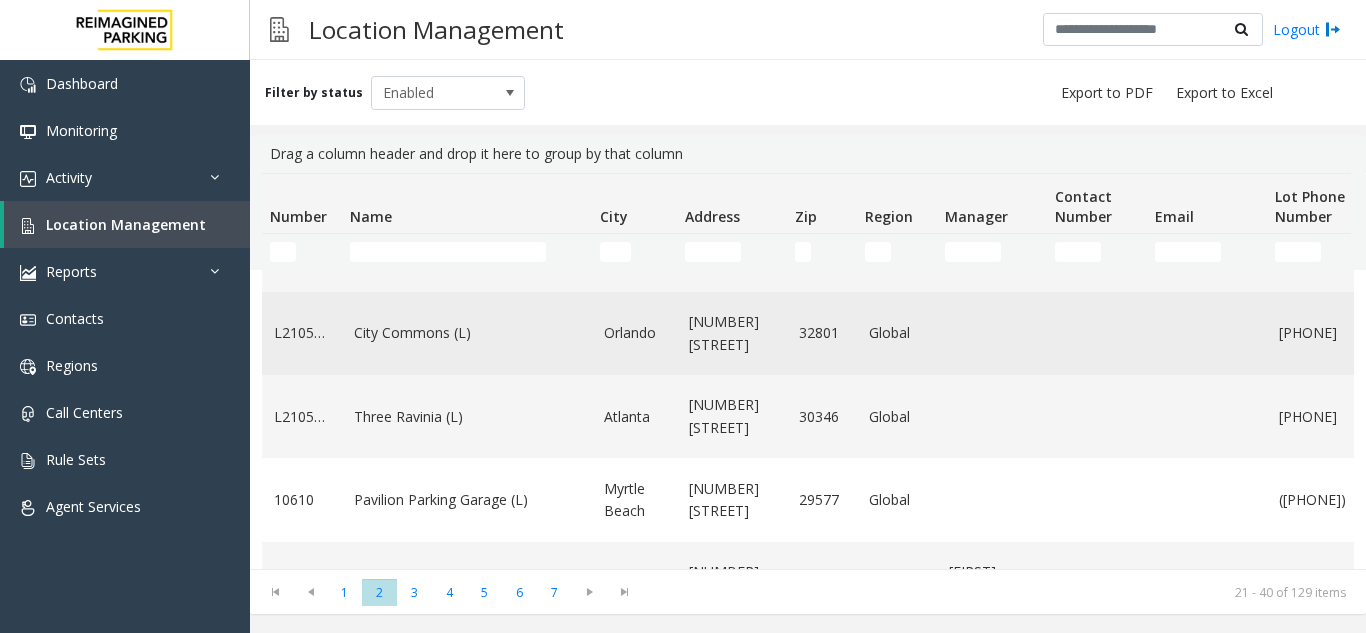 click on "City Commons (L)" 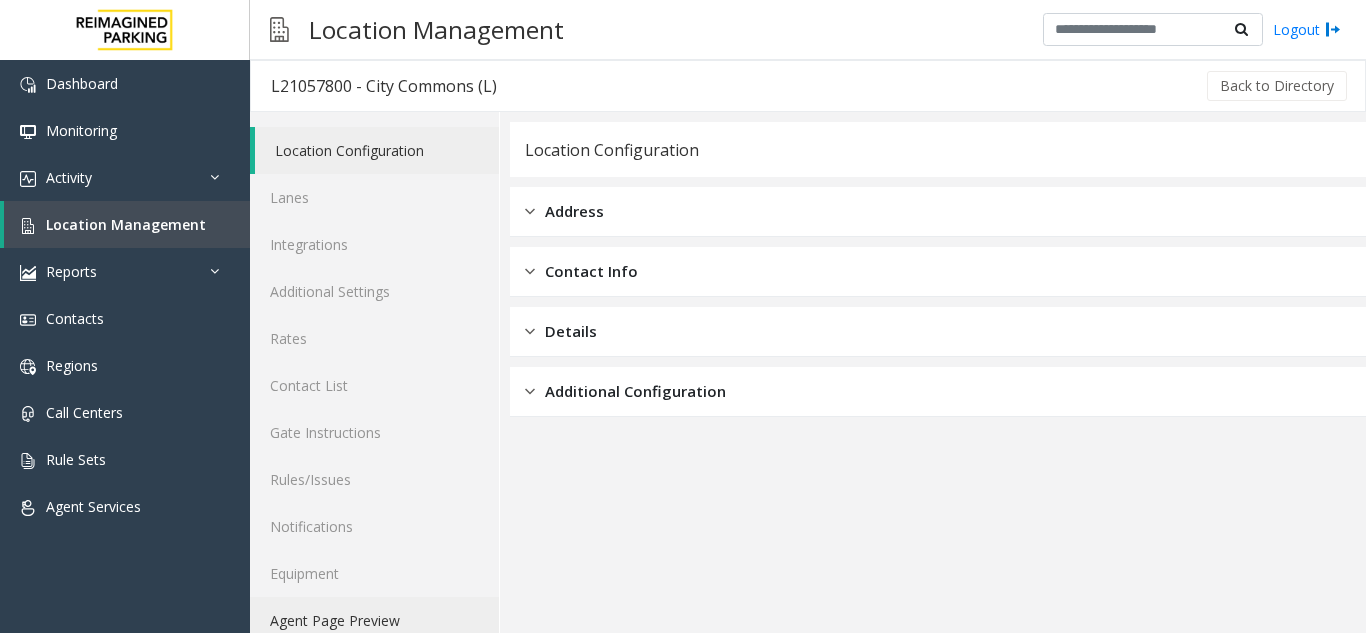 click on "Agent Page Preview" 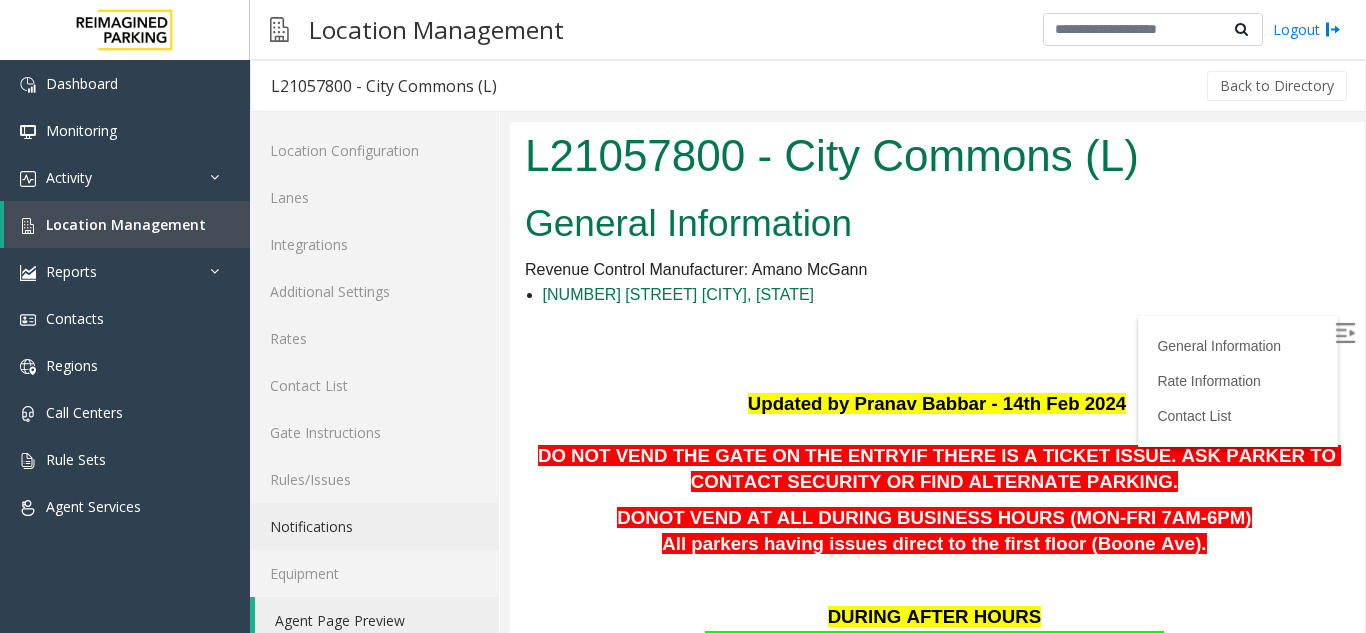 scroll, scrollTop: 0, scrollLeft: 0, axis: both 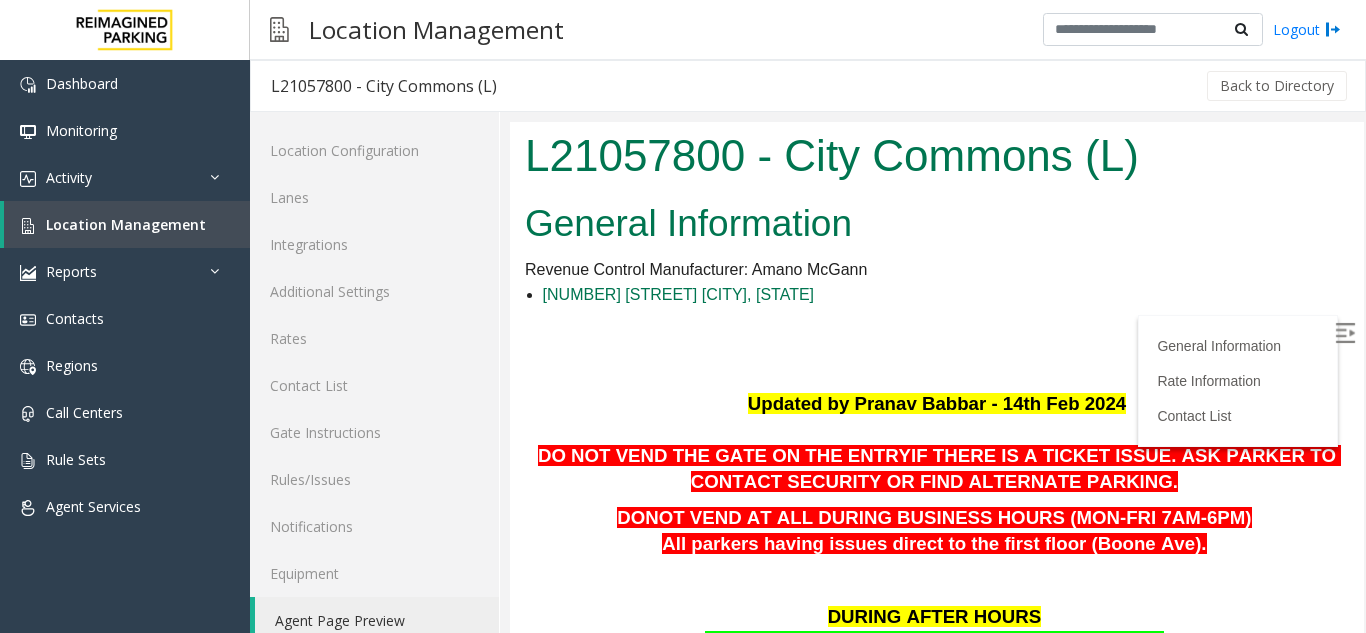 click at bounding box center (1345, 333) 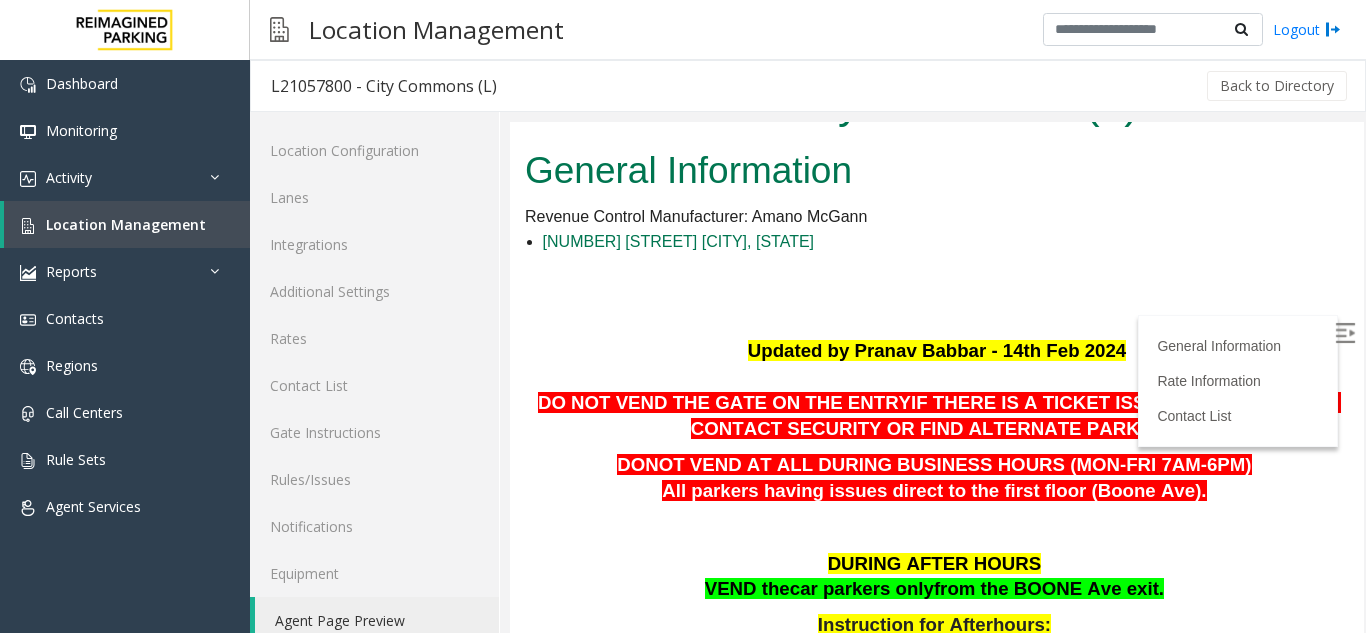 scroll, scrollTop: 100, scrollLeft: 0, axis: vertical 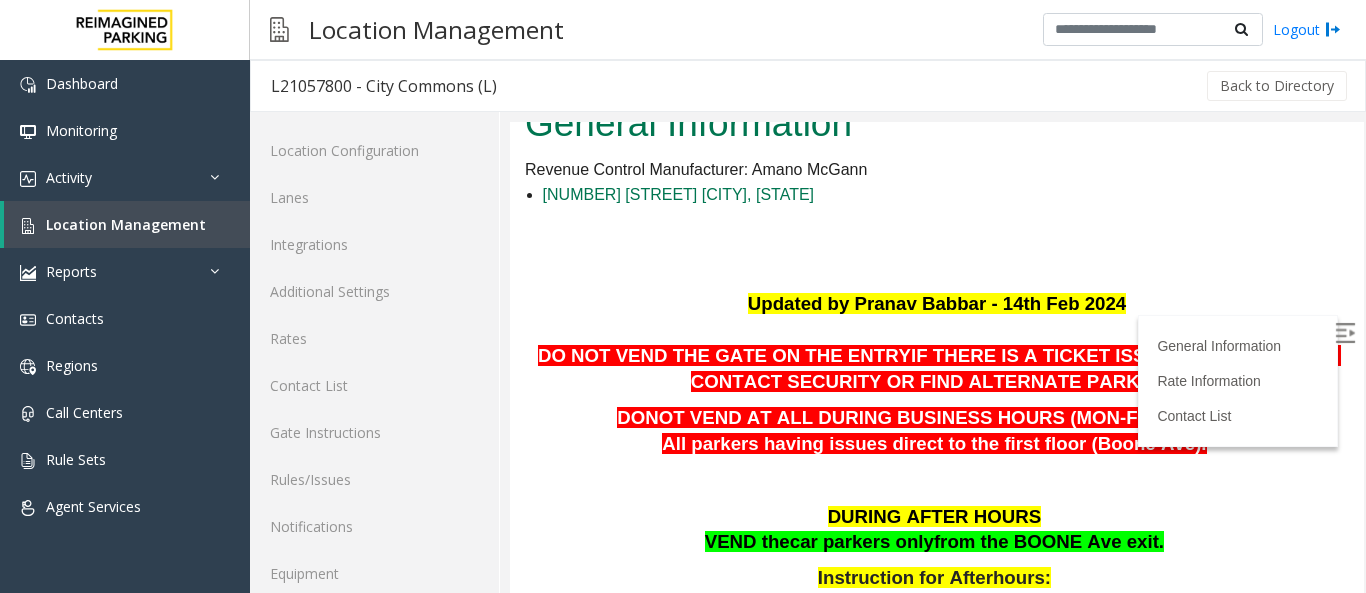 click on "General Information" at bounding box center (937, 124) 